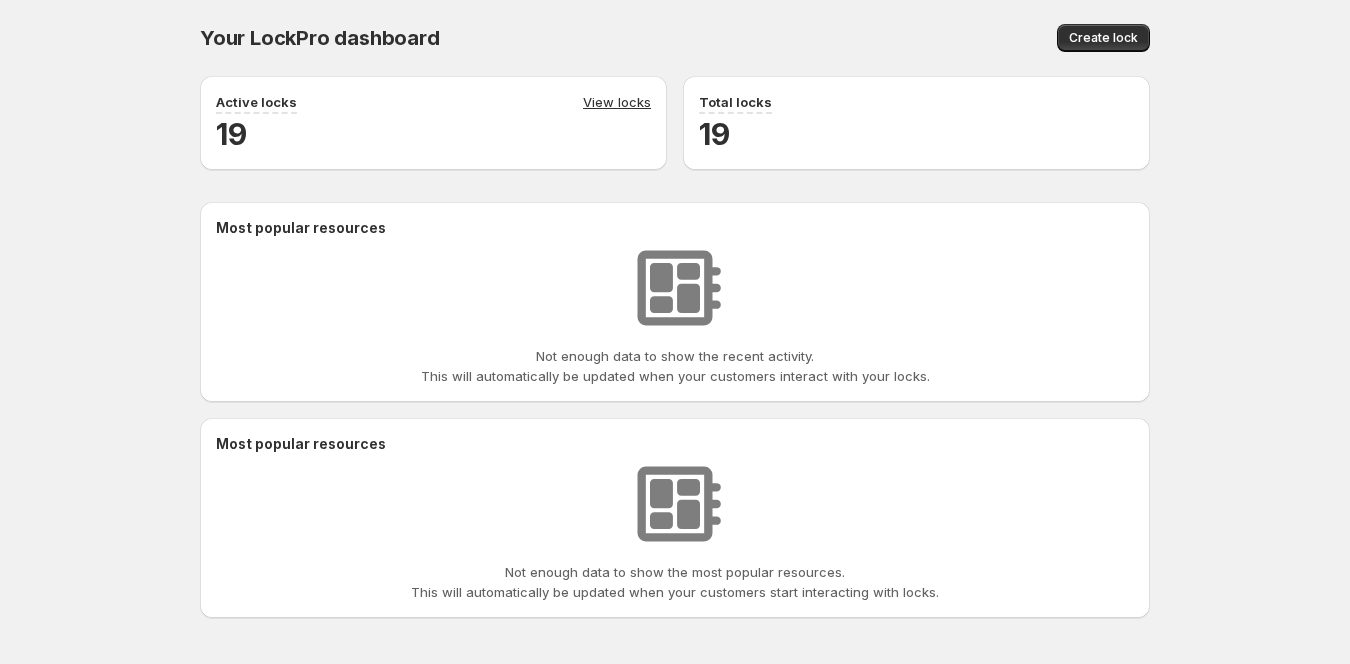 scroll, scrollTop: 0, scrollLeft: 0, axis: both 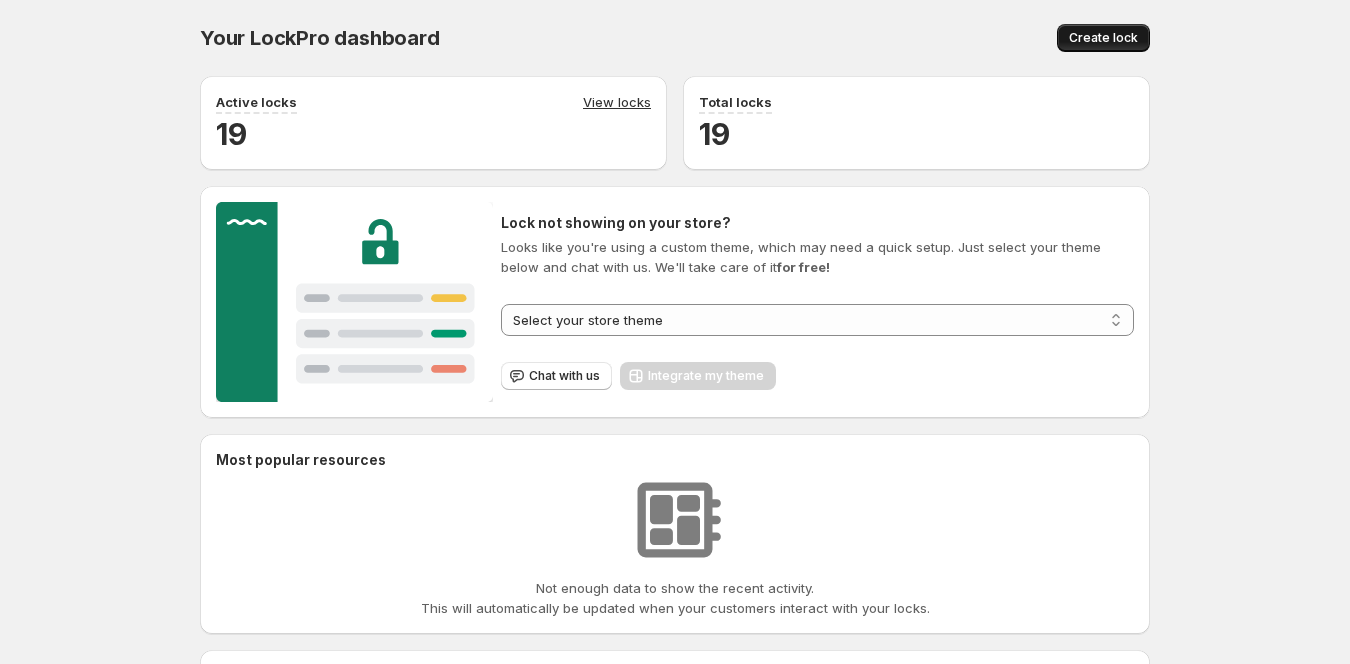 click on "Create lock" at bounding box center (1103, 38) 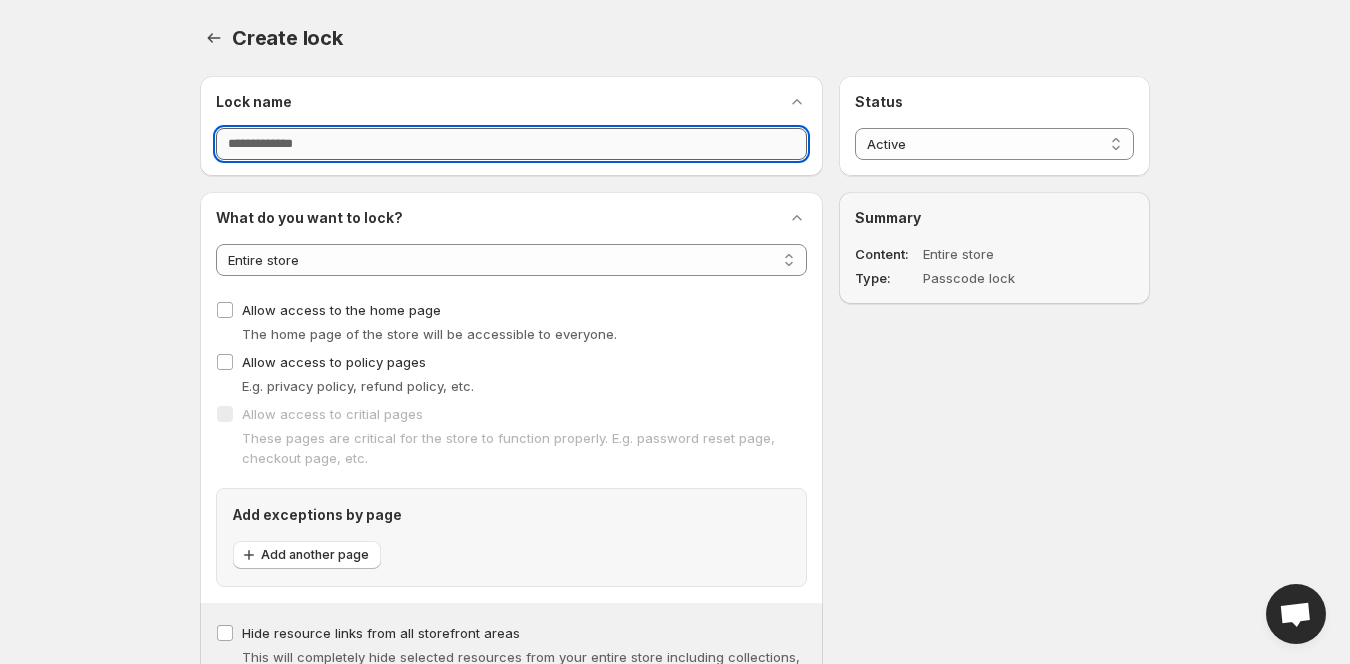click on "Lock name" at bounding box center [511, 144] 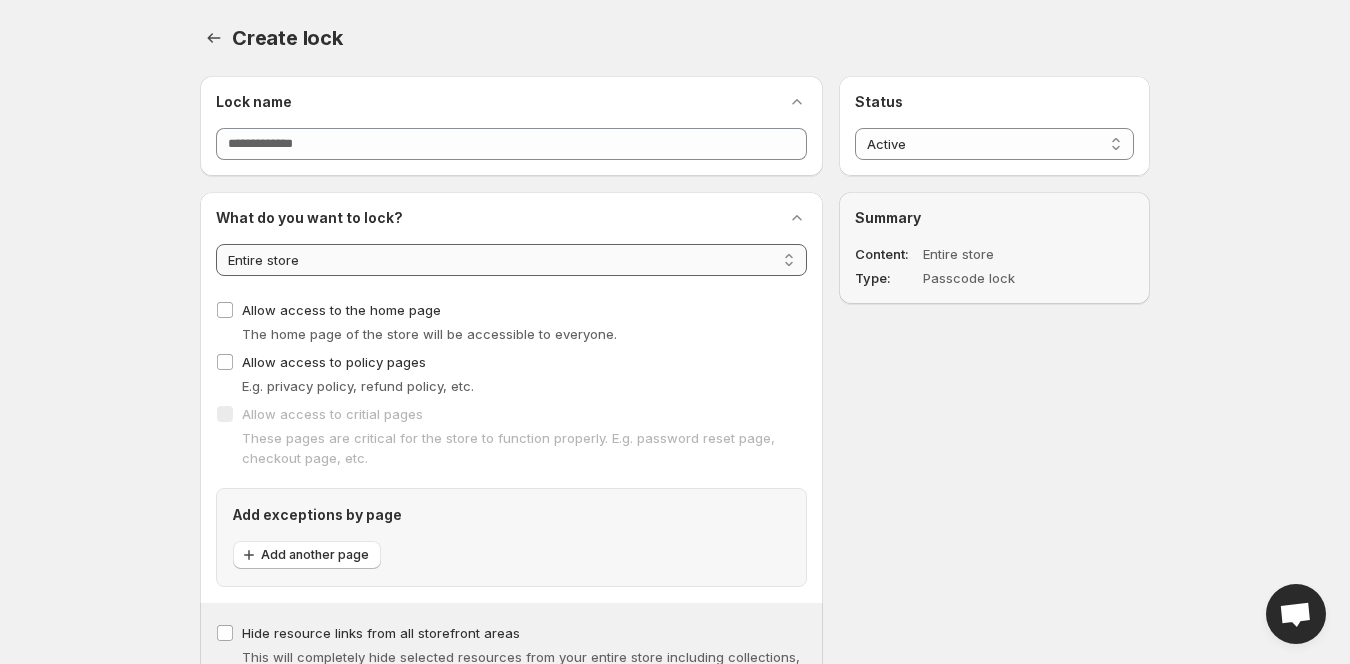 click on "**********" at bounding box center (511, 260) 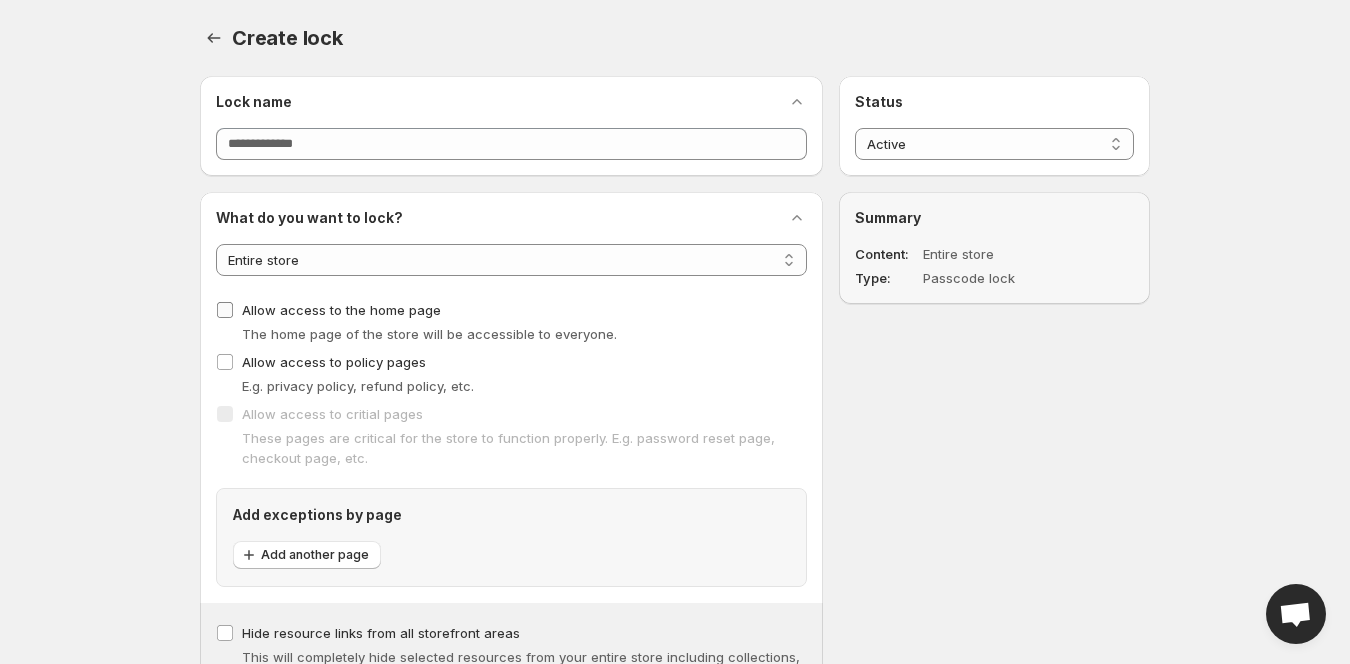 click on "Allow access to the home page" at bounding box center (341, 310) 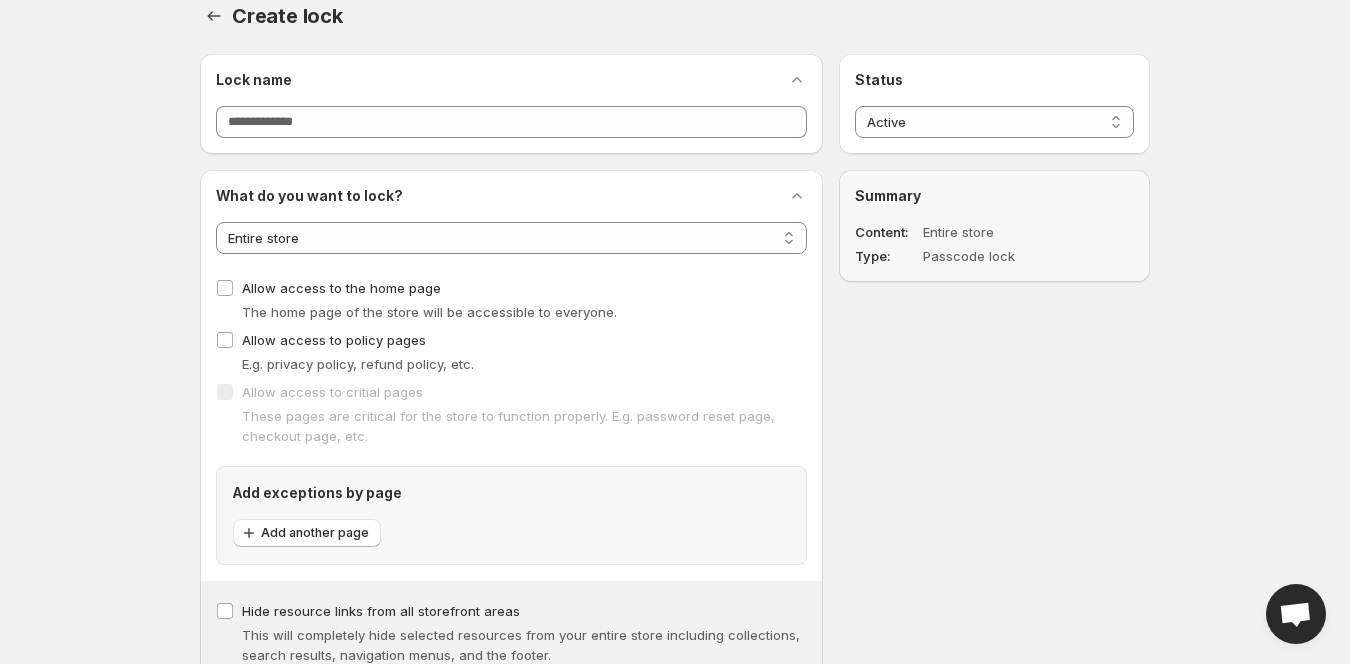 scroll, scrollTop: 0, scrollLeft: 0, axis: both 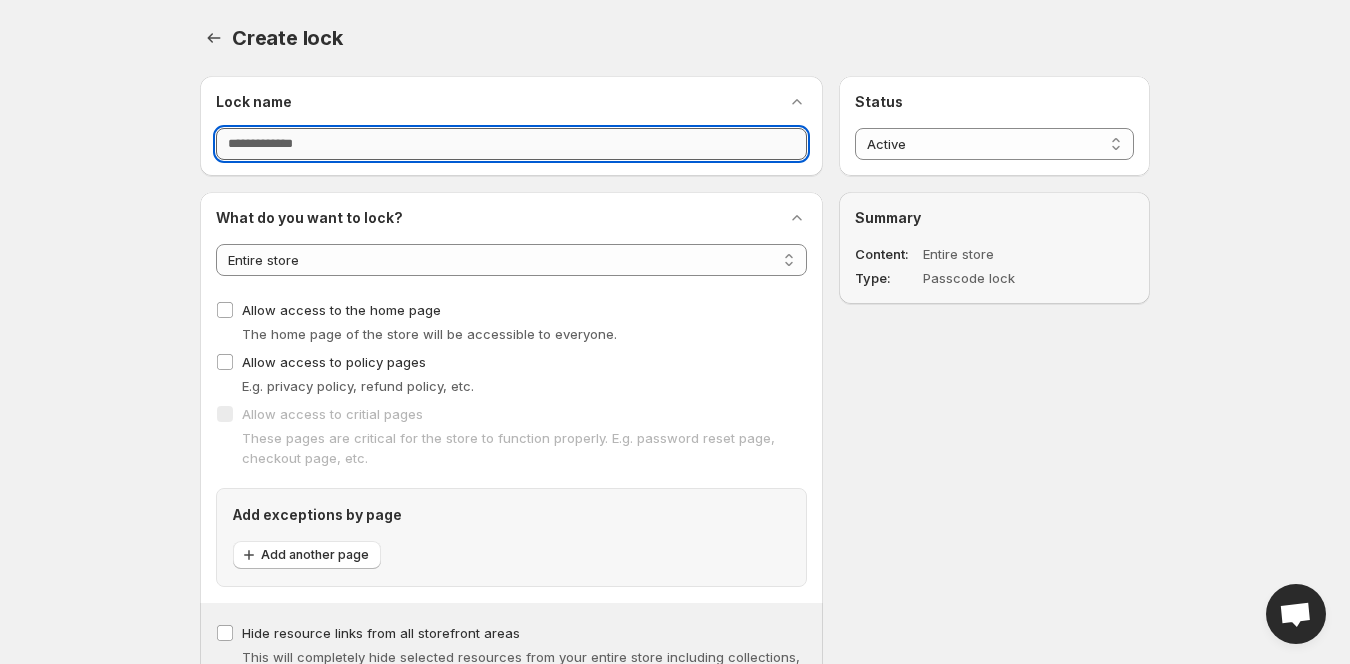 click on "Lock name" at bounding box center (511, 144) 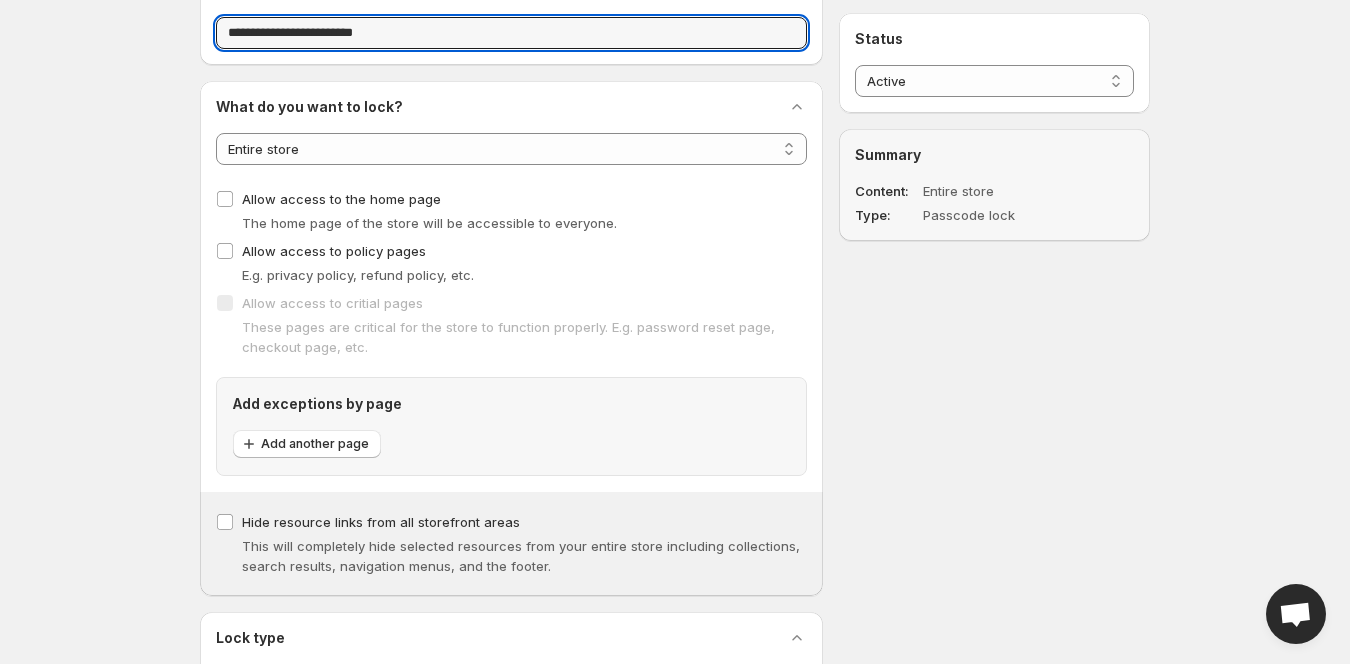 scroll, scrollTop: 200, scrollLeft: 0, axis: vertical 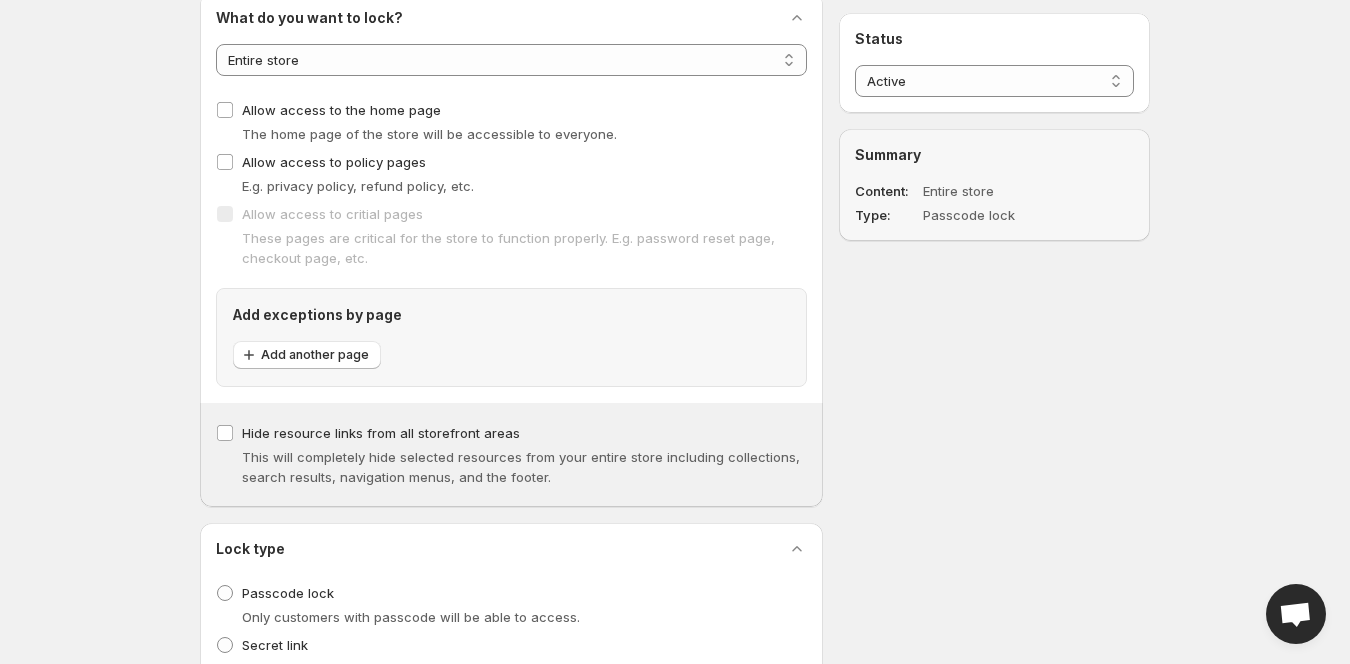 type on "**********" 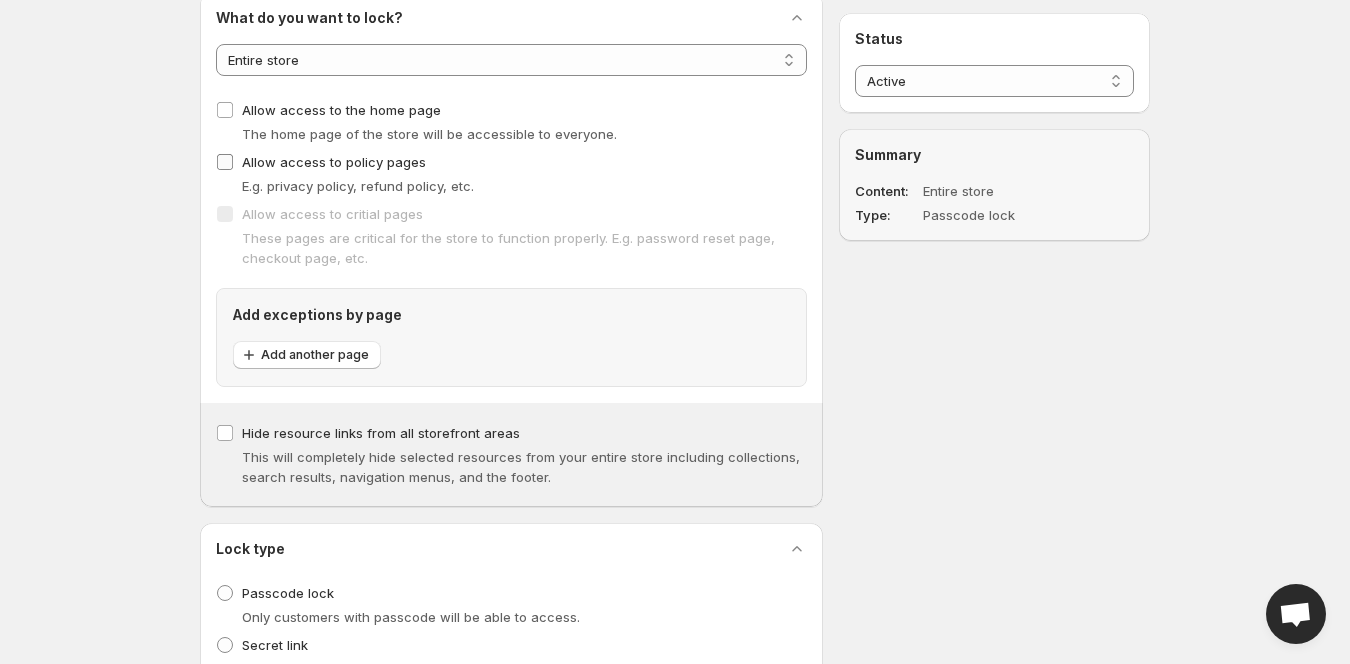 click on "Allow access to policy pages" at bounding box center [334, 162] 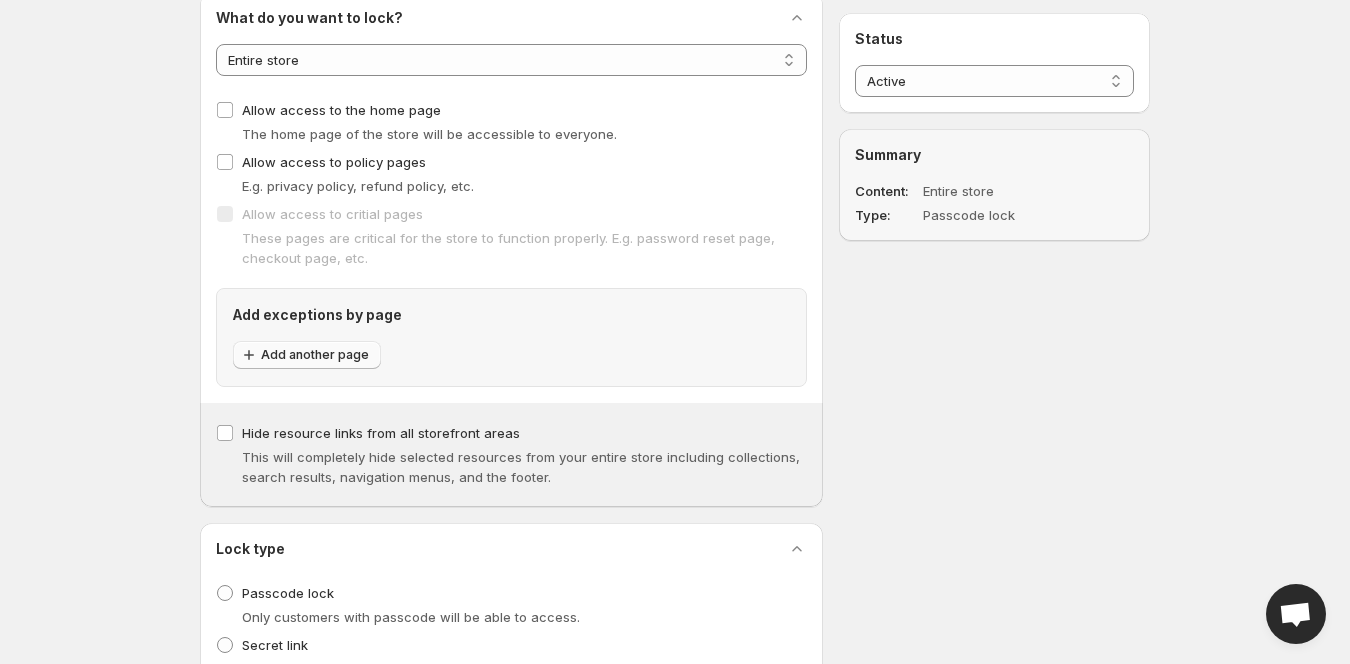 click on "Add another page" at bounding box center (315, 355) 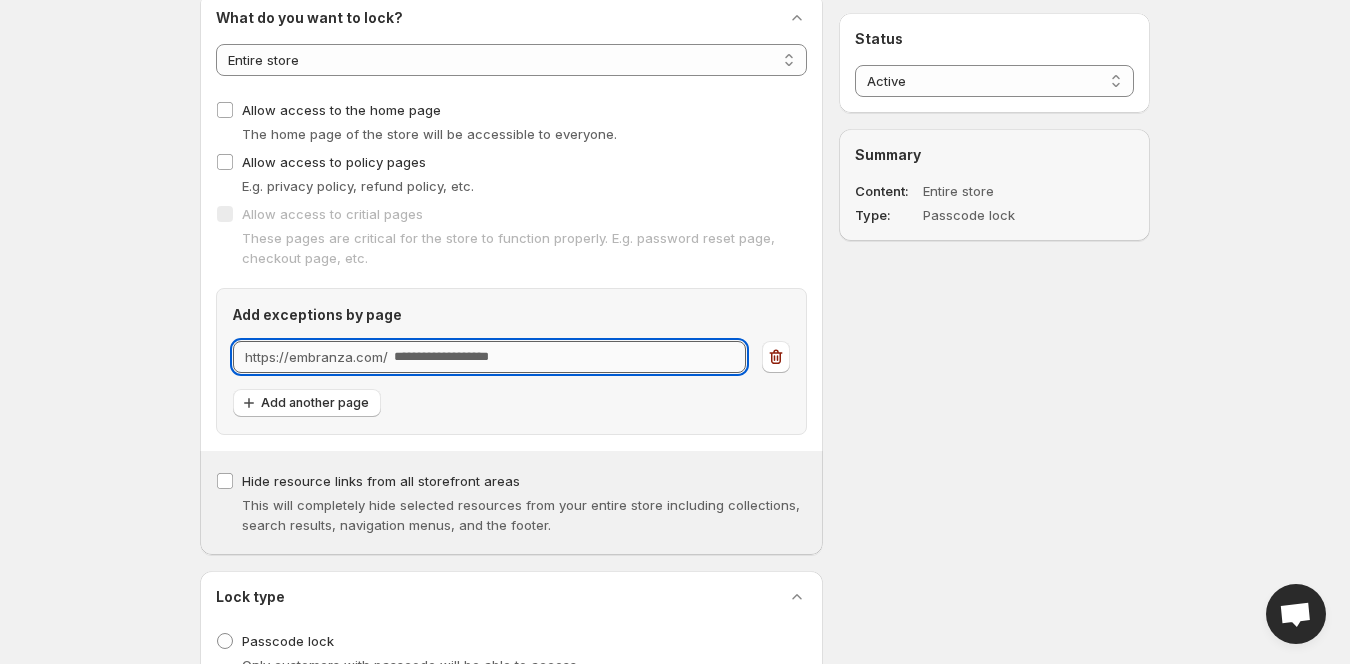 click on "URL" at bounding box center (570, 357) 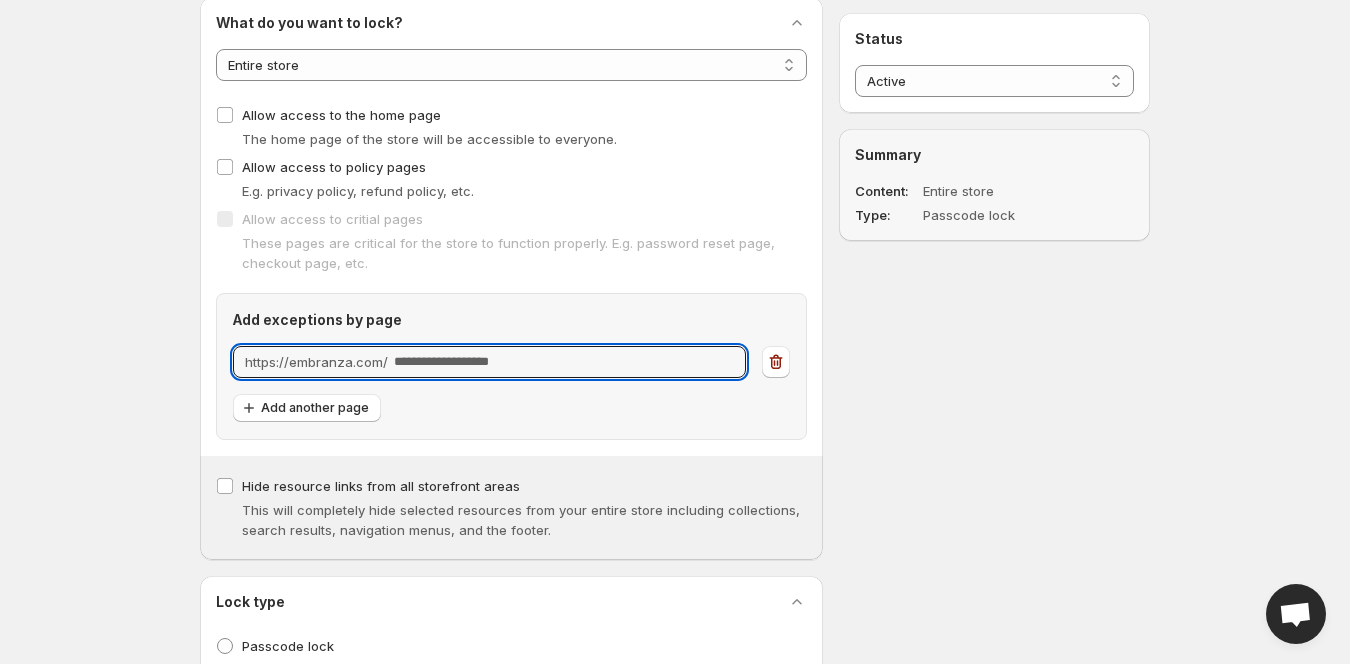 scroll, scrollTop: 200, scrollLeft: 0, axis: vertical 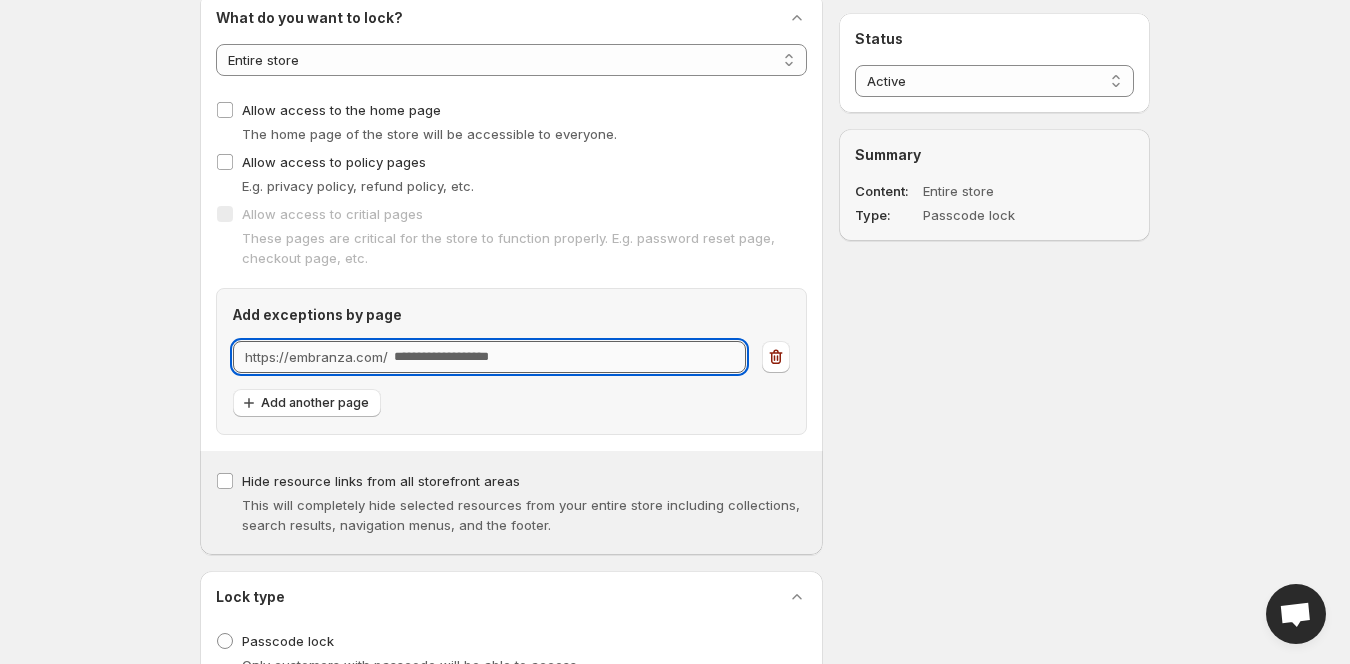 click on "URL" at bounding box center (570, 357) 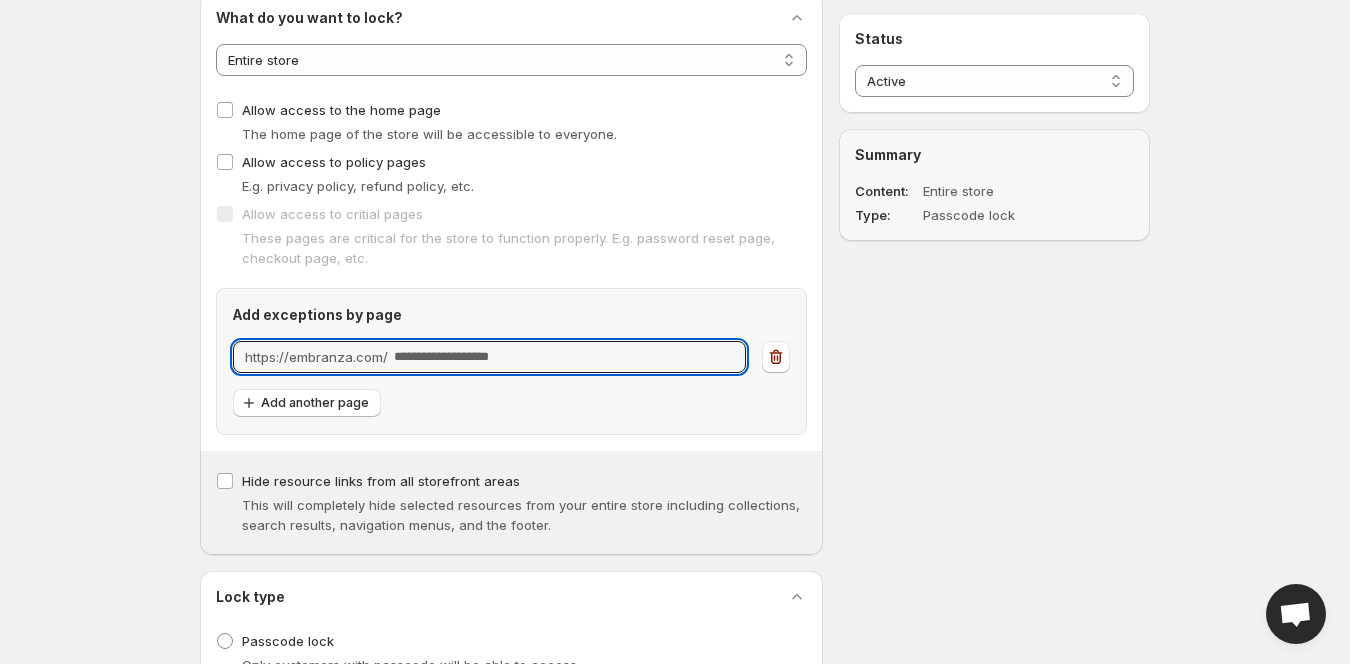 drag, startPoint x: 516, startPoint y: 353, endPoint x: 175, endPoint y: 354, distance: 341.00146 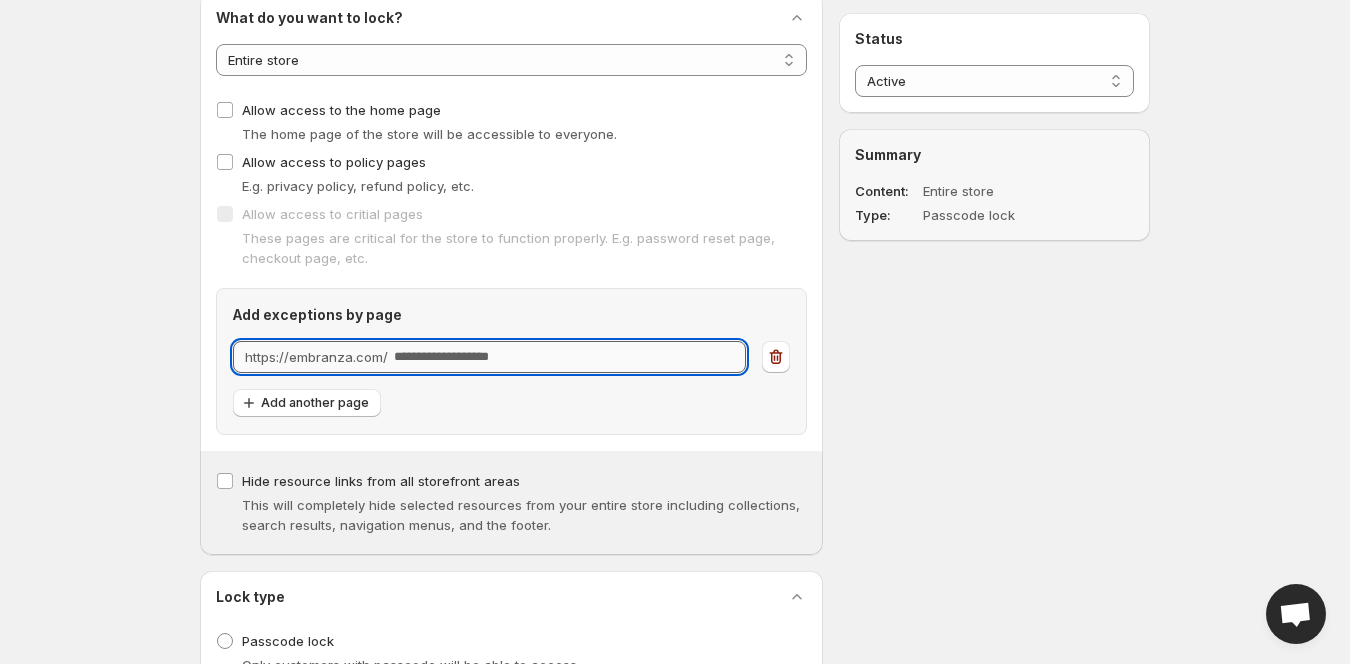 type on "*" 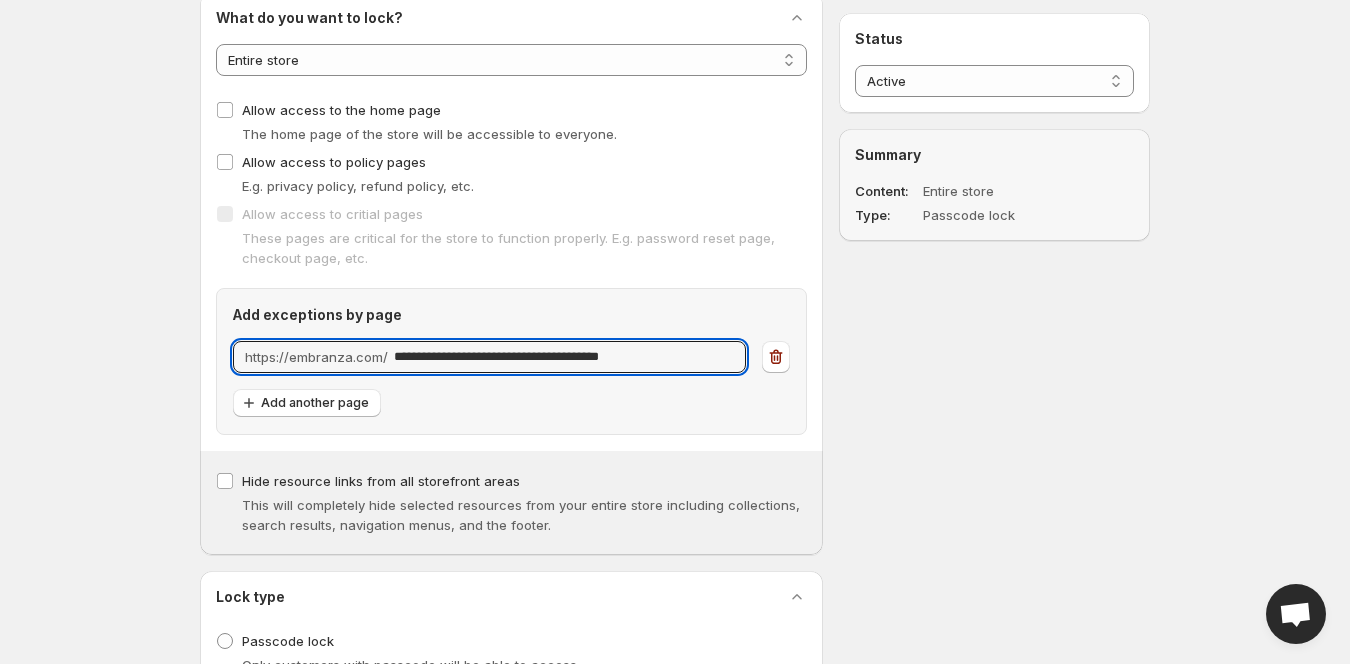 drag, startPoint x: 535, startPoint y: 350, endPoint x: 181, endPoint y: 355, distance: 354.0353 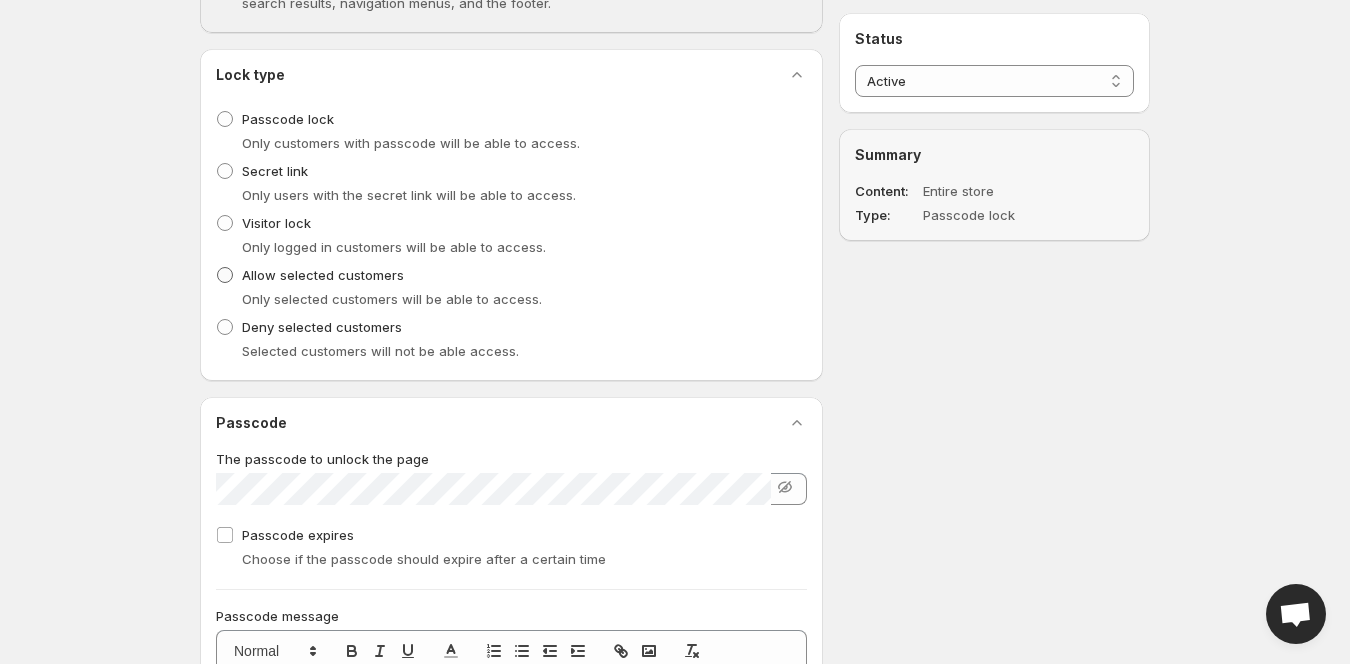 scroll, scrollTop: 700, scrollLeft: 0, axis: vertical 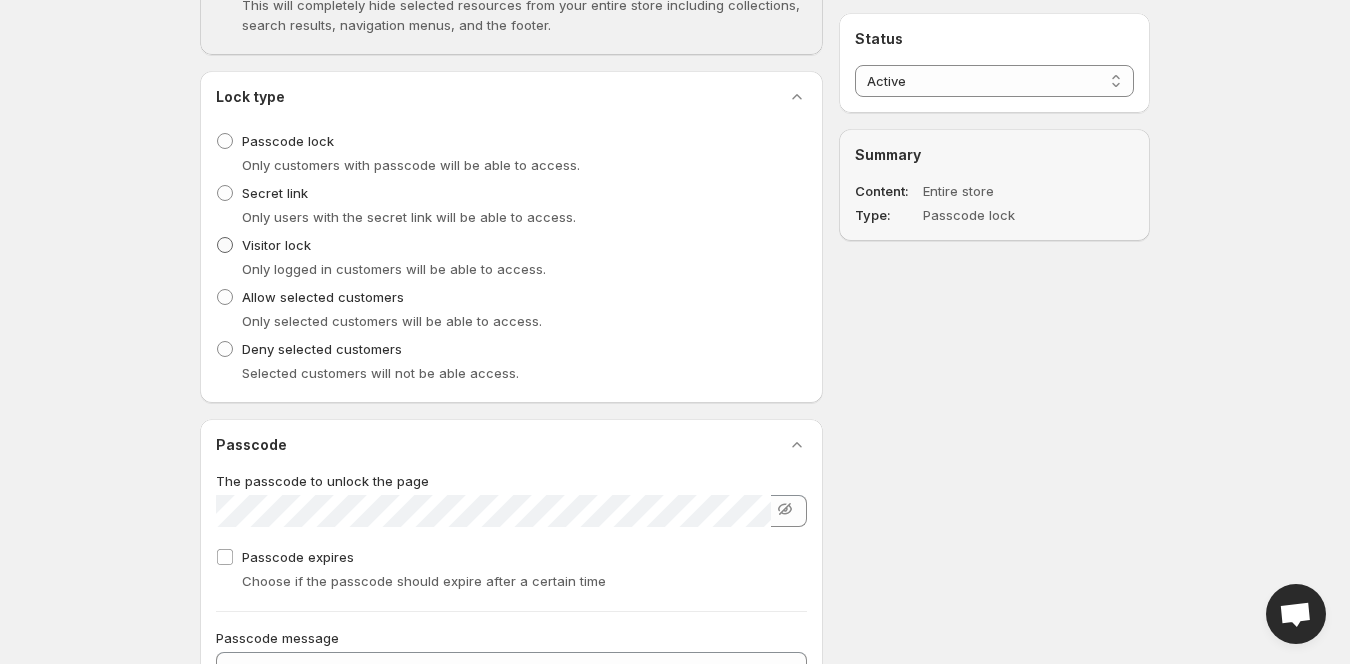 type on "**********" 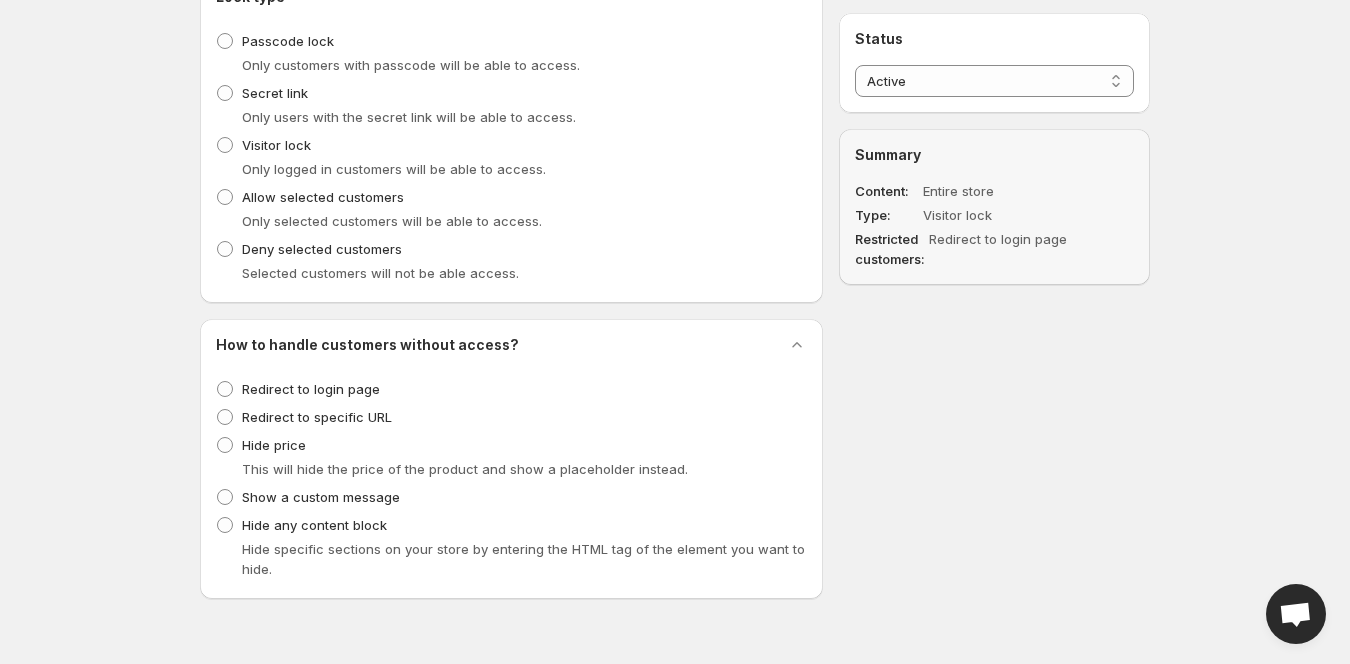 scroll, scrollTop: 700, scrollLeft: 0, axis: vertical 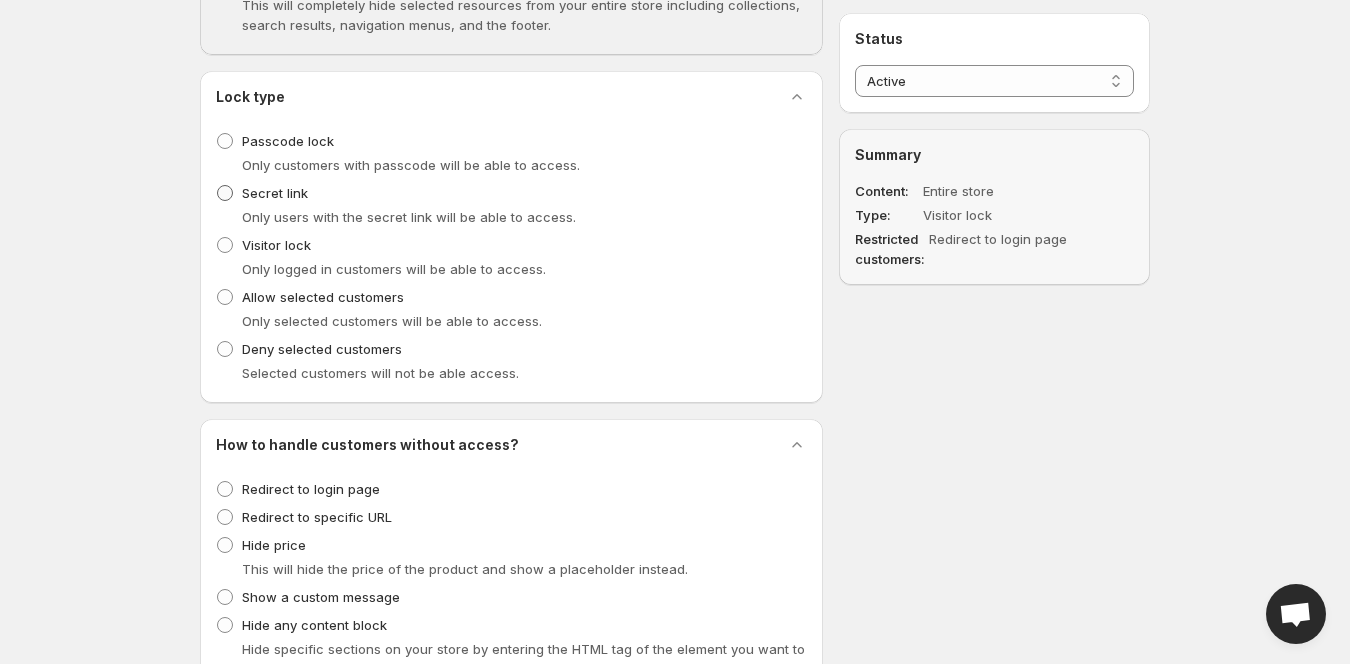click on "Secret link" at bounding box center (275, 193) 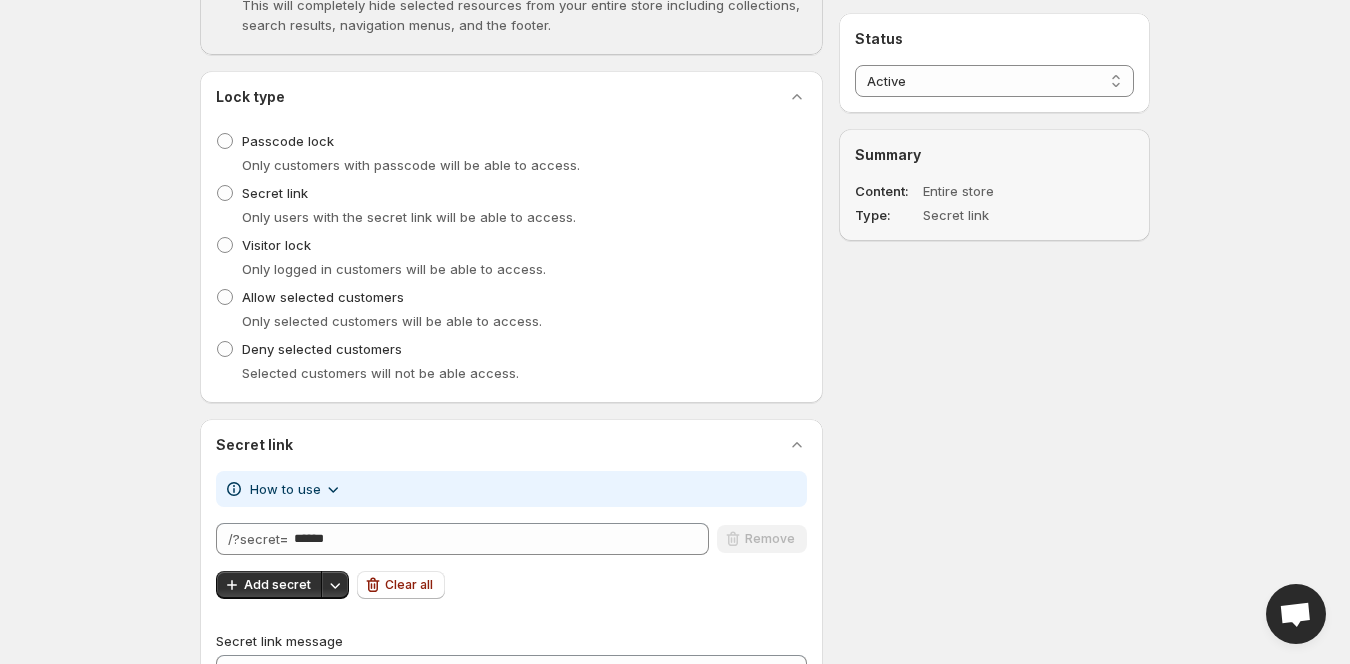 click on "How to use" at bounding box center (285, 489) 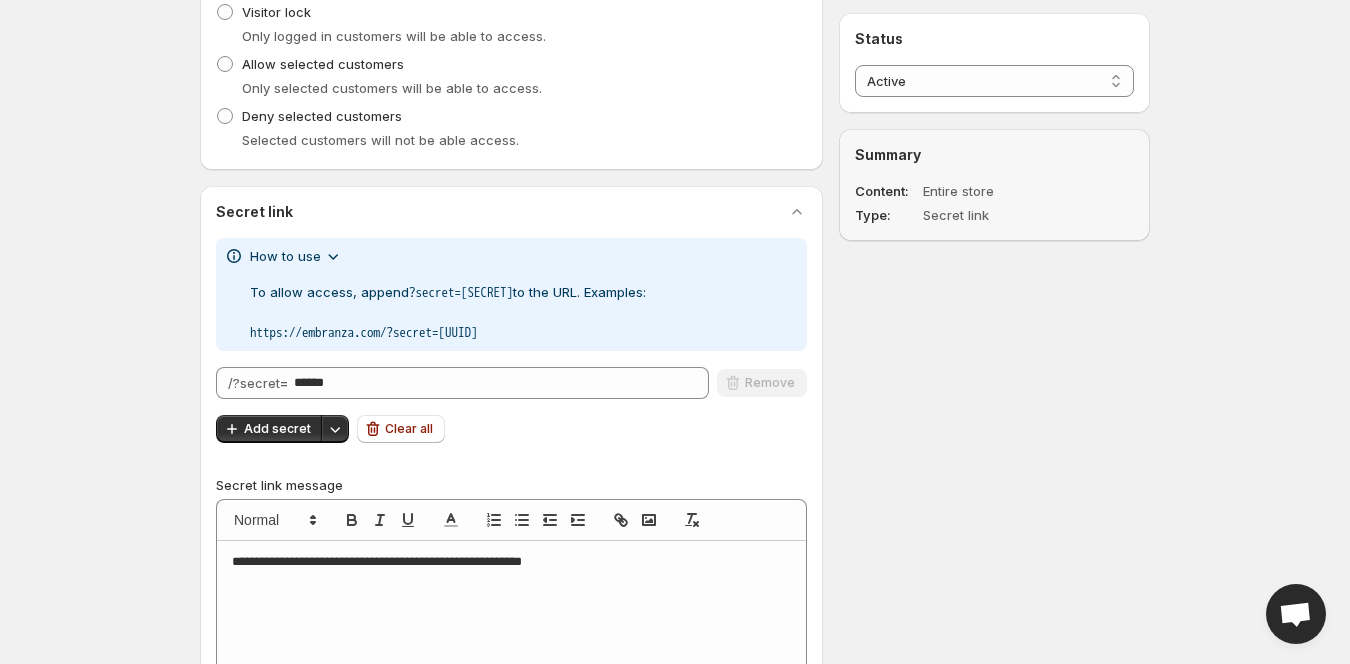 scroll, scrollTop: 900, scrollLeft: 0, axis: vertical 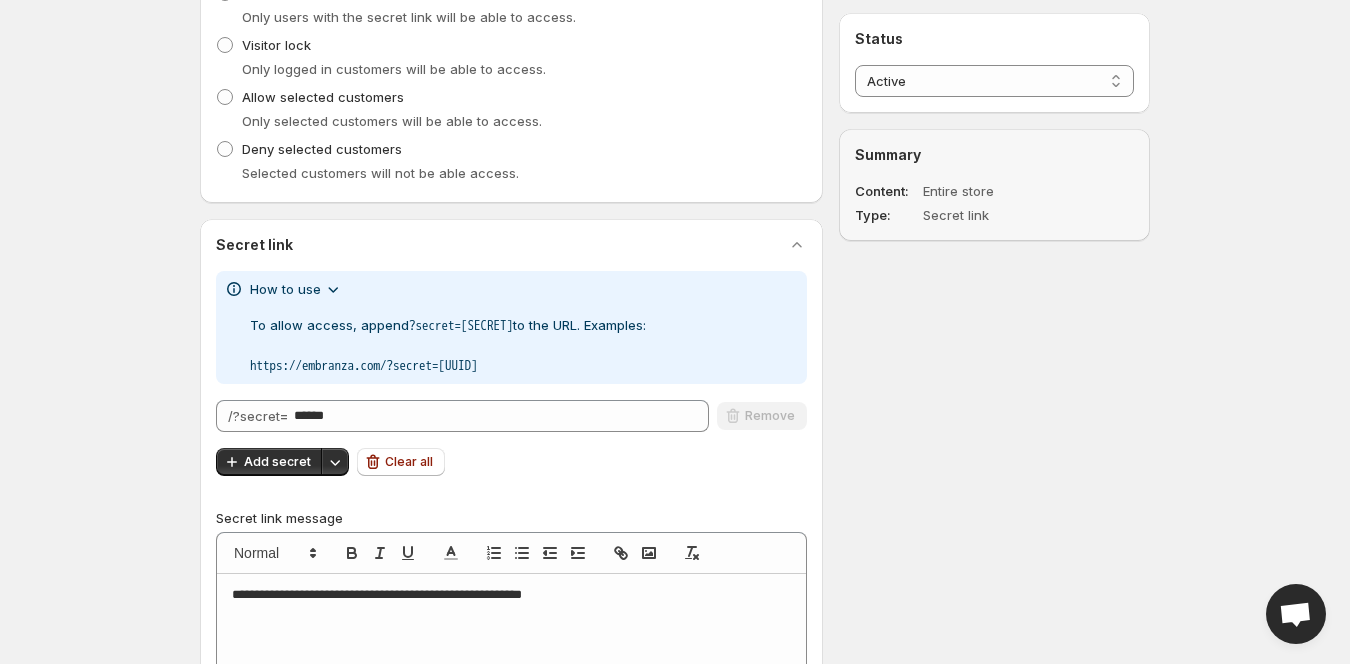 click on "How to use" at bounding box center (285, 289) 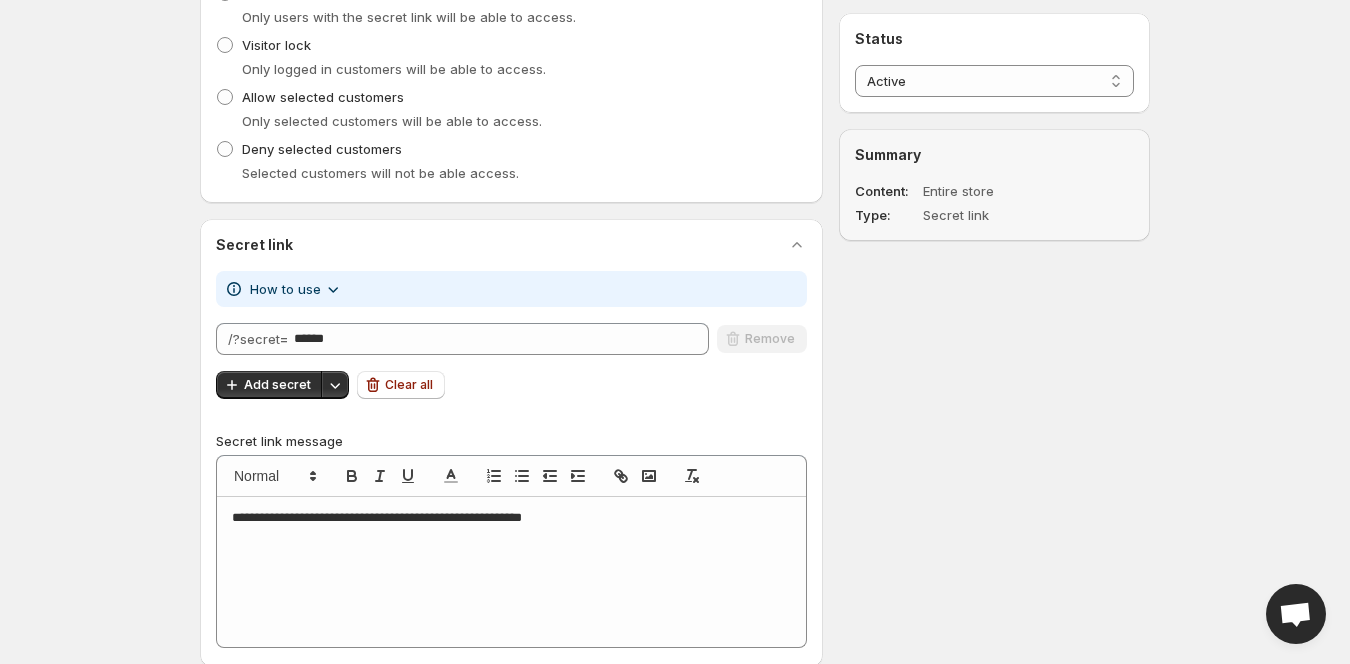 scroll, scrollTop: 800, scrollLeft: 0, axis: vertical 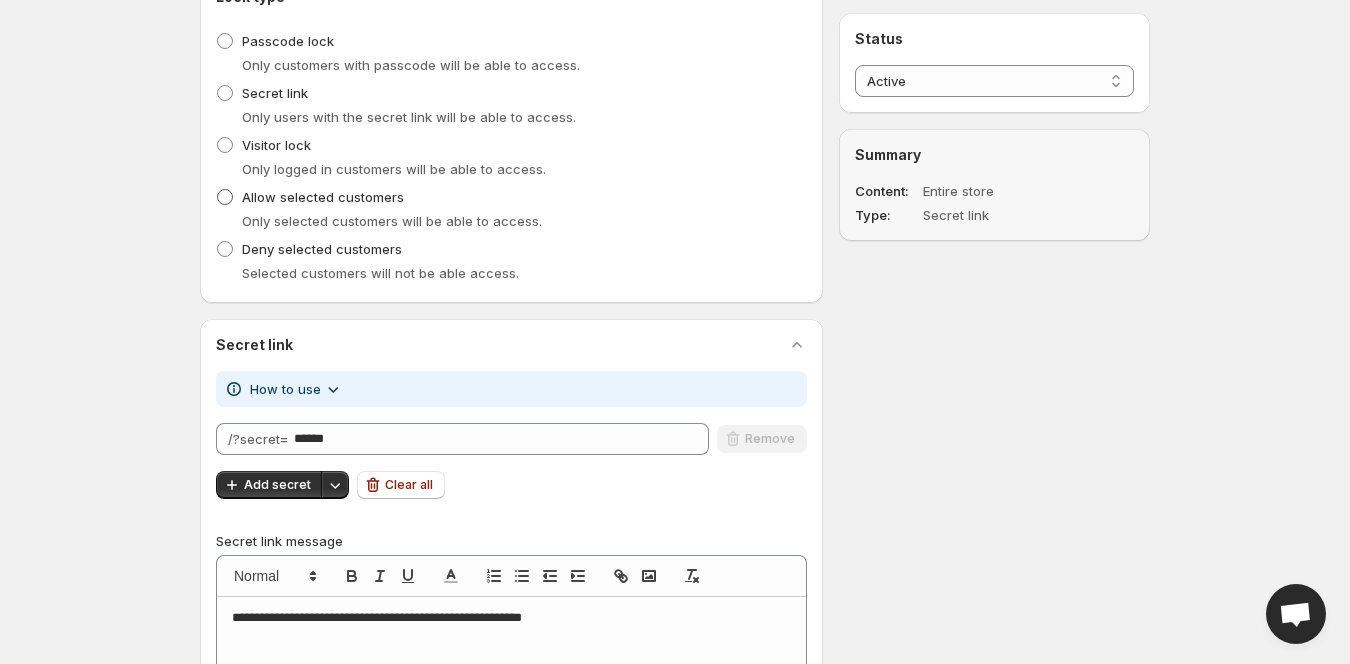 click on "Allow selected customers" at bounding box center (310, 197) 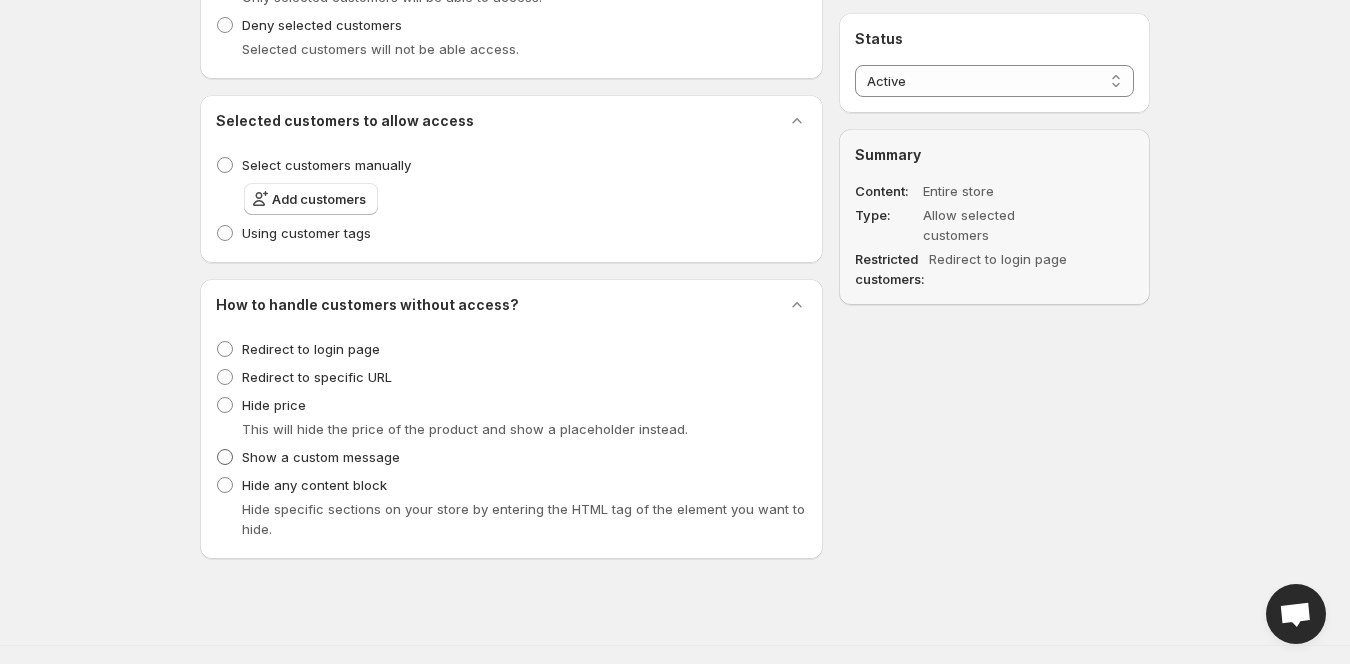 scroll, scrollTop: 1022, scrollLeft: 0, axis: vertical 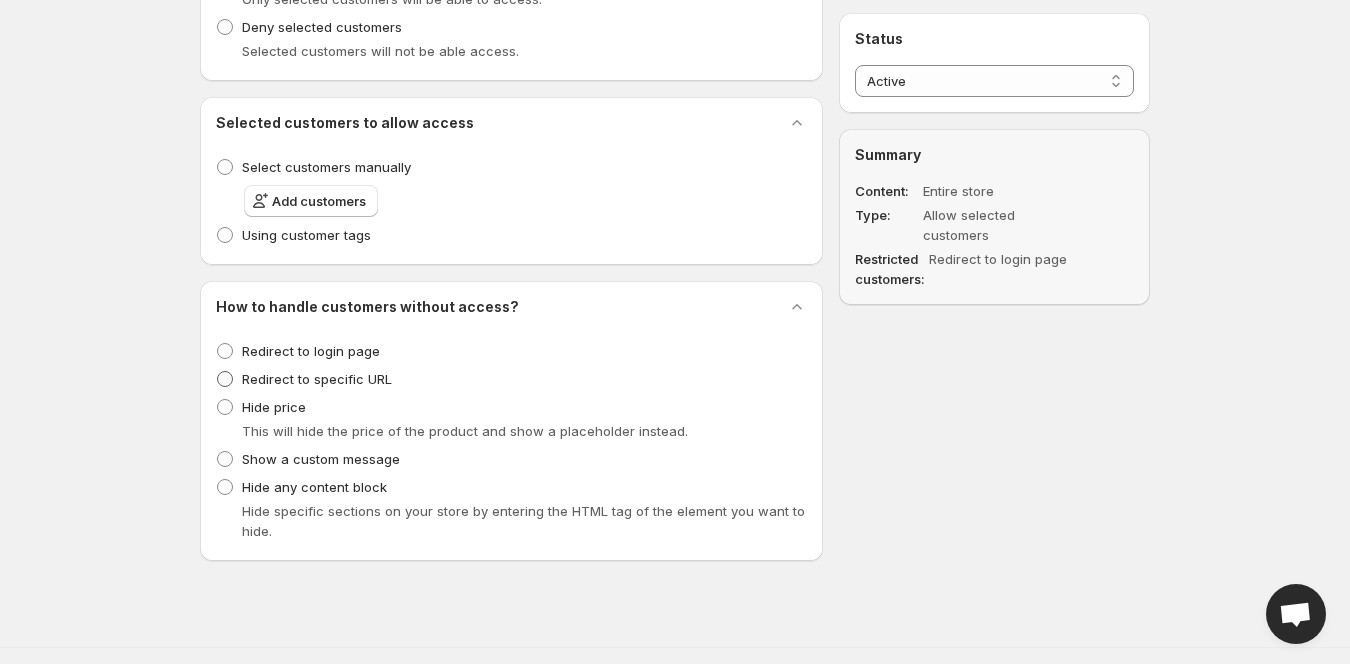 click on "Redirect to specific URL" at bounding box center [317, 379] 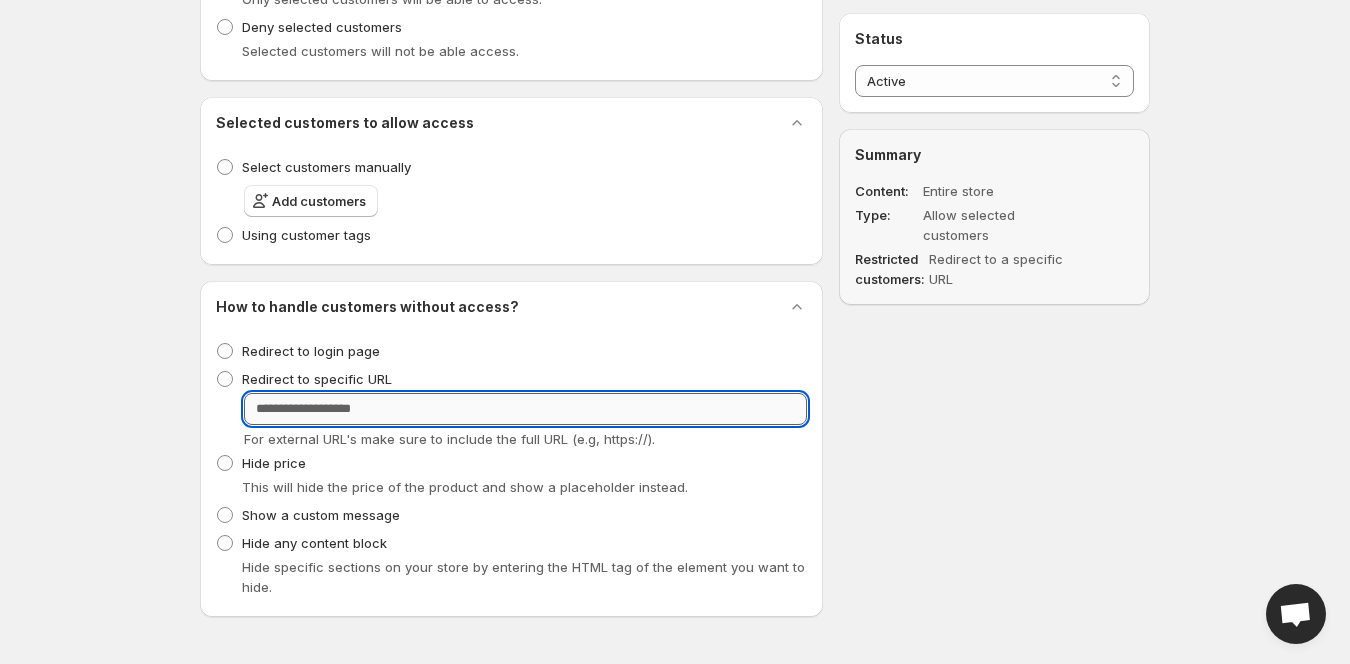 click on "URL" at bounding box center (525, 409) 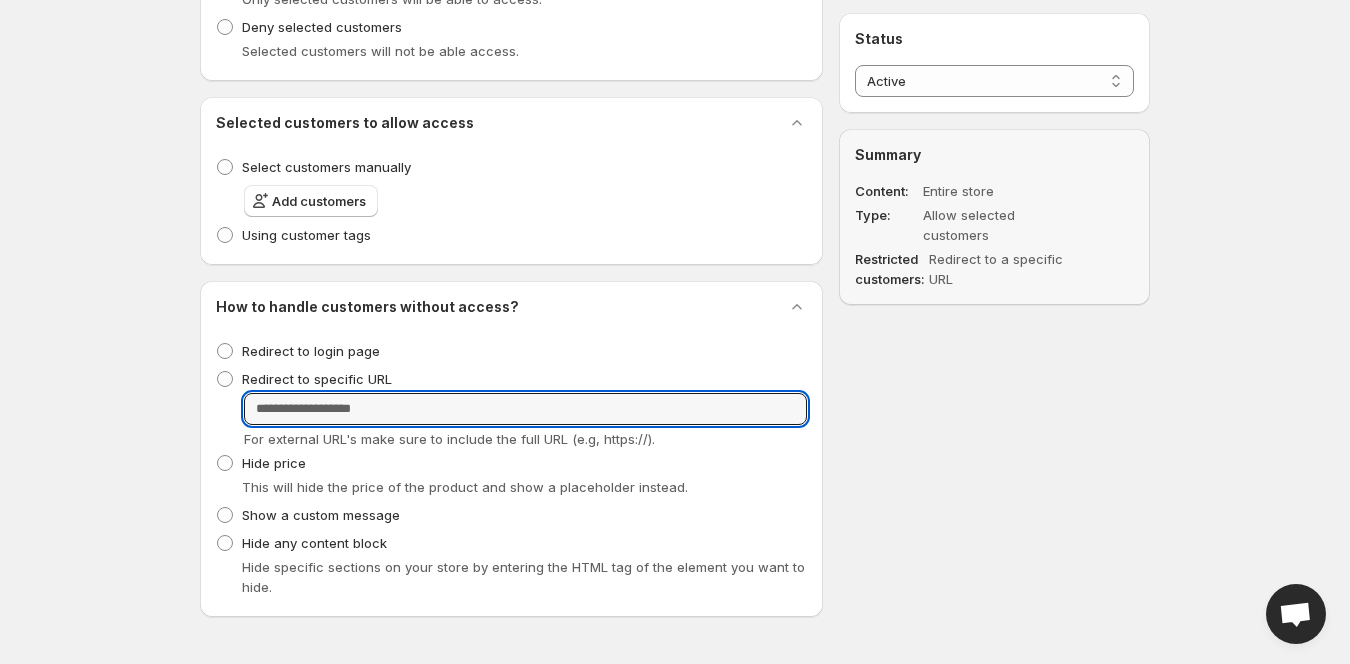 paste on "**********" 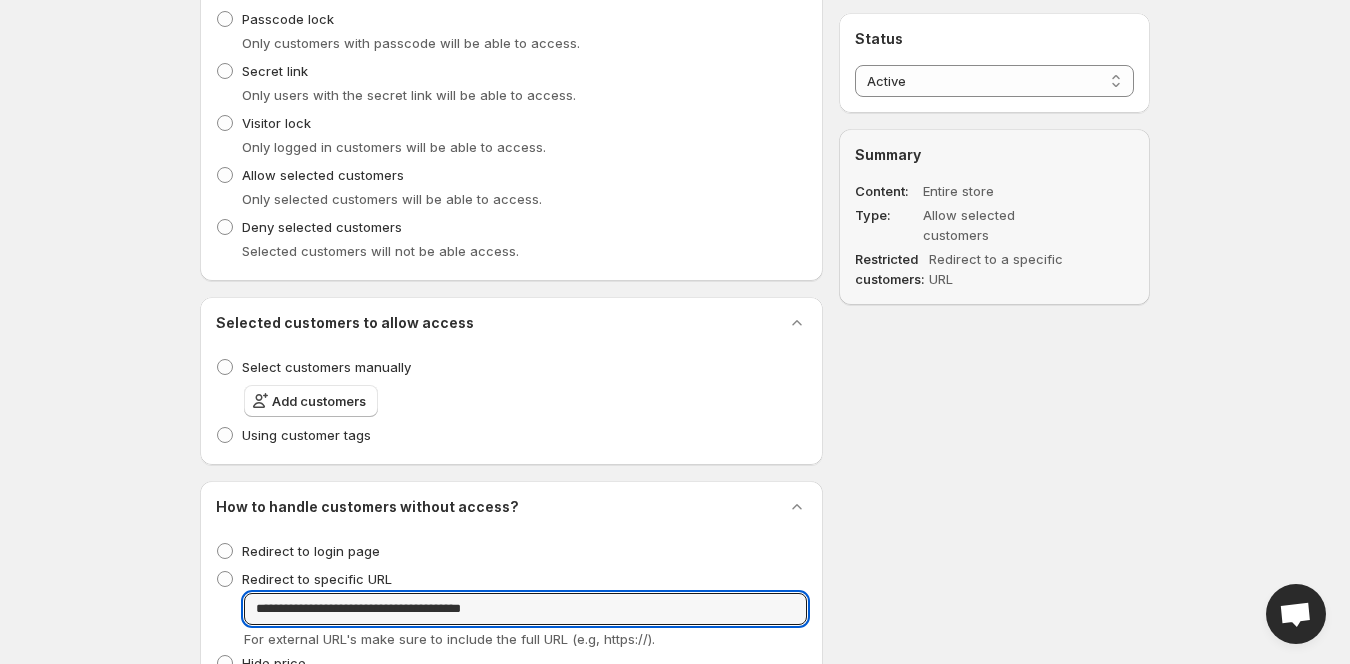 scroll, scrollTop: 922, scrollLeft: 0, axis: vertical 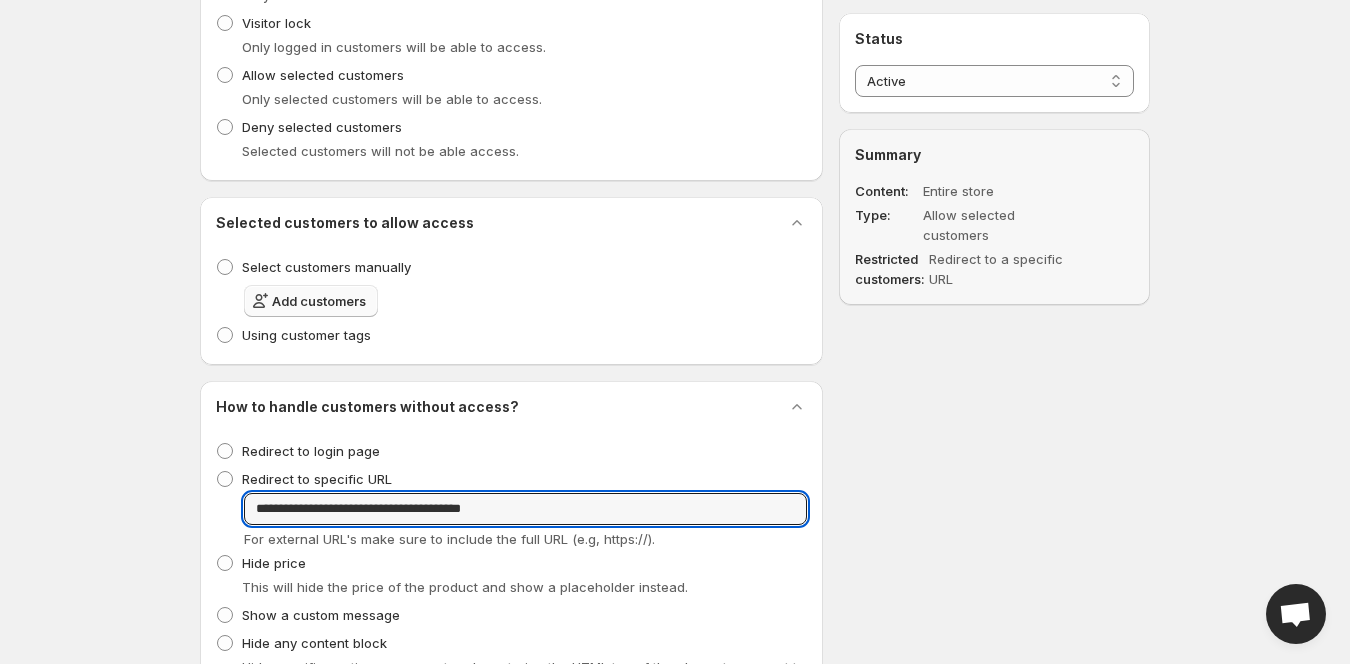 type on "**********" 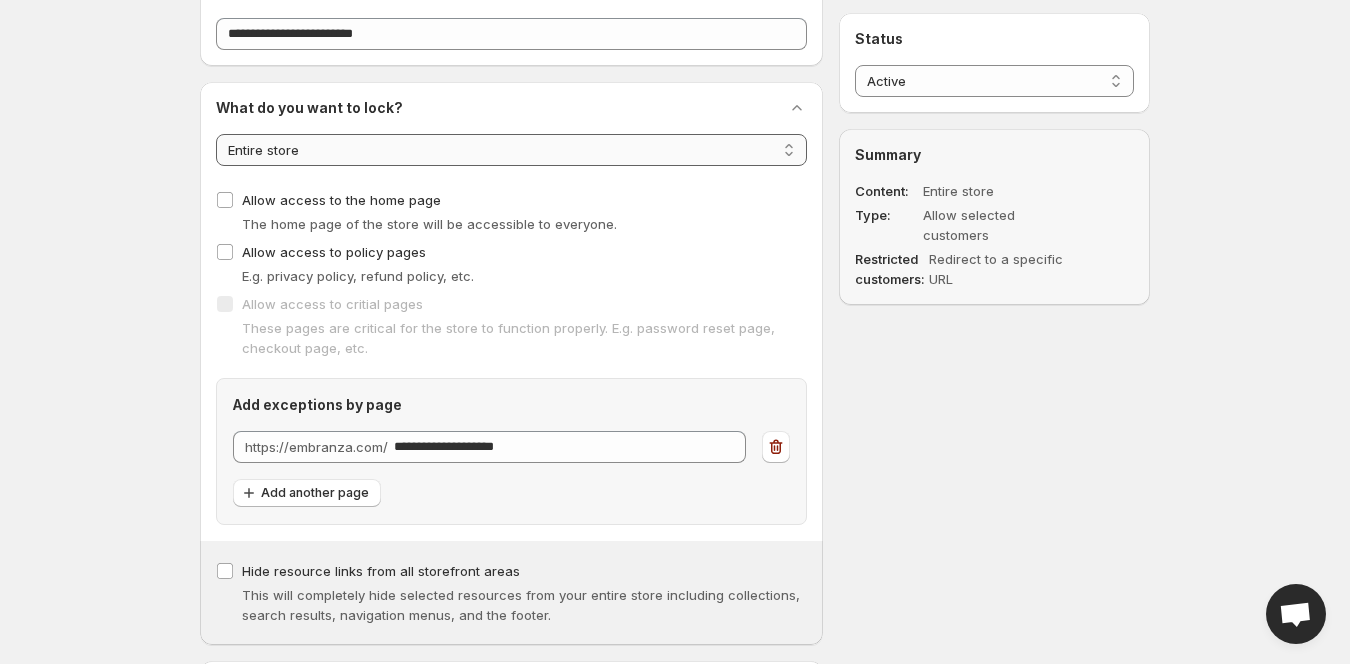scroll, scrollTop: 0, scrollLeft: 0, axis: both 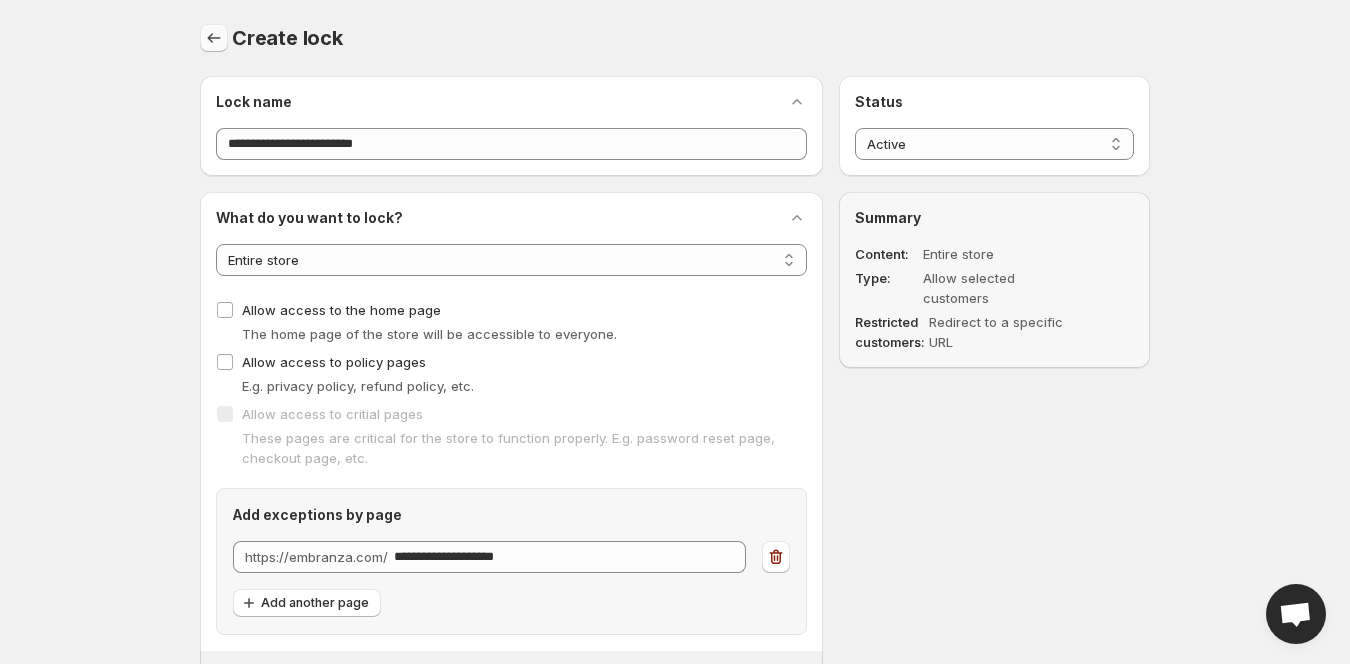 click 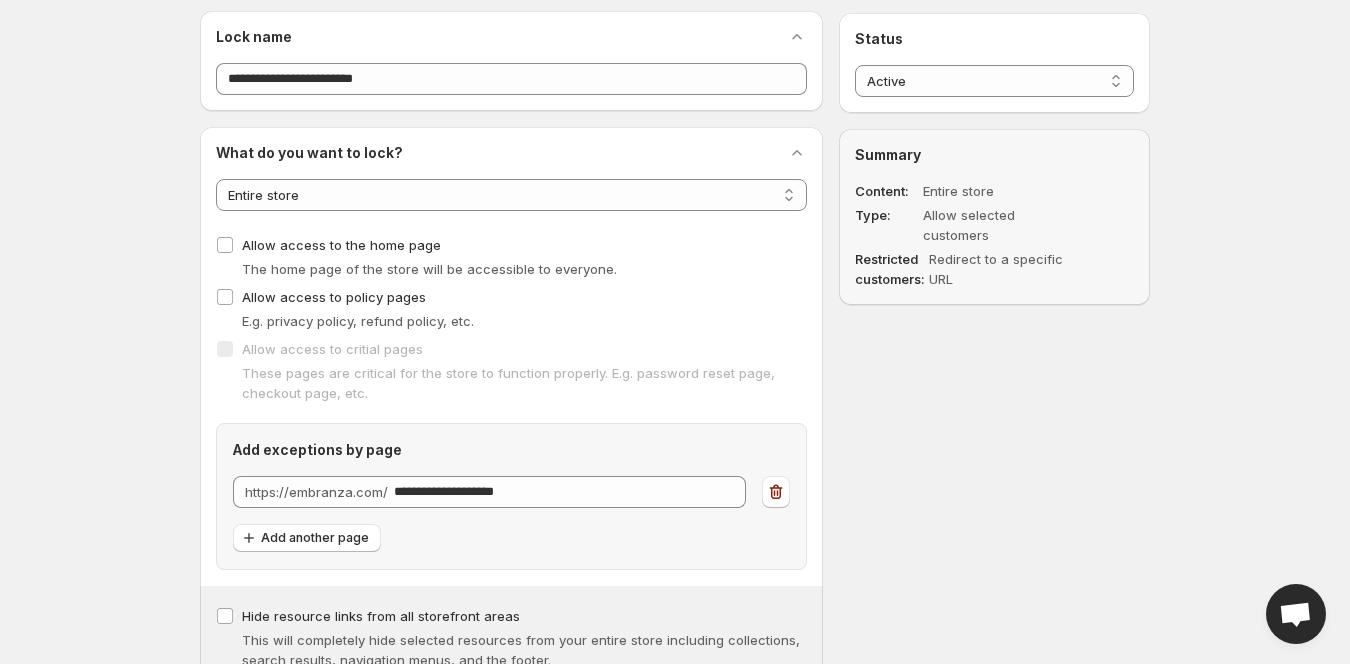 scroll, scrollTop: 100, scrollLeft: 0, axis: vertical 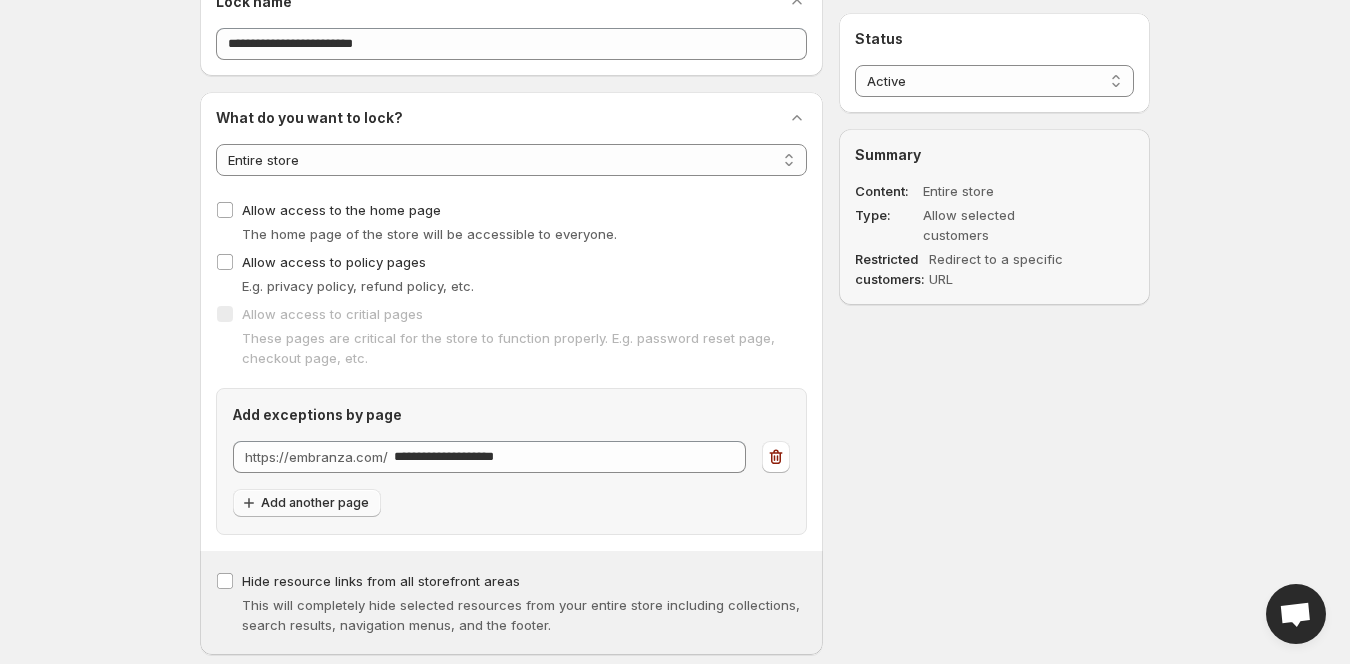 click on "Add another page" at bounding box center [315, 503] 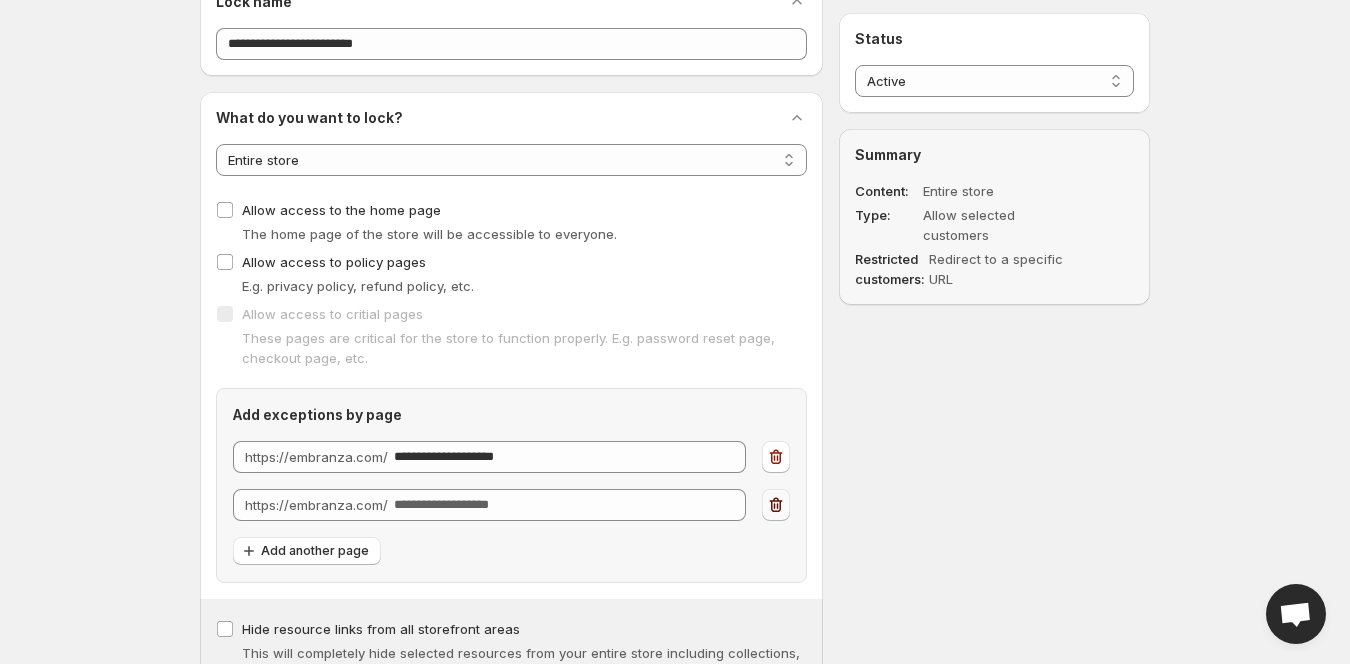 click 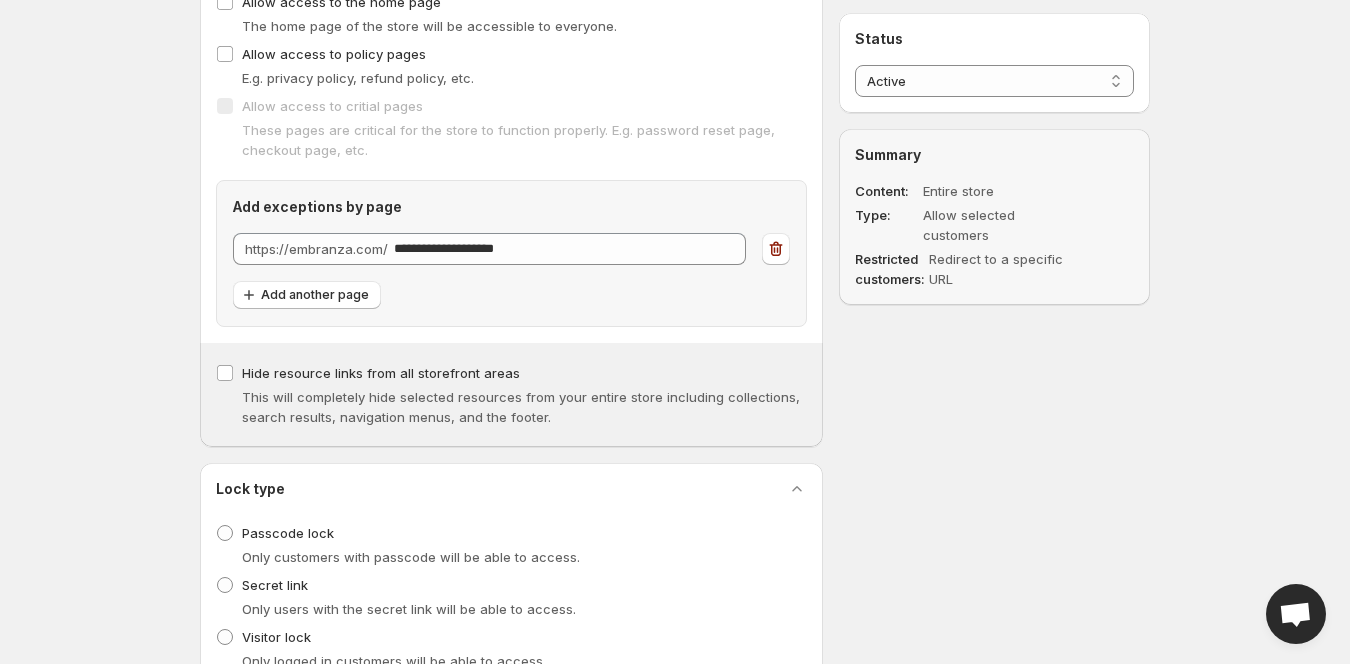 scroll, scrollTop: 400, scrollLeft: 0, axis: vertical 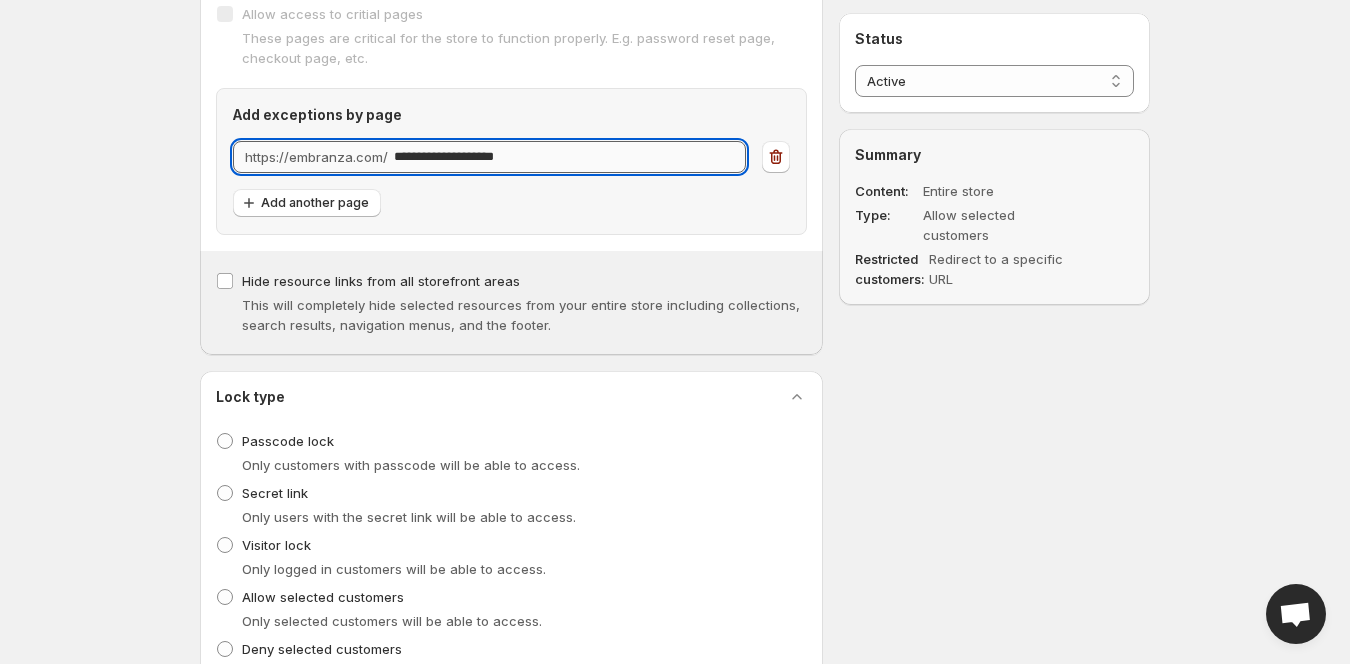 click on "**********" at bounding box center [570, 157] 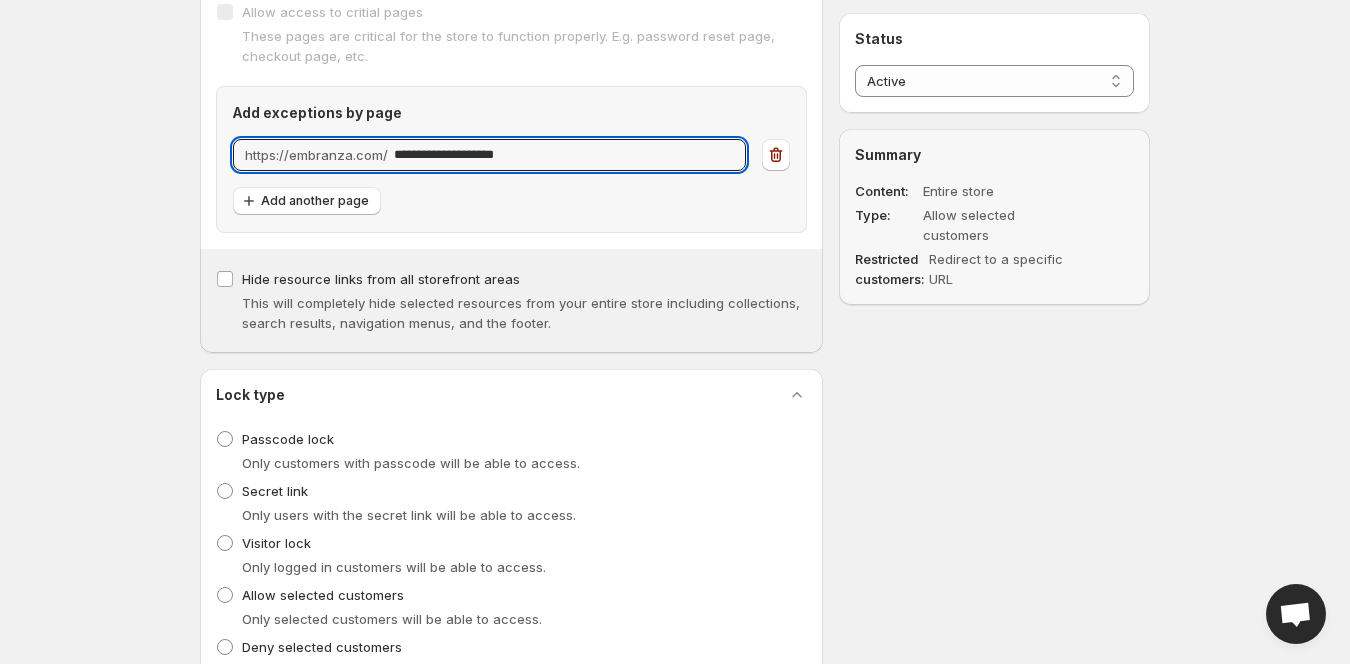 scroll, scrollTop: 600, scrollLeft: 0, axis: vertical 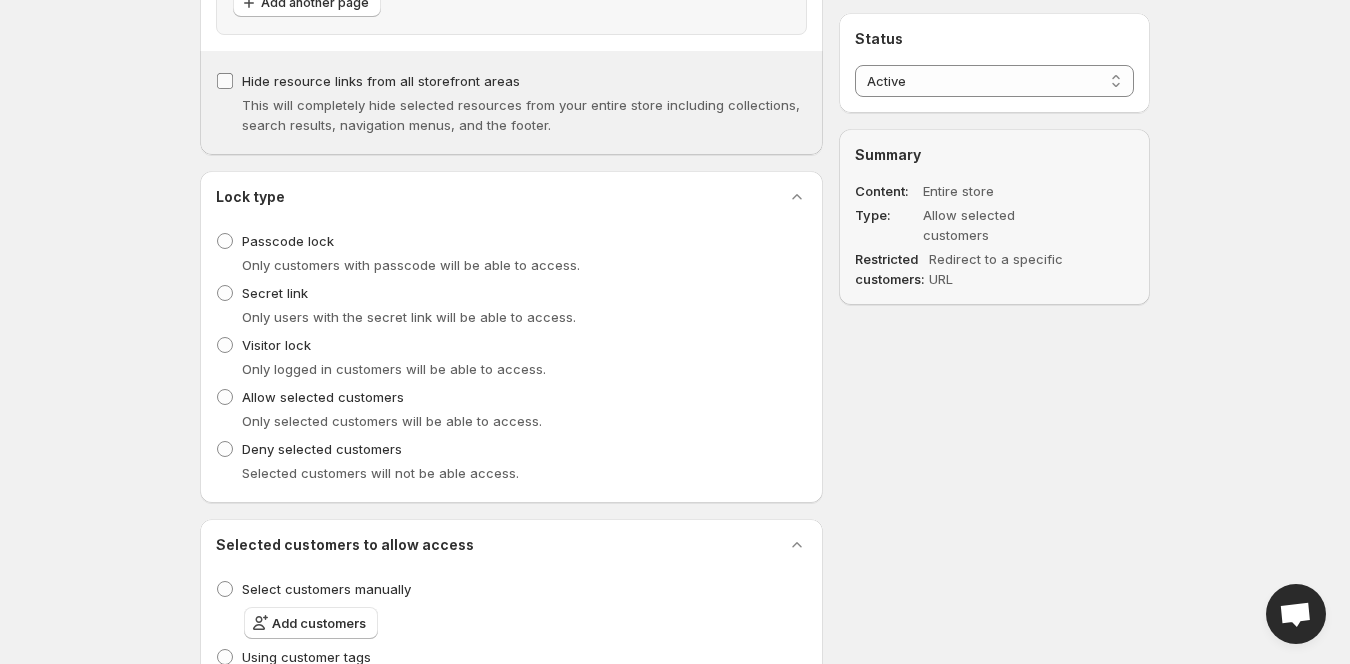 click on "Hide resource links from all storefront areas" at bounding box center [381, 81] 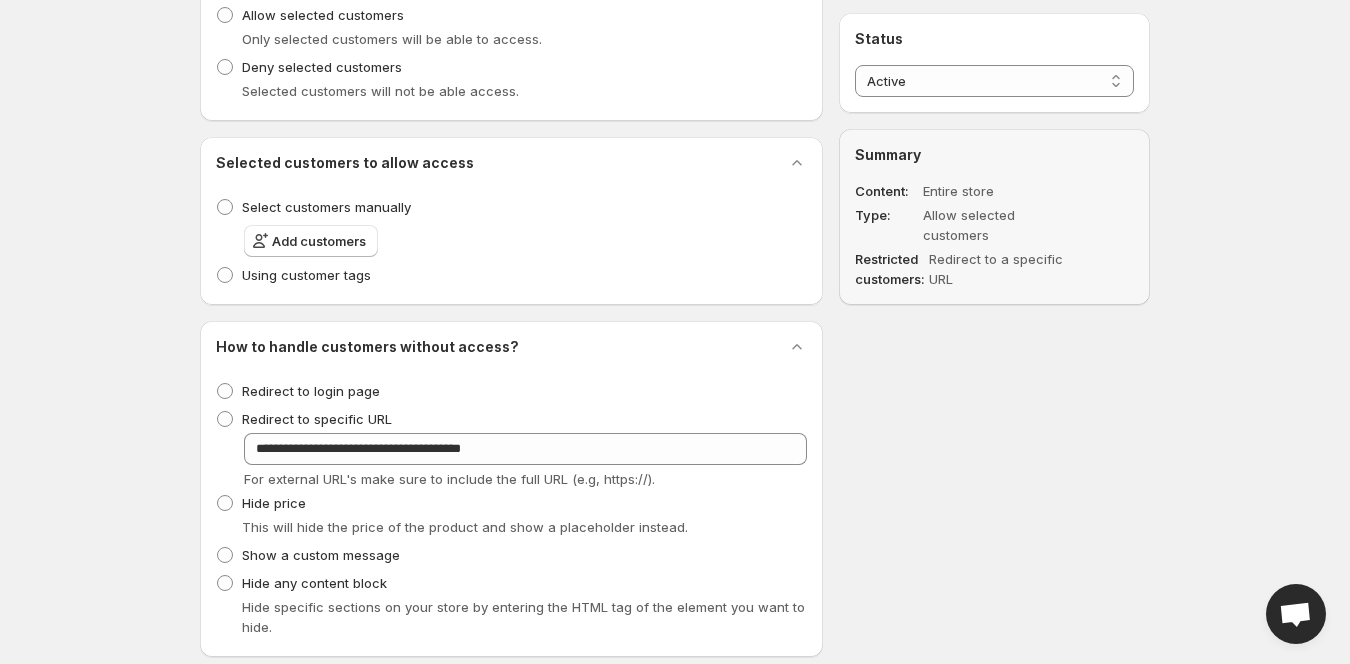 scroll, scrollTop: 978, scrollLeft: 0, axis: vertical 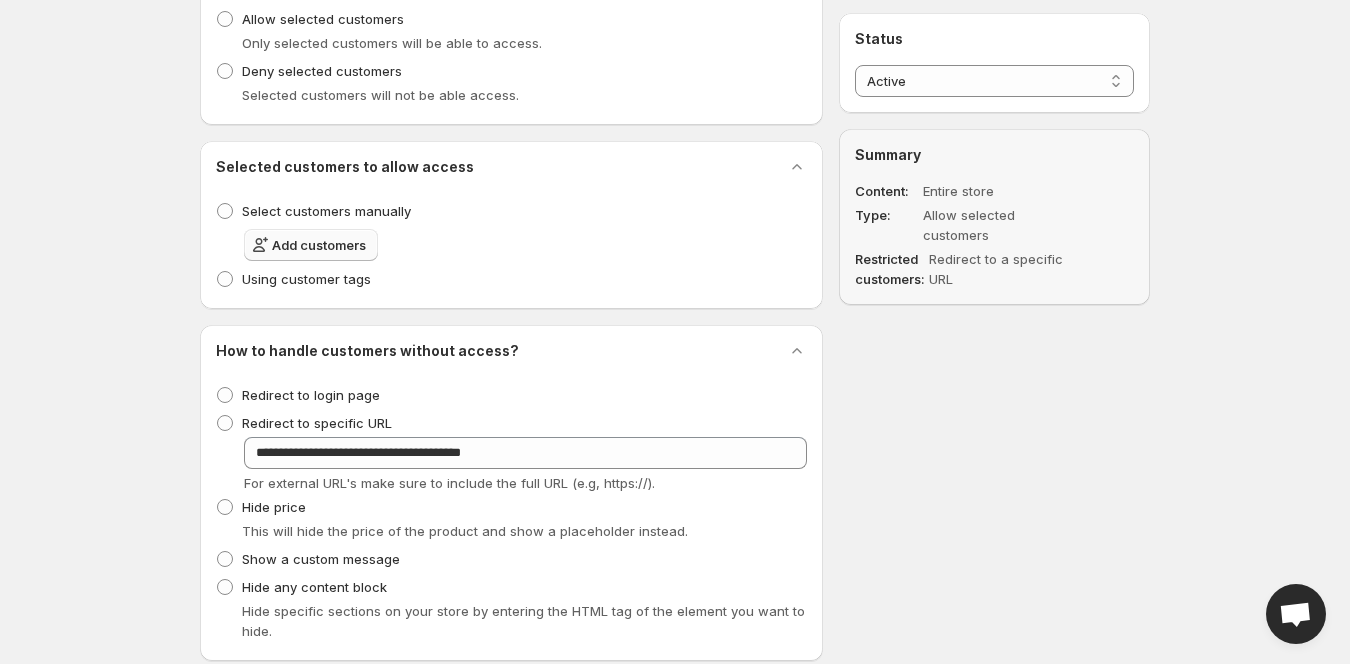 click on "Add customers" at bounding box center (311, 245) 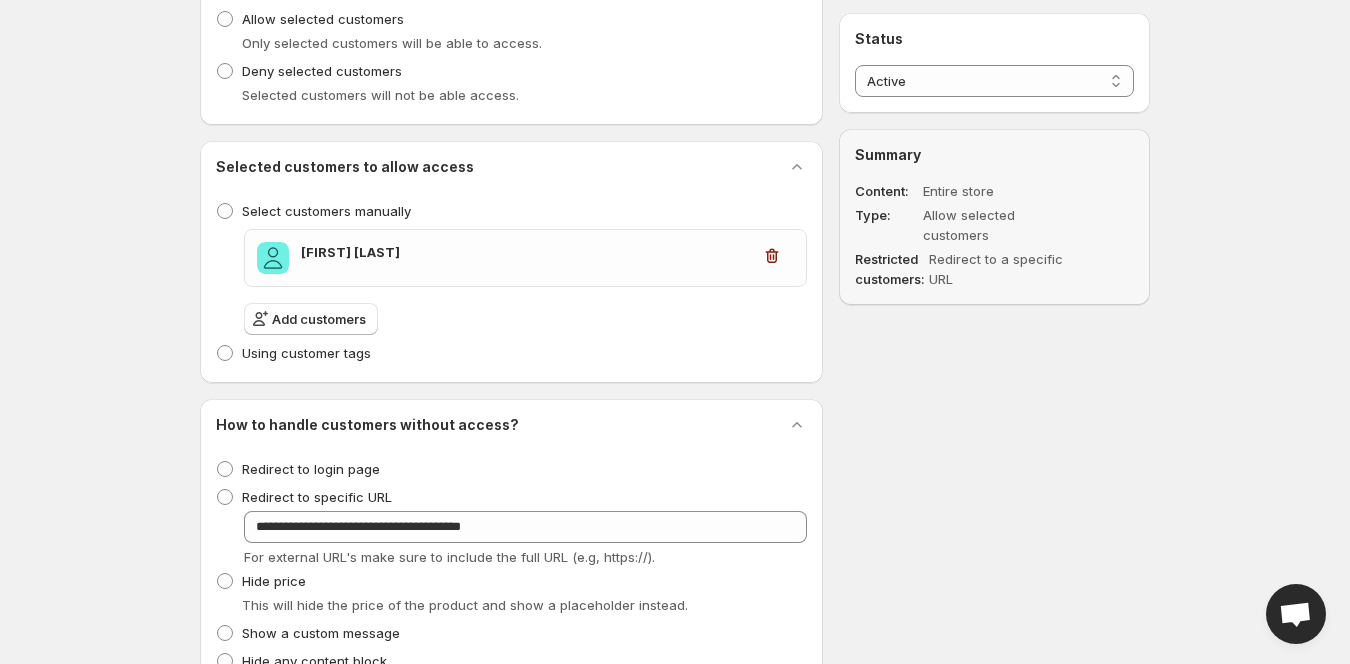 scroll, scrollTop: 0, scrollLeft: 0, axis: both 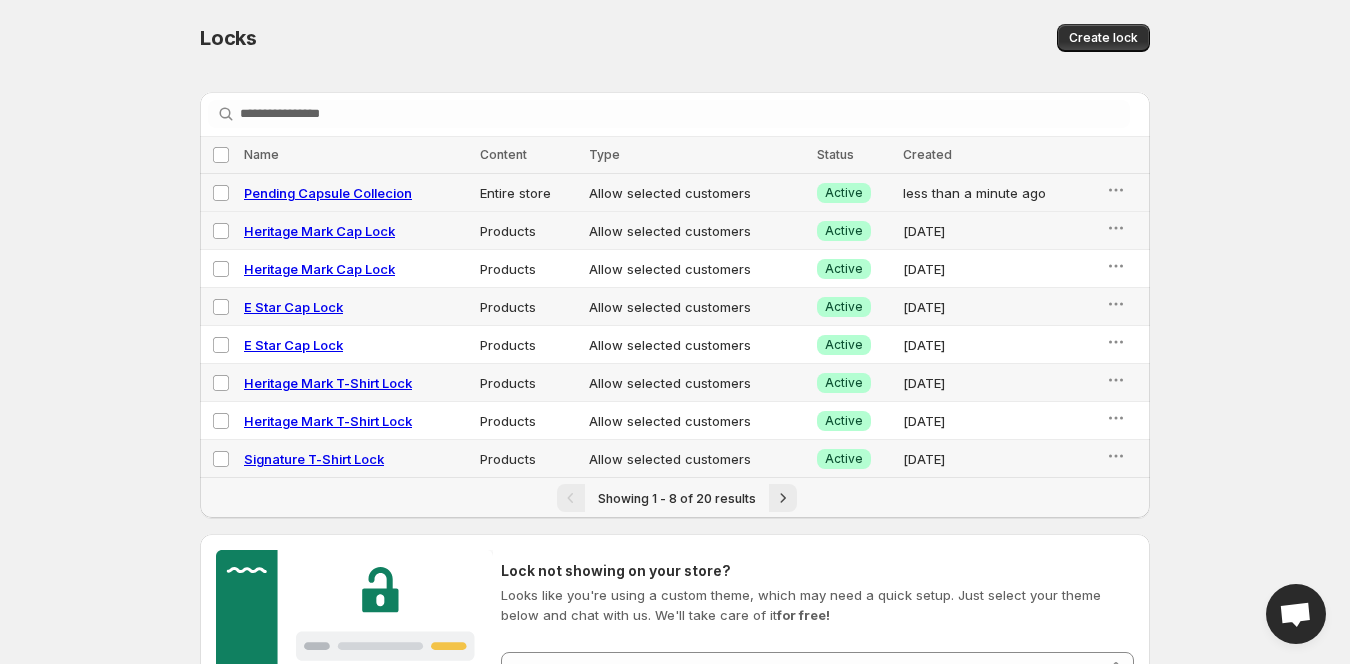click on "Pending Capsule Collecion" at bounding box center (328, 193) 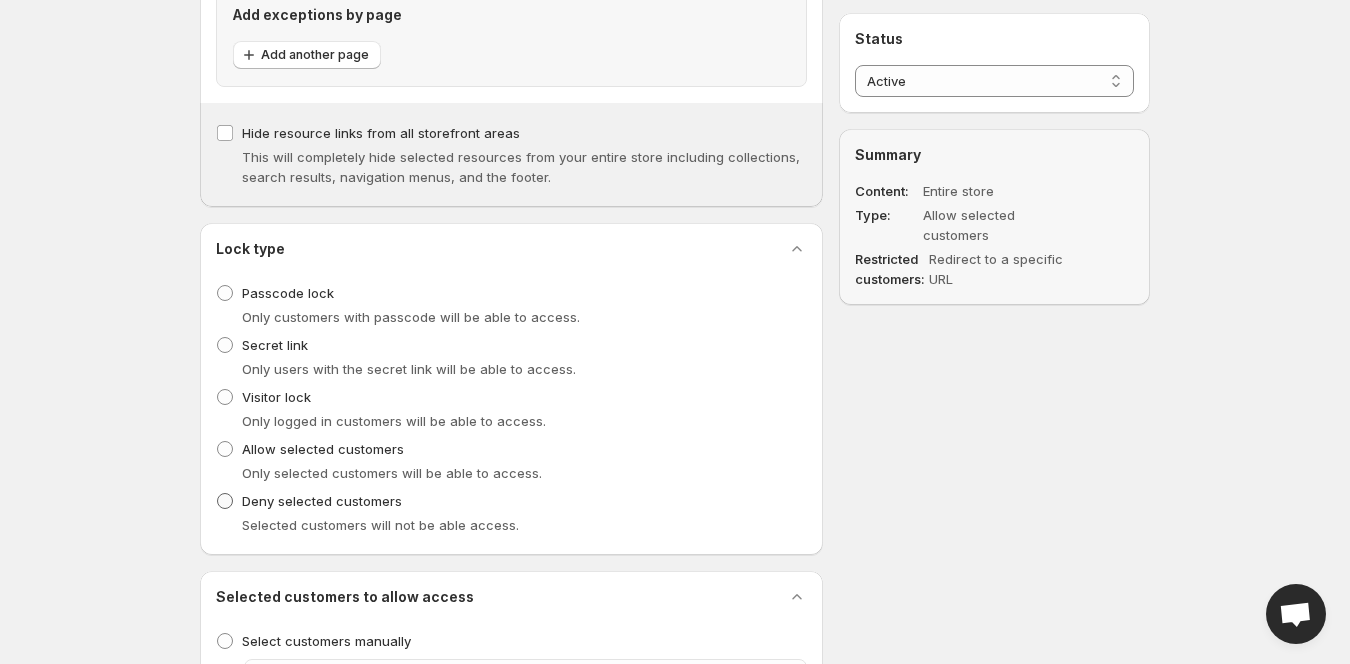 scroll, scrollTop: 800, scrollLeft: 0, axis: vertical 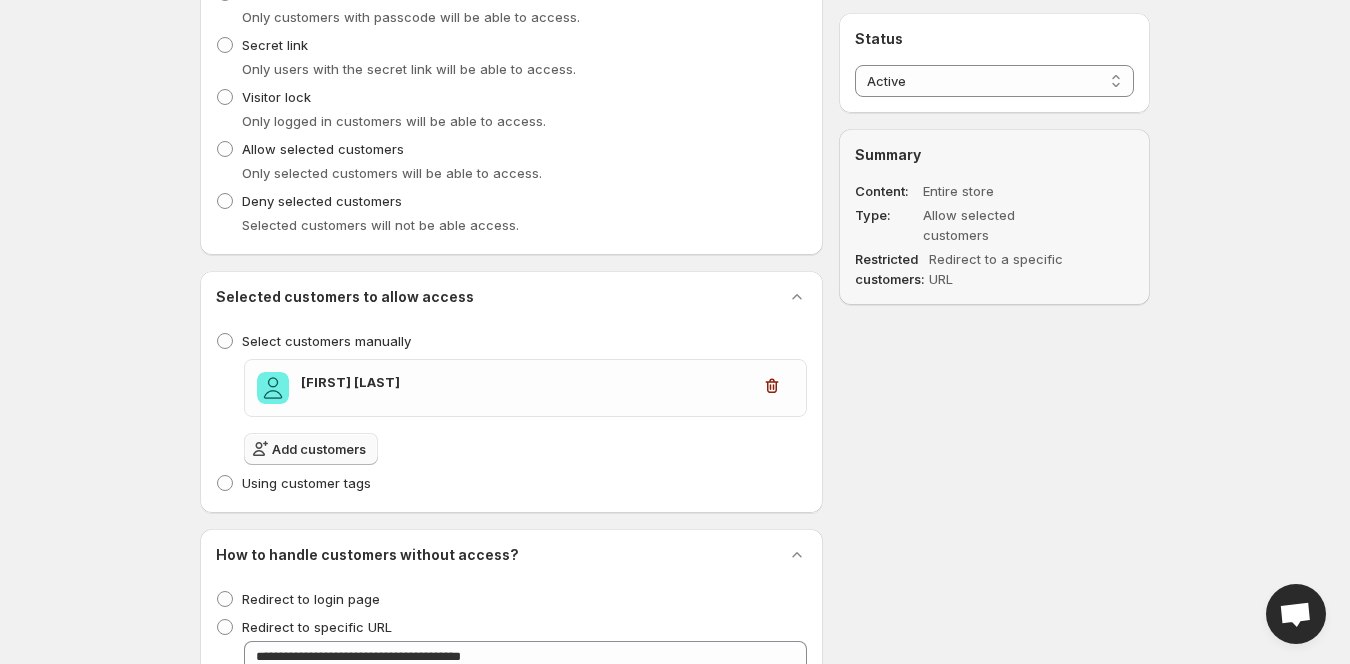 click on "Add customers" at bounding box center [319, 449] 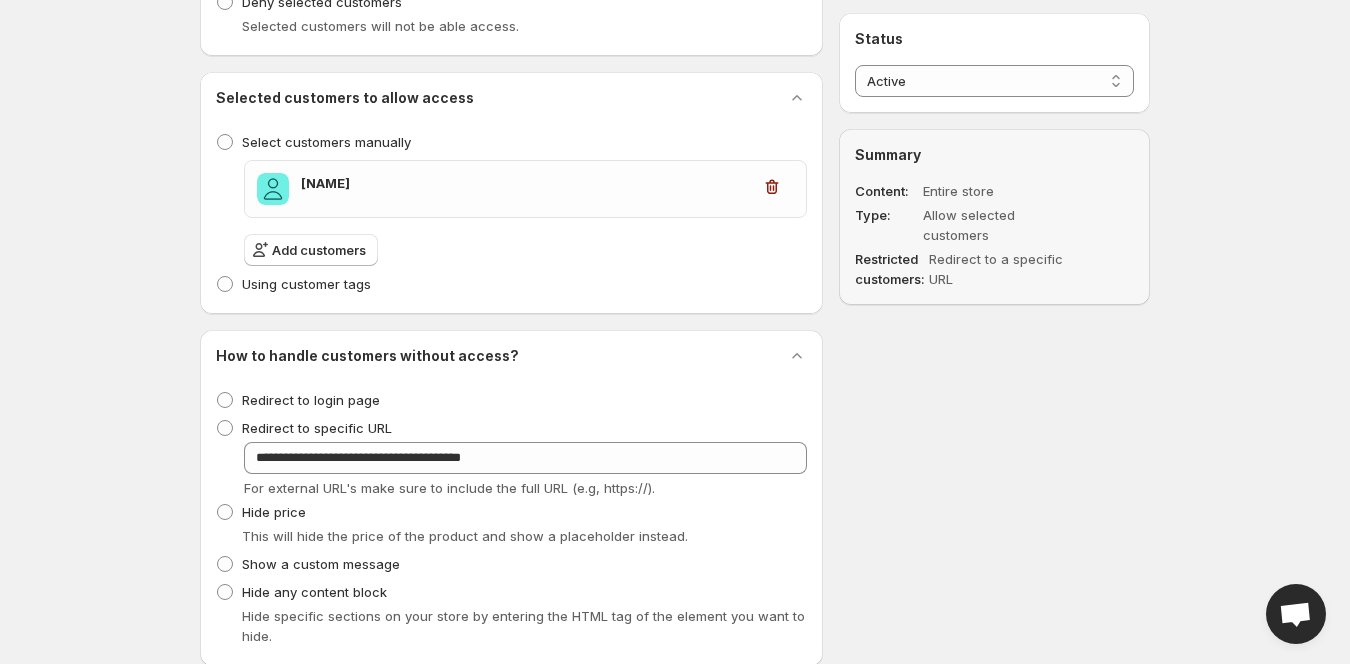 scroll, scrollTop: 1000, scrollLeft: 0, axis: vertical 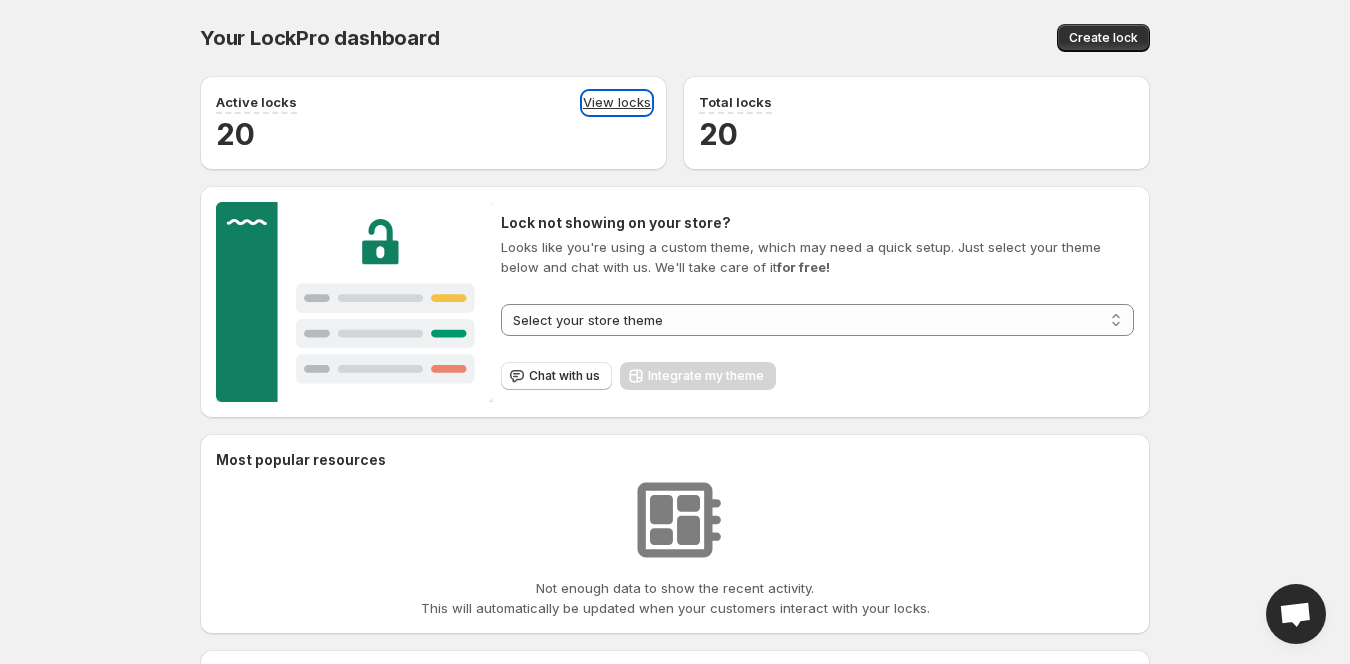 click on "View locks" at bounding box center [617, 103] 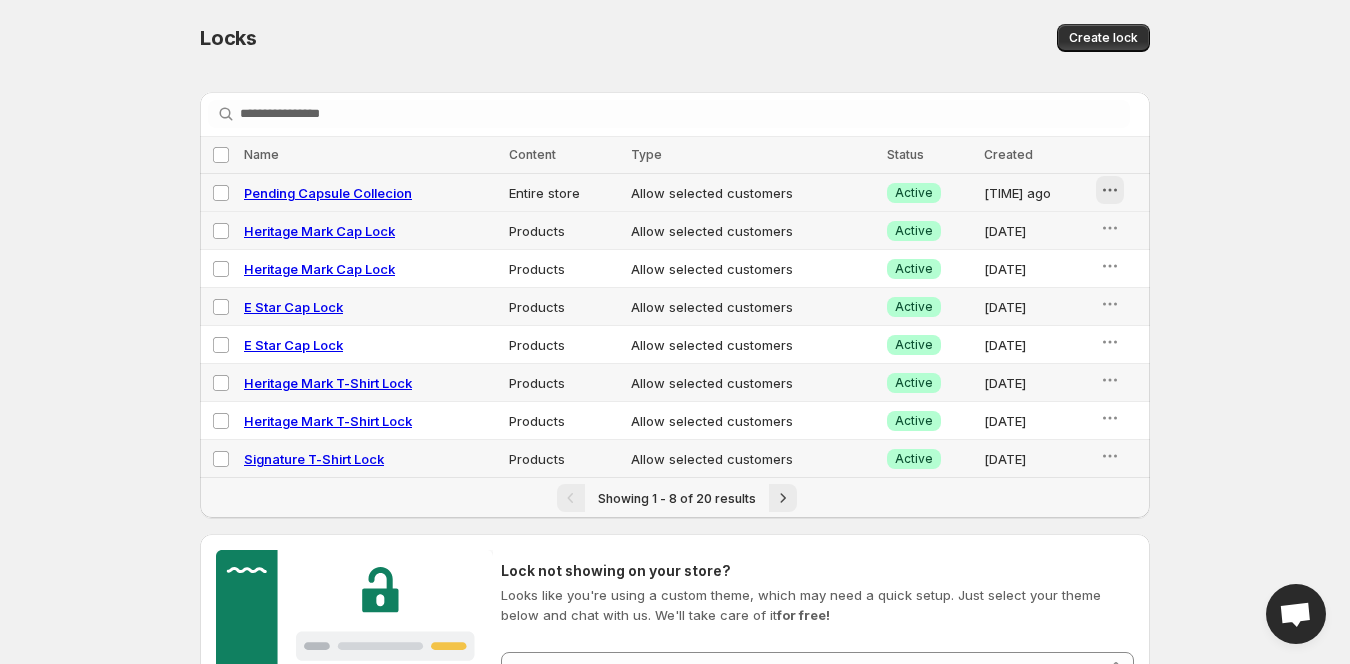 click 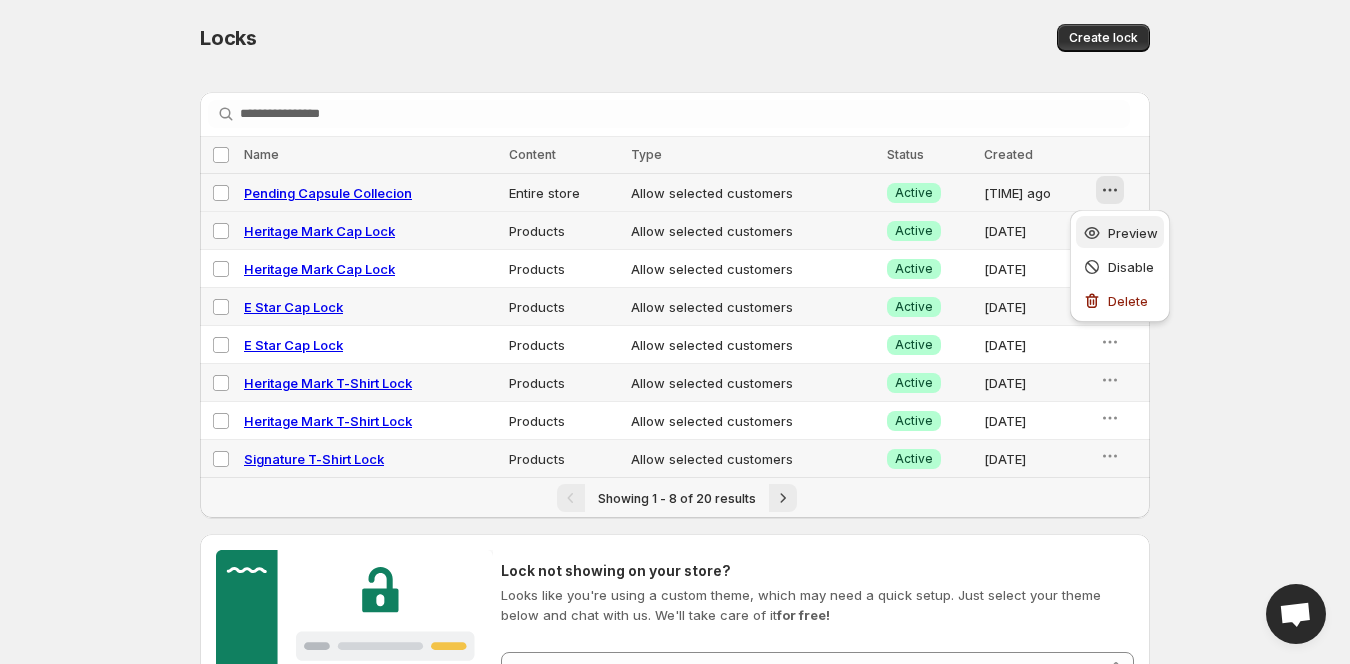click on "Preview" at bounding box center (1120, 232) 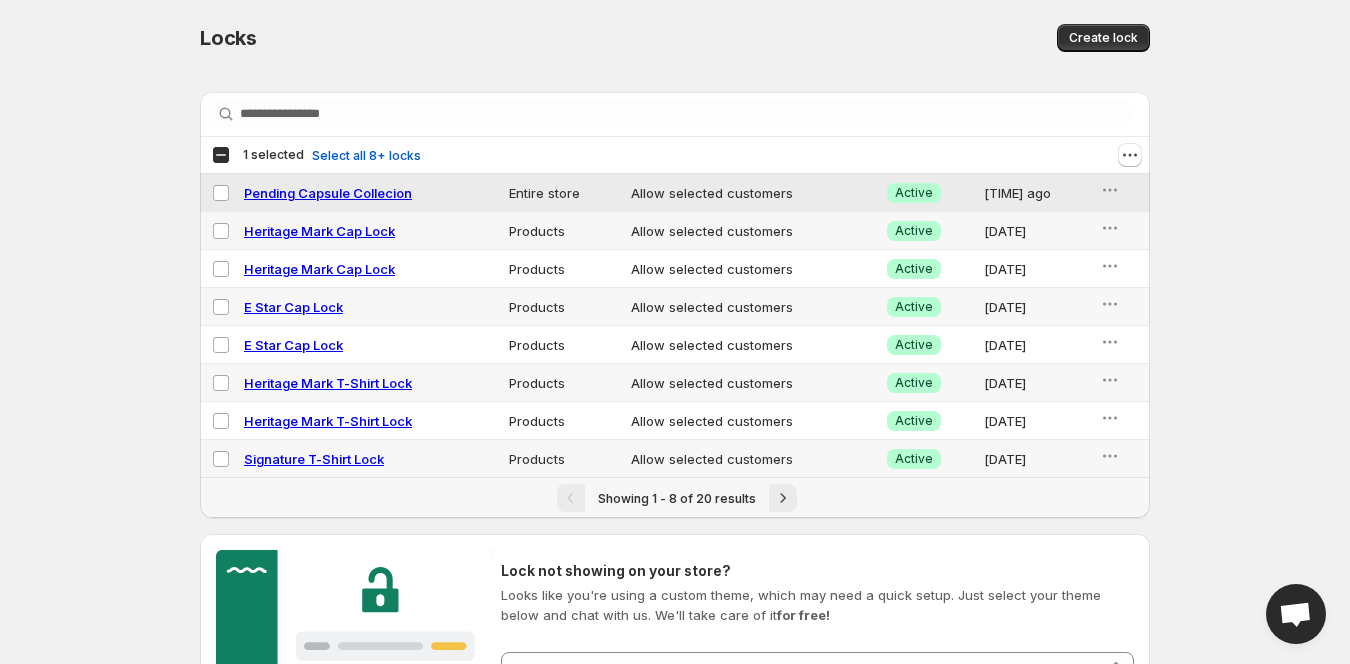click on "Pending Capsule Collecion" at bounding box center (328, 193) 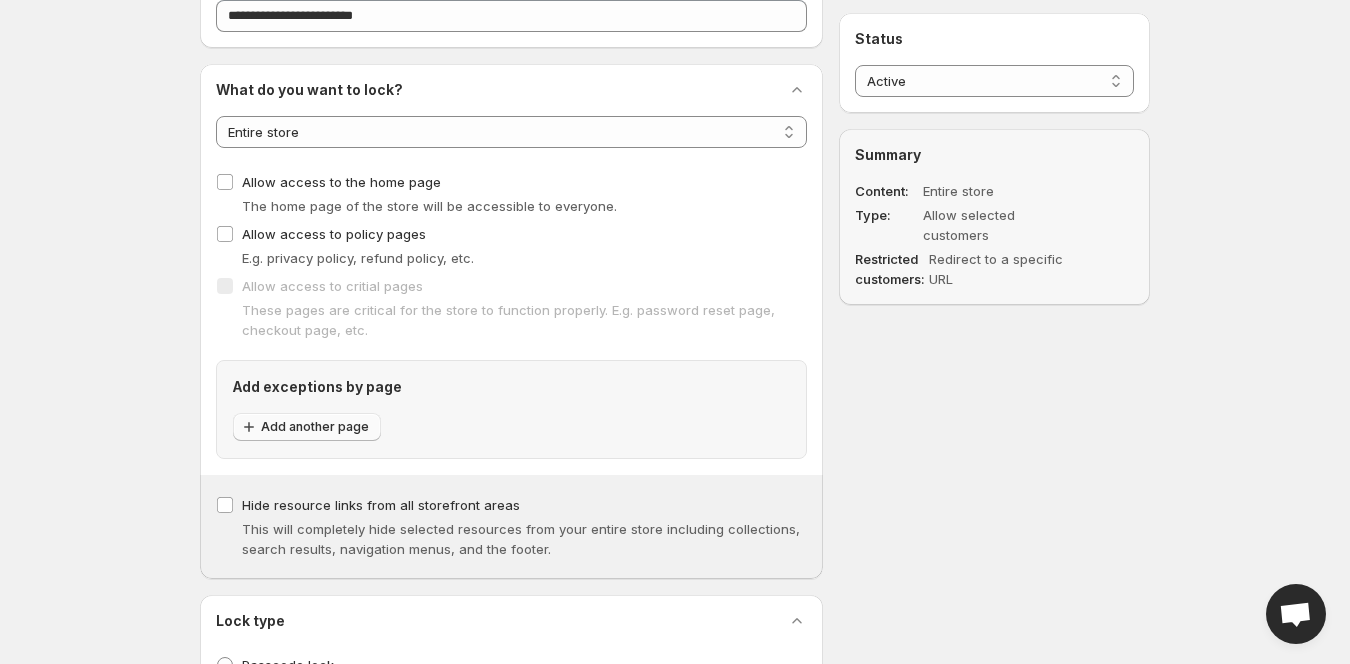 scroll, scrollTop: 200, scrollLeft: 0, axis: vertical 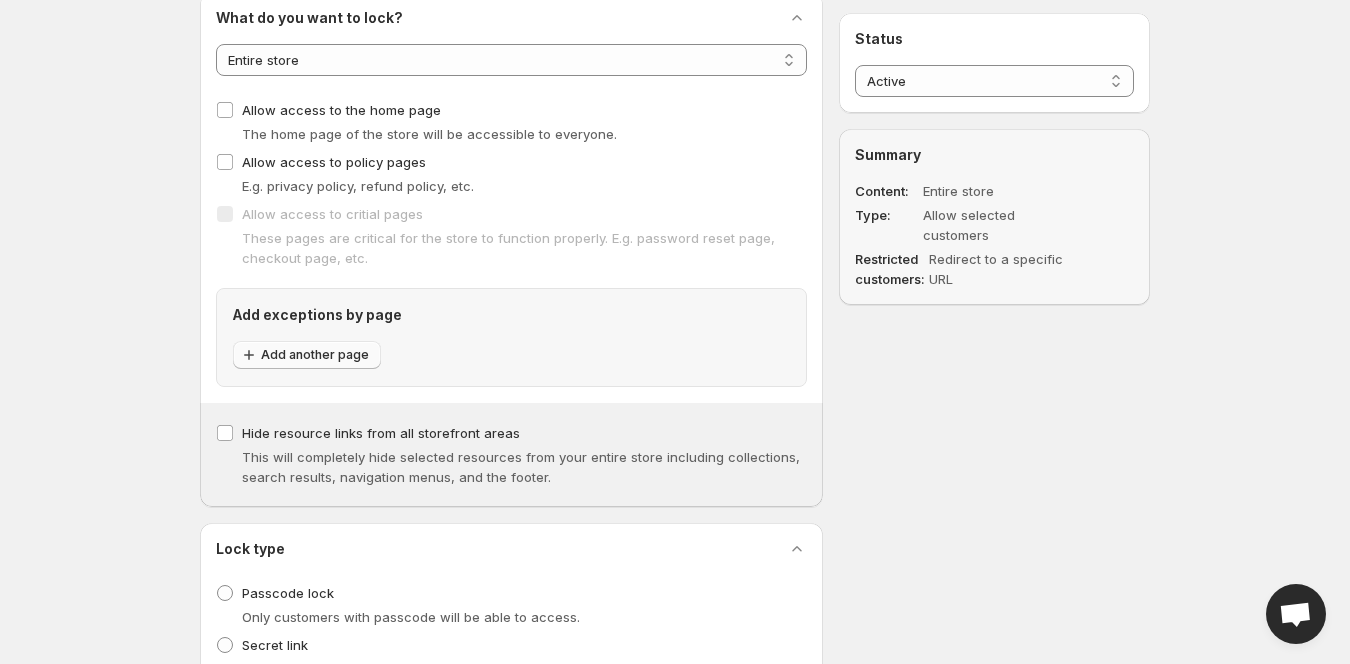 click on "Add another page" at bounding box center [307, 355] 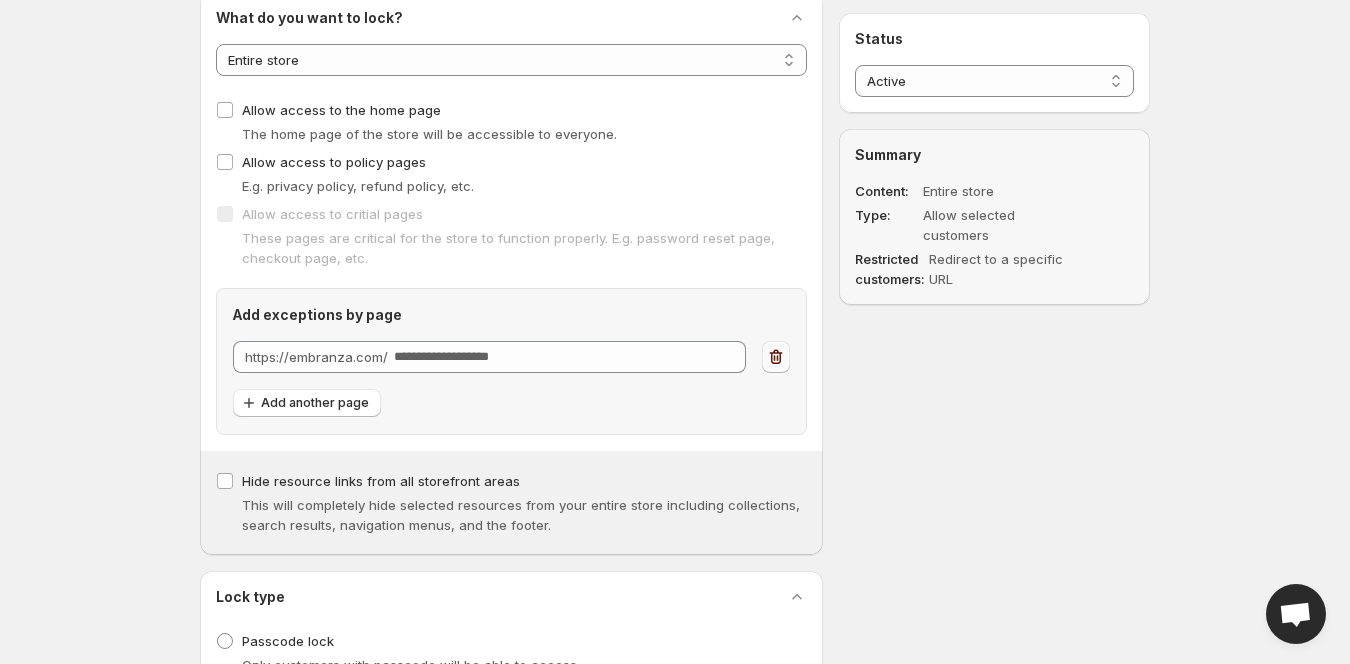 click 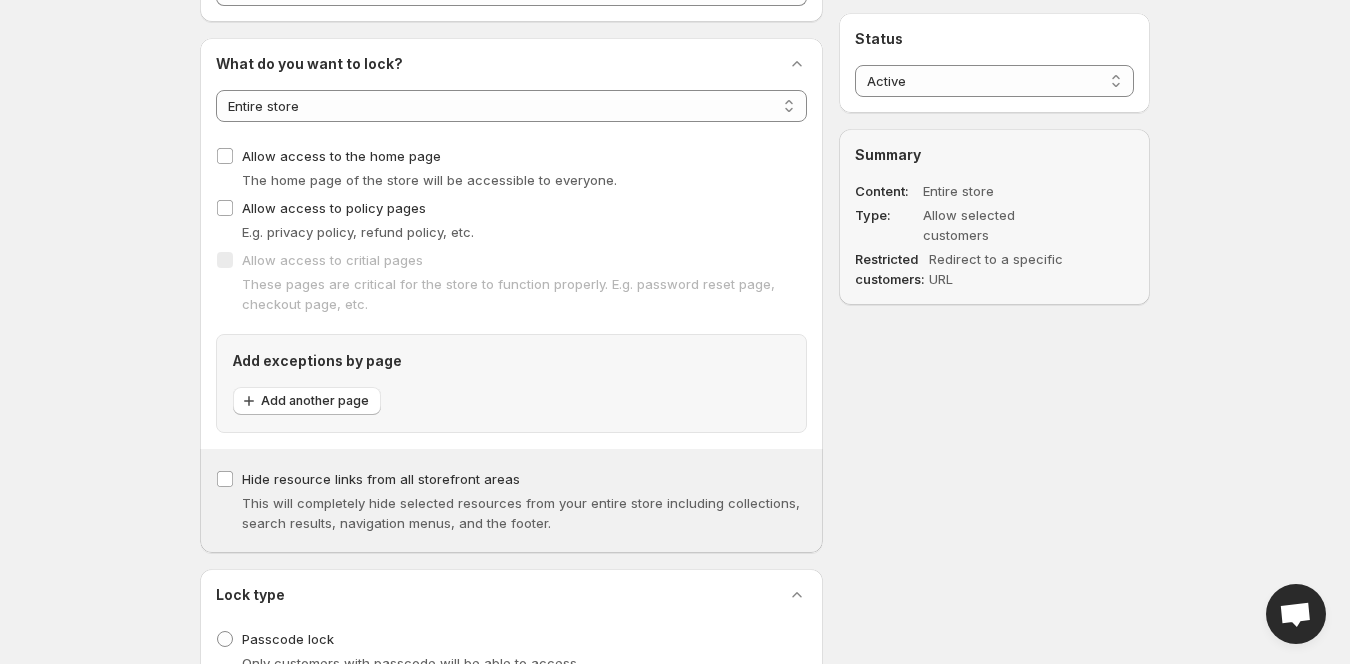 scroll, scrollTop: 0, scrollLeft: 0, axis: both 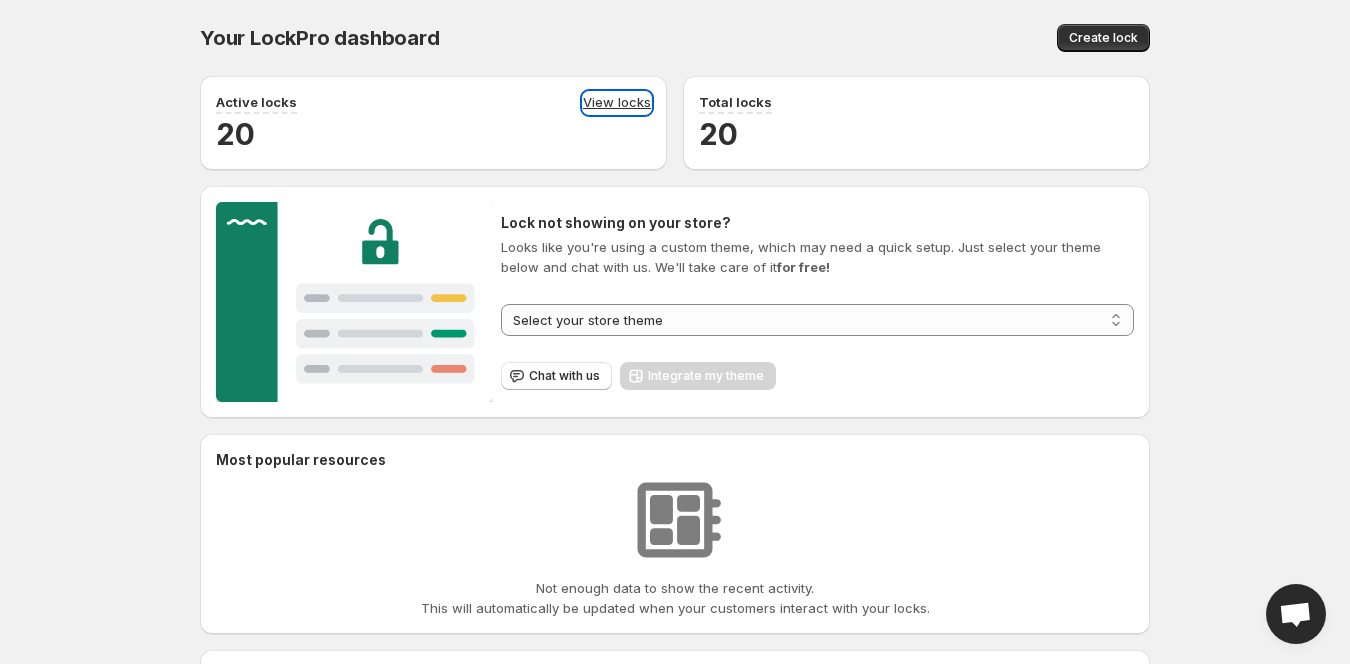 click on "View locks" at bounding box center [617, 103] 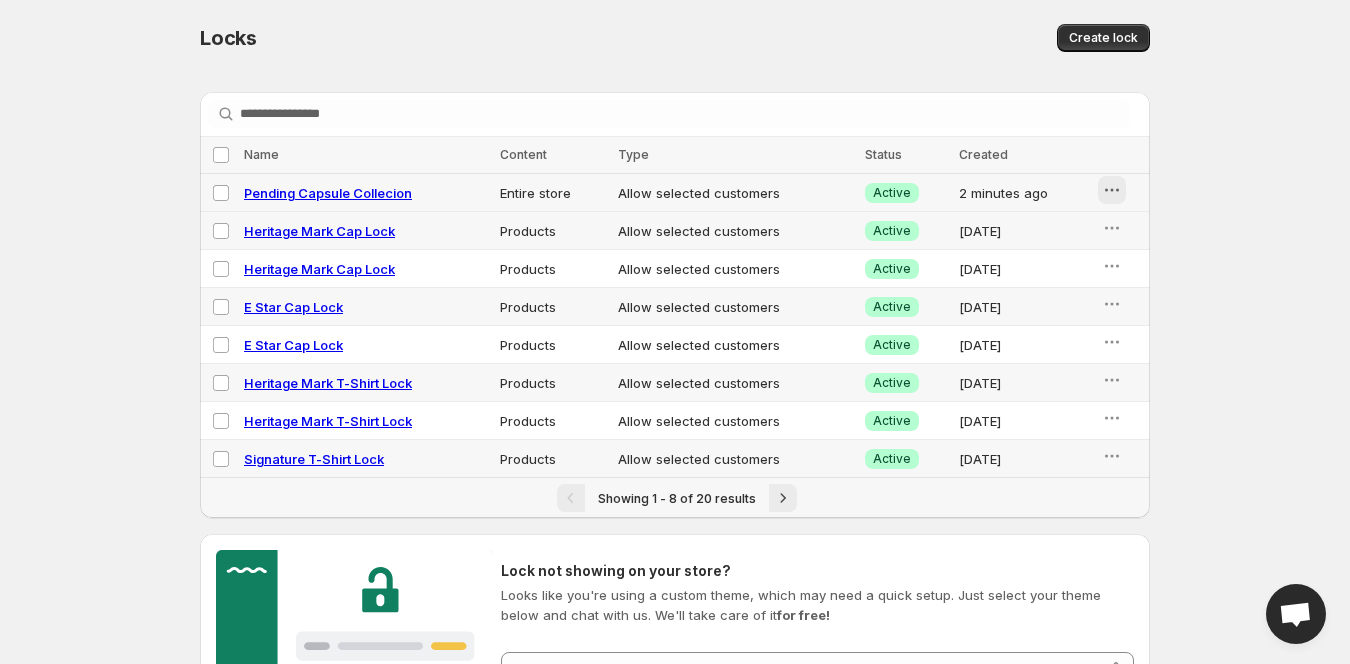 click 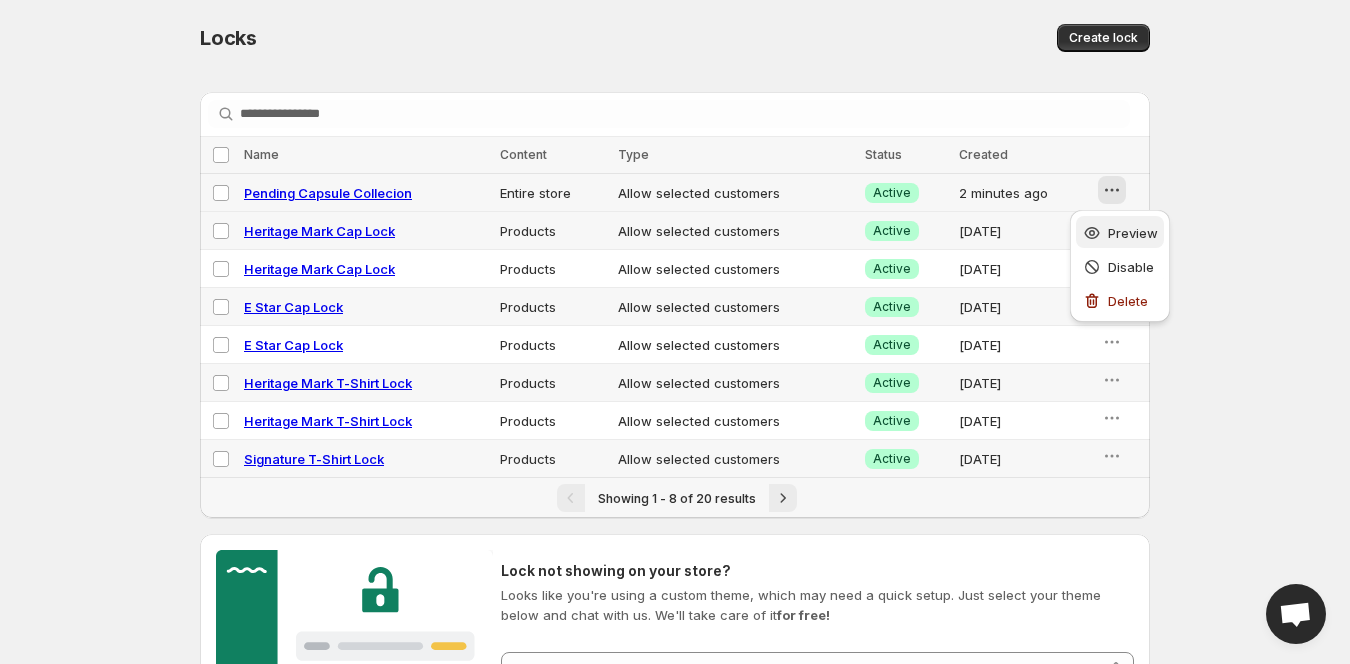 click on "Preview" at bounding box center [1120, 233] 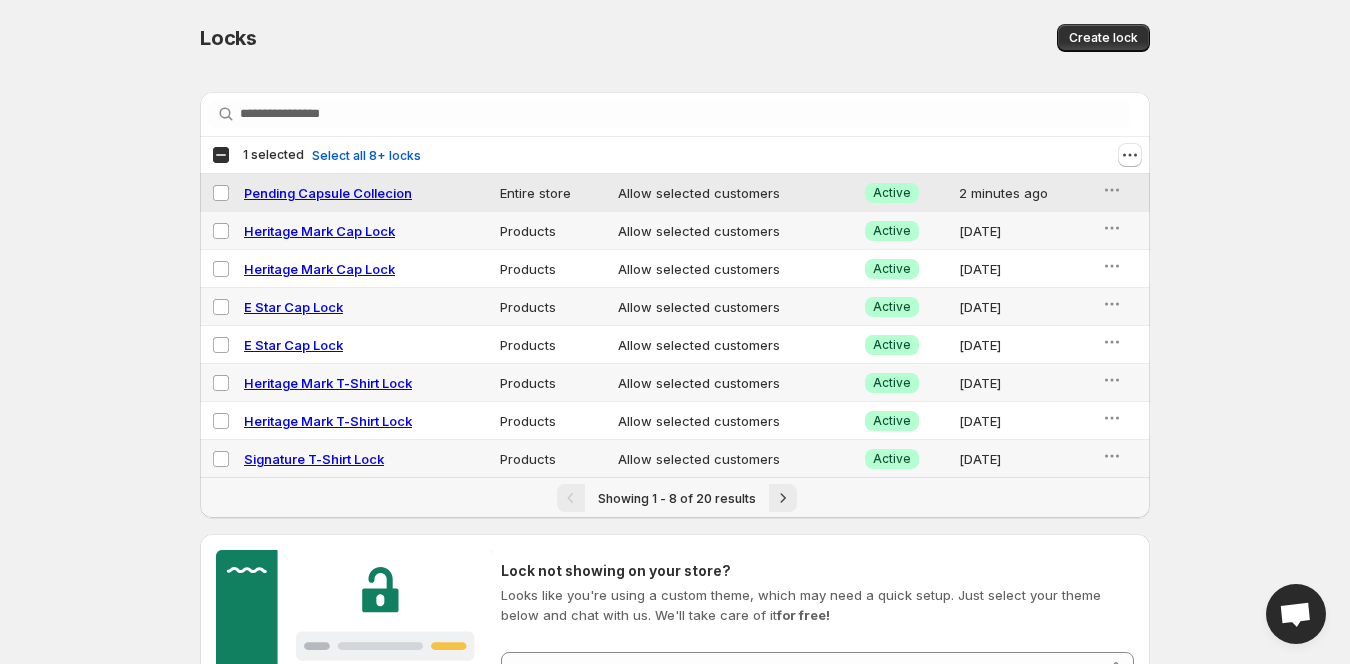 click on "Pending Capsule Collecion" at bounding box center [328, 193] 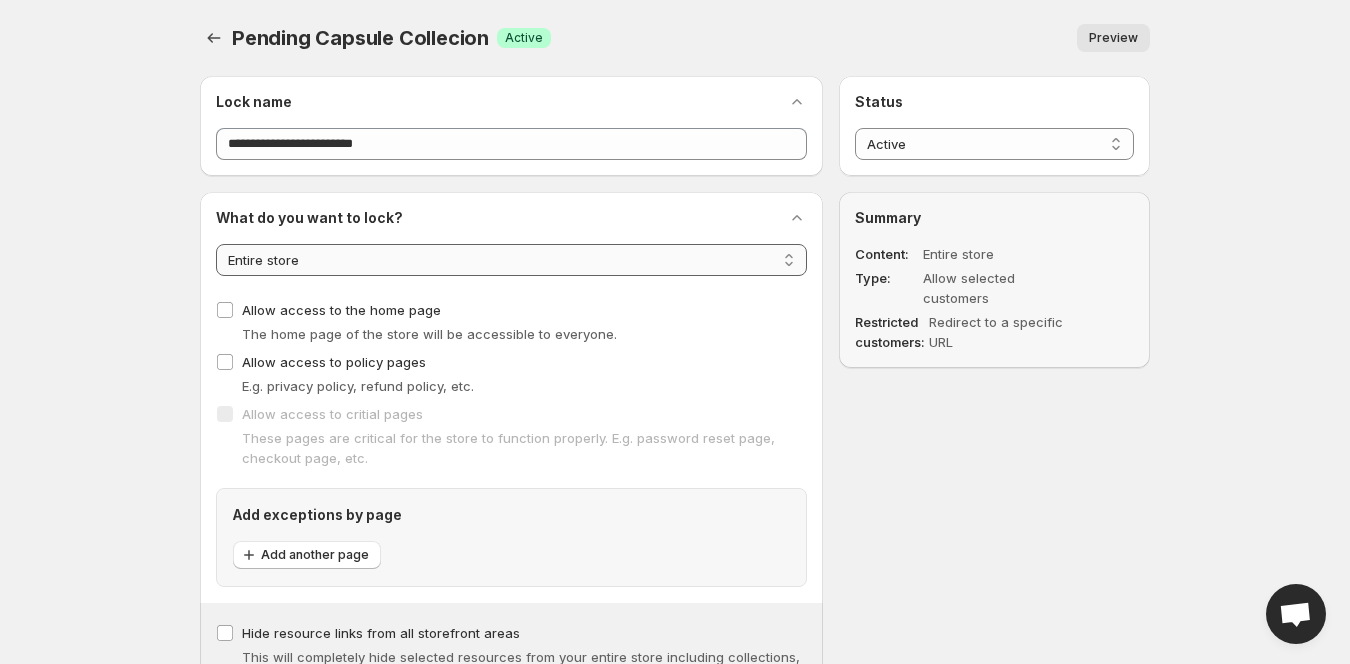 click on "**********" at bounding box center (511, 260) 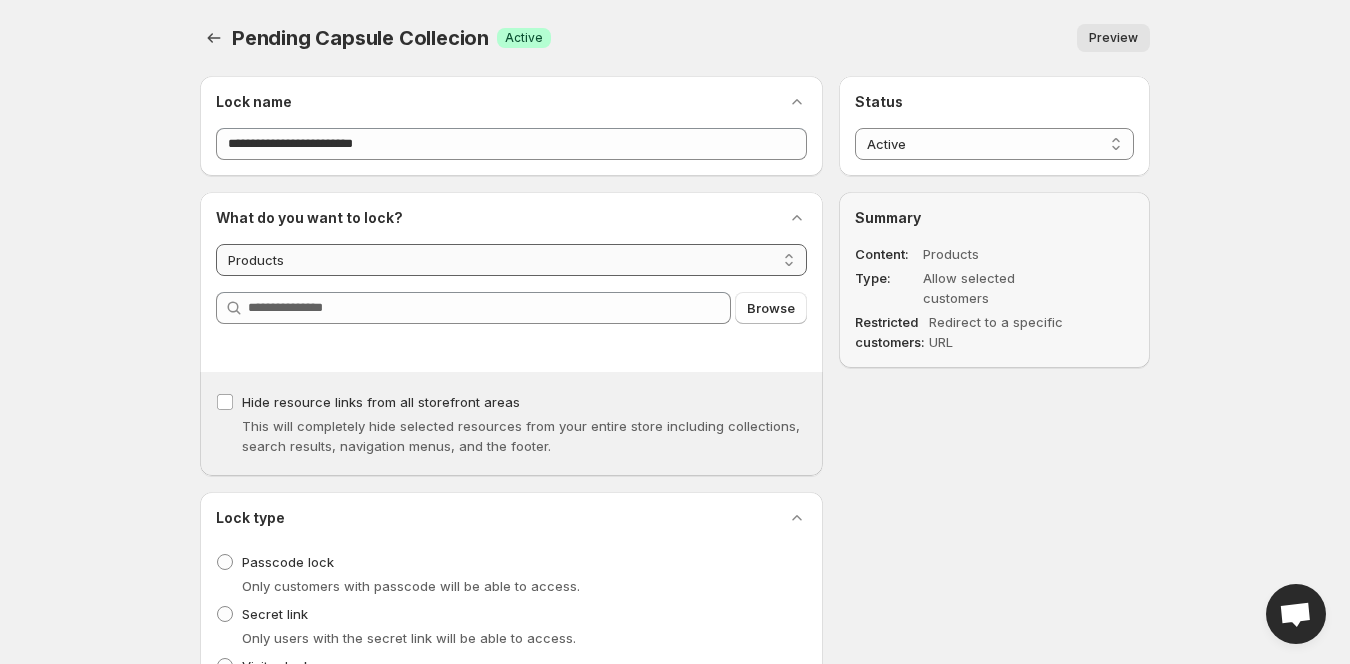 click on "**********" at bounding box center [511, 260] 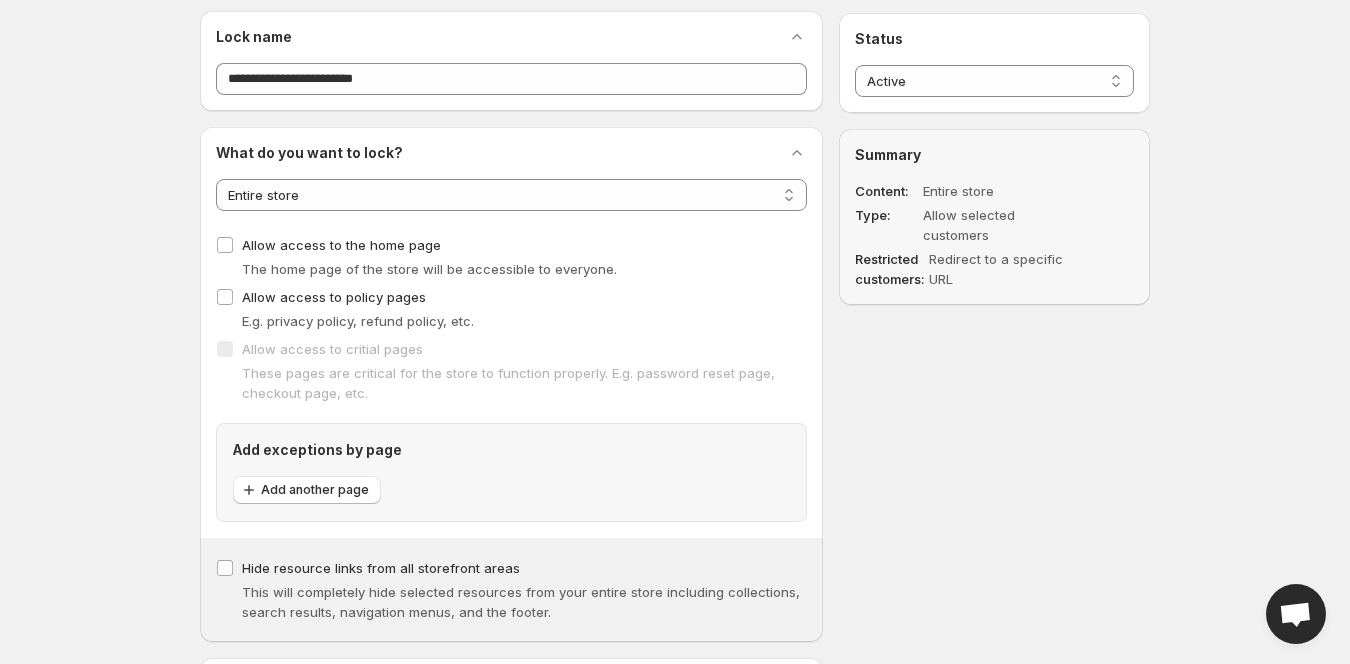 scroll, scrollTop: 100, scrollLeft: 0, axis: vertical 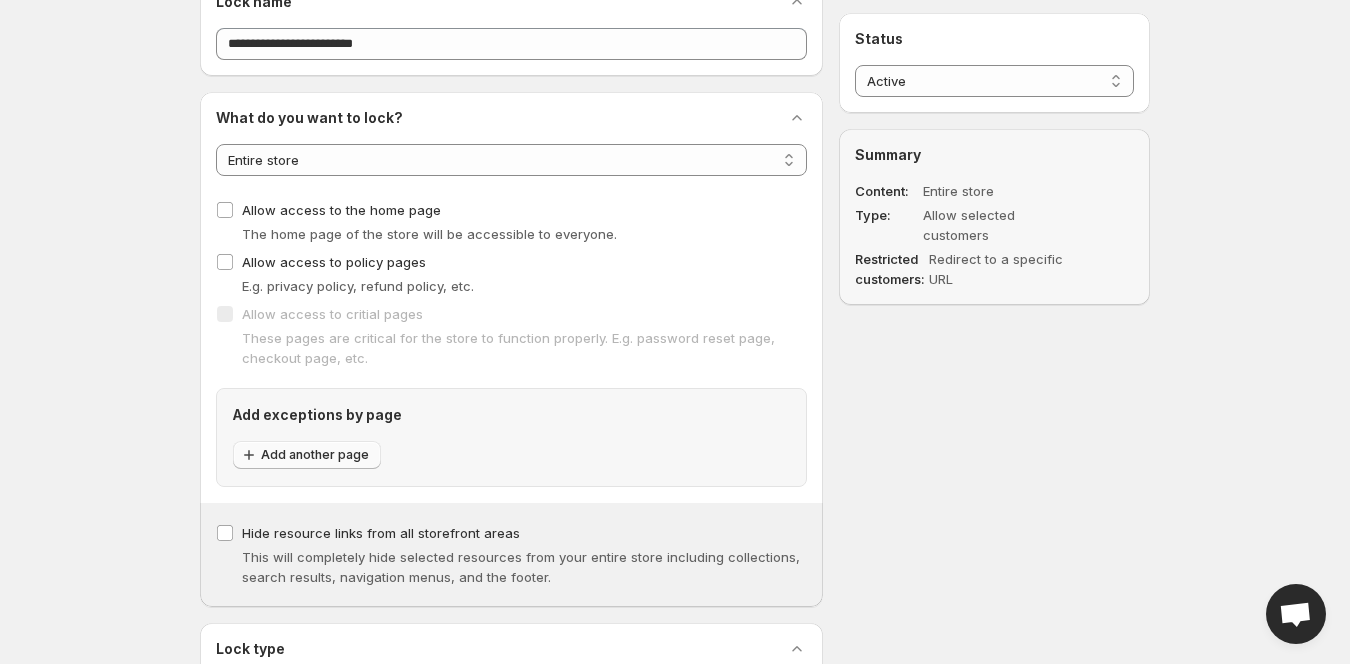 click on "Add another page" at bounding box center (307, 455) 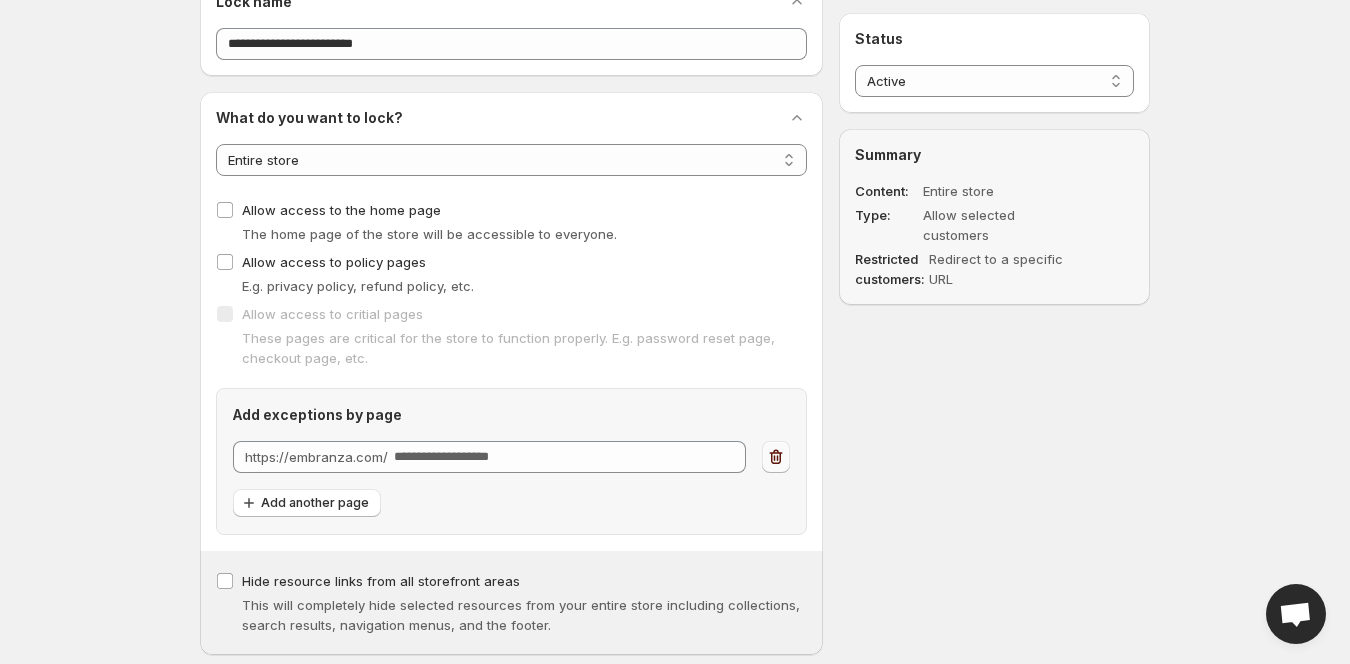 click 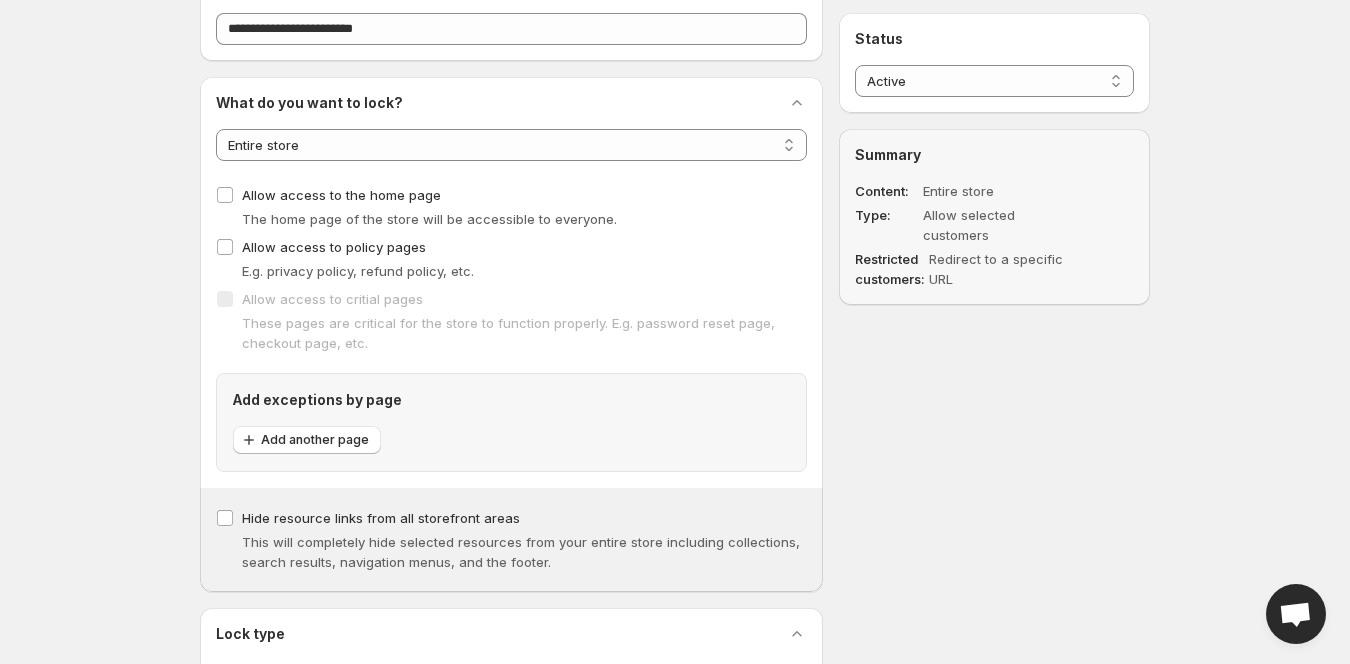 scroll, scrollTop: 100, scrollLeft: 0, axis: vertical 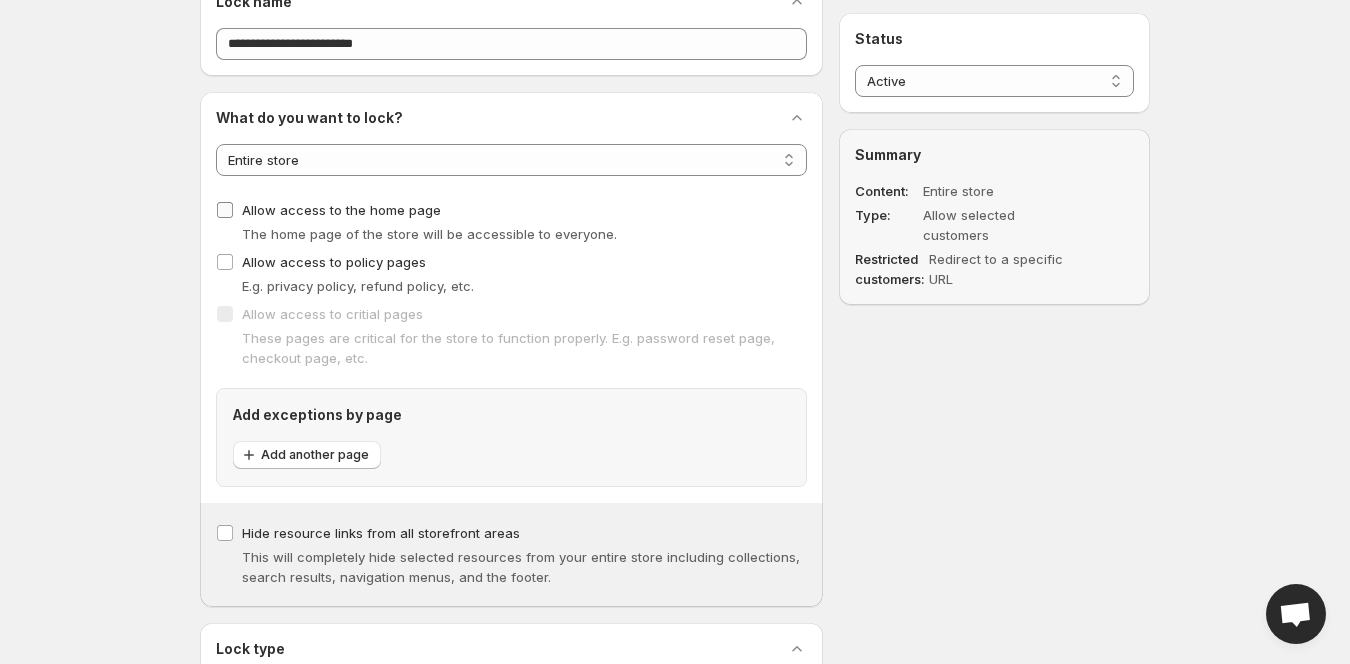 click on "Allow access to the home page" at bounding box center (341, 210) 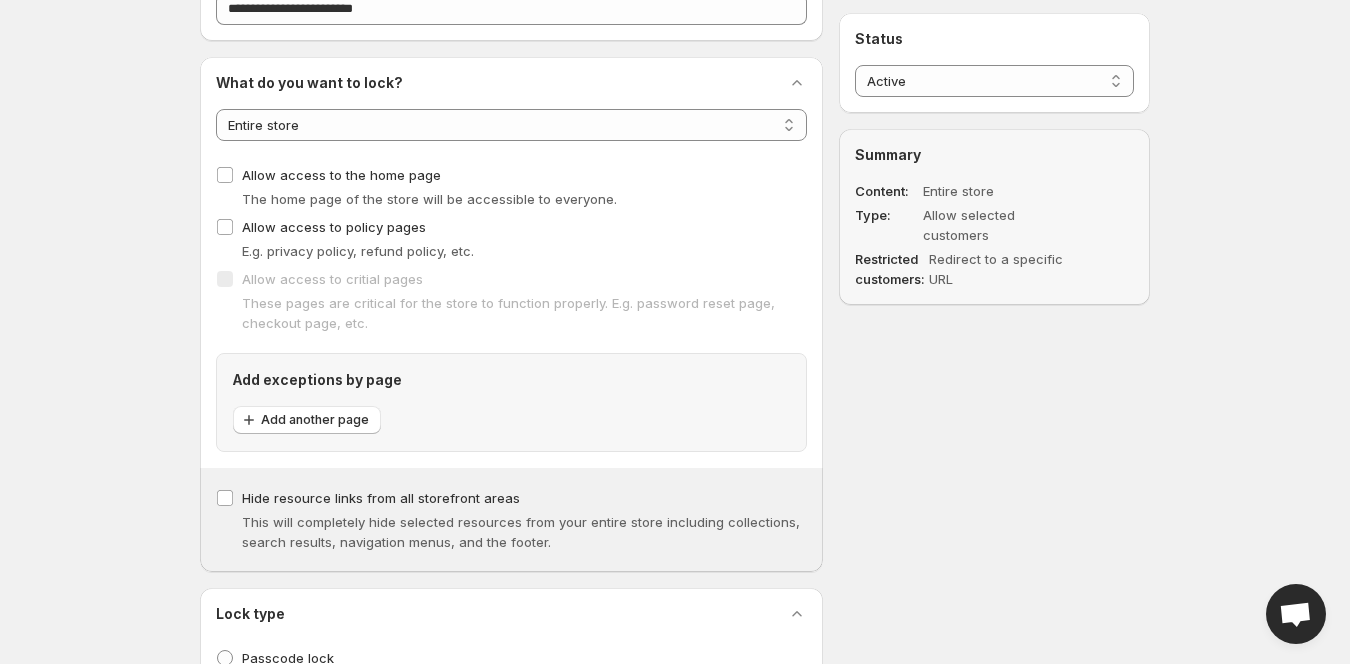 scroll, scrollTop: 100, scrollLeft: 0, axis: vertical 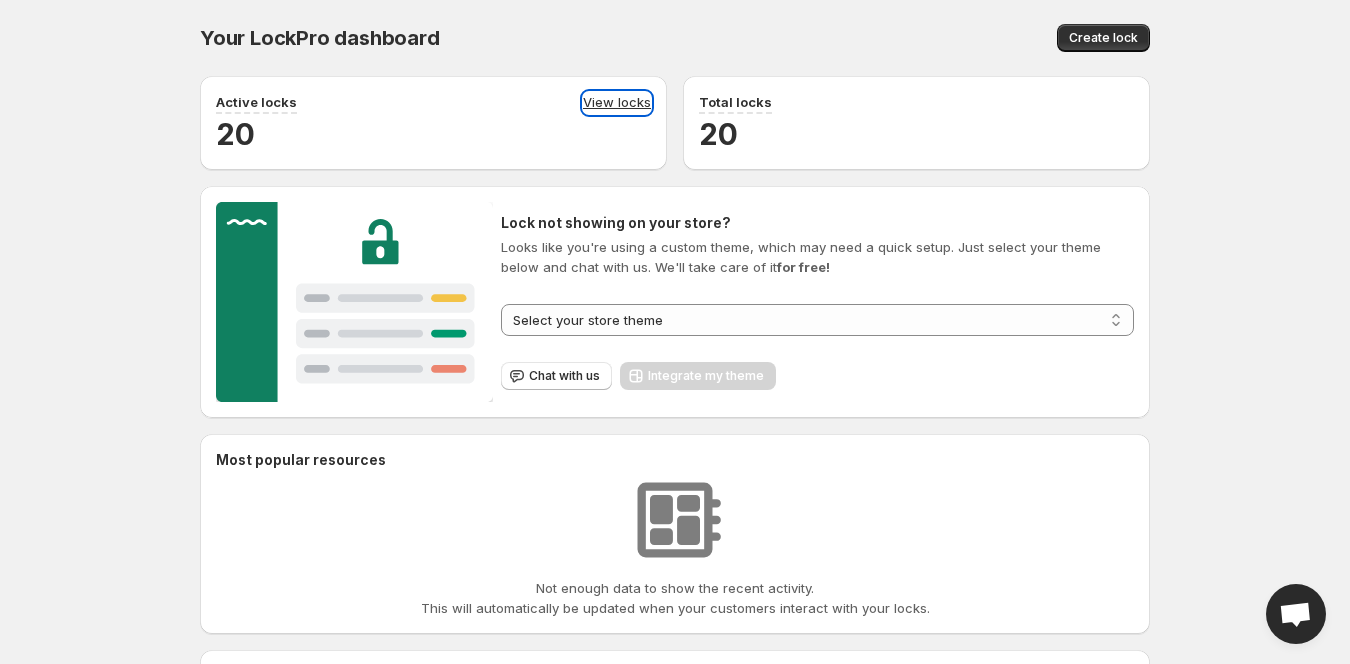 click on "View locks" at bounding box center [617, 103] 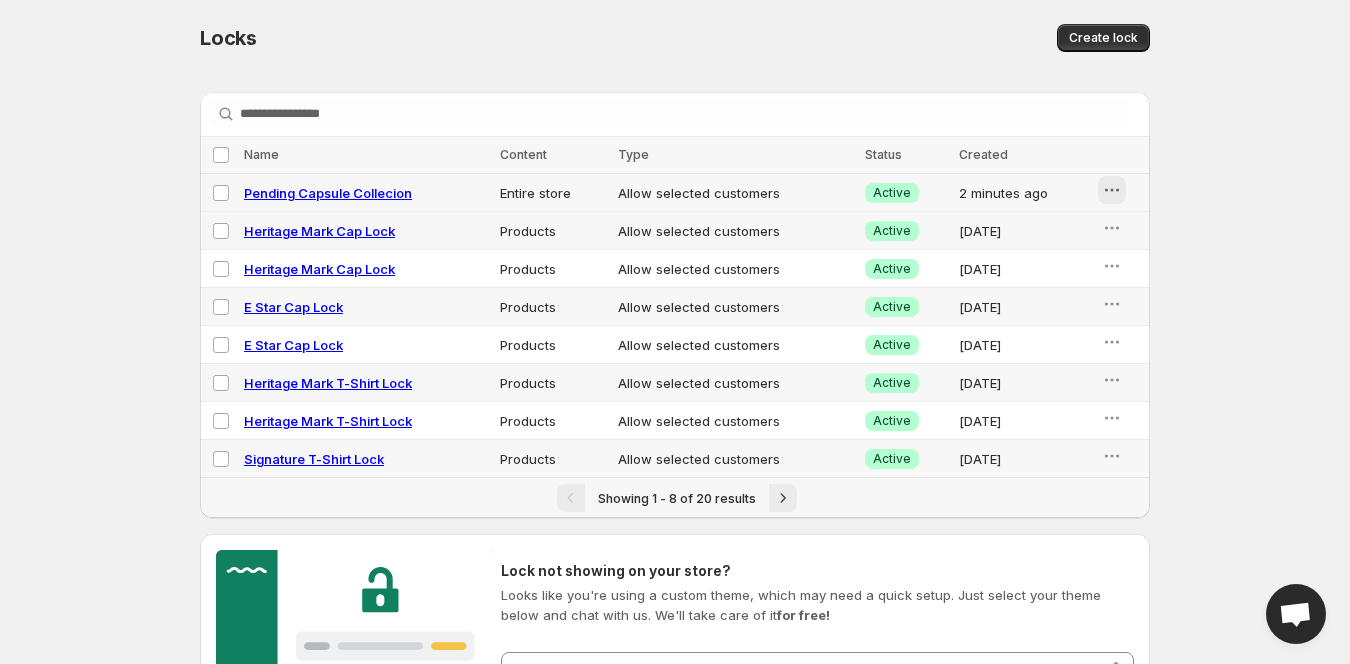 click 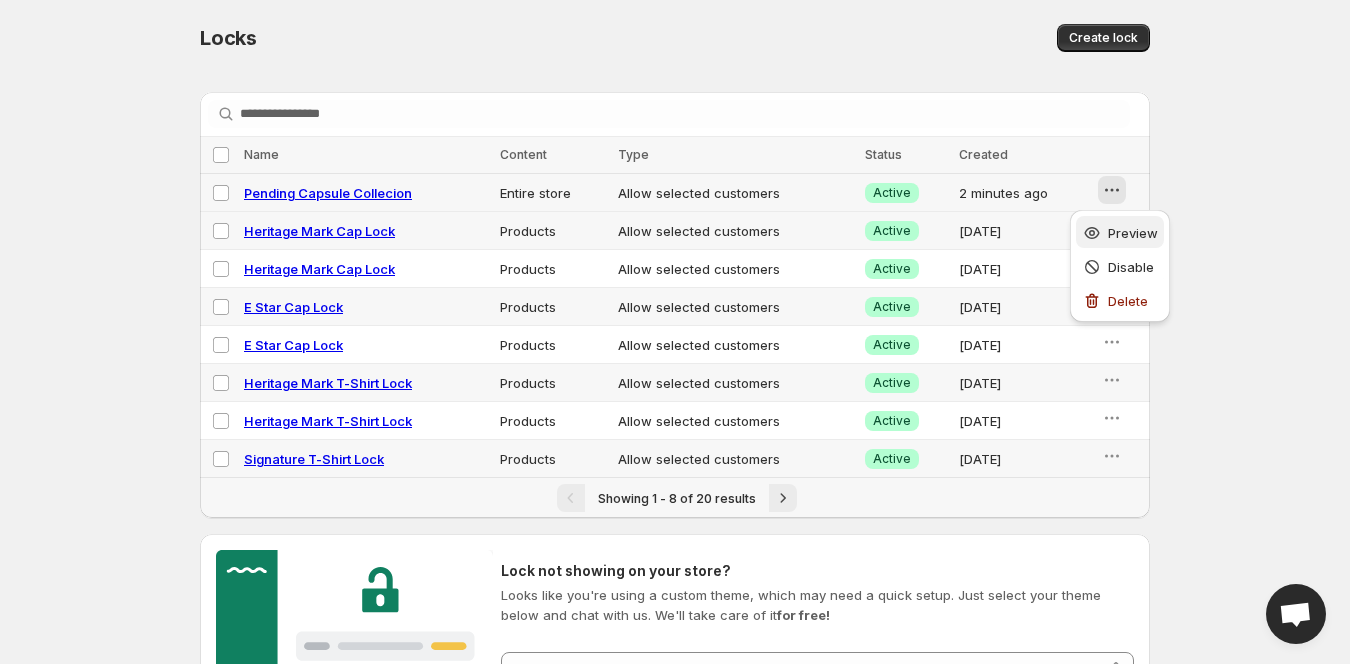 click on "Preview" at bounding box center [1133, 233] 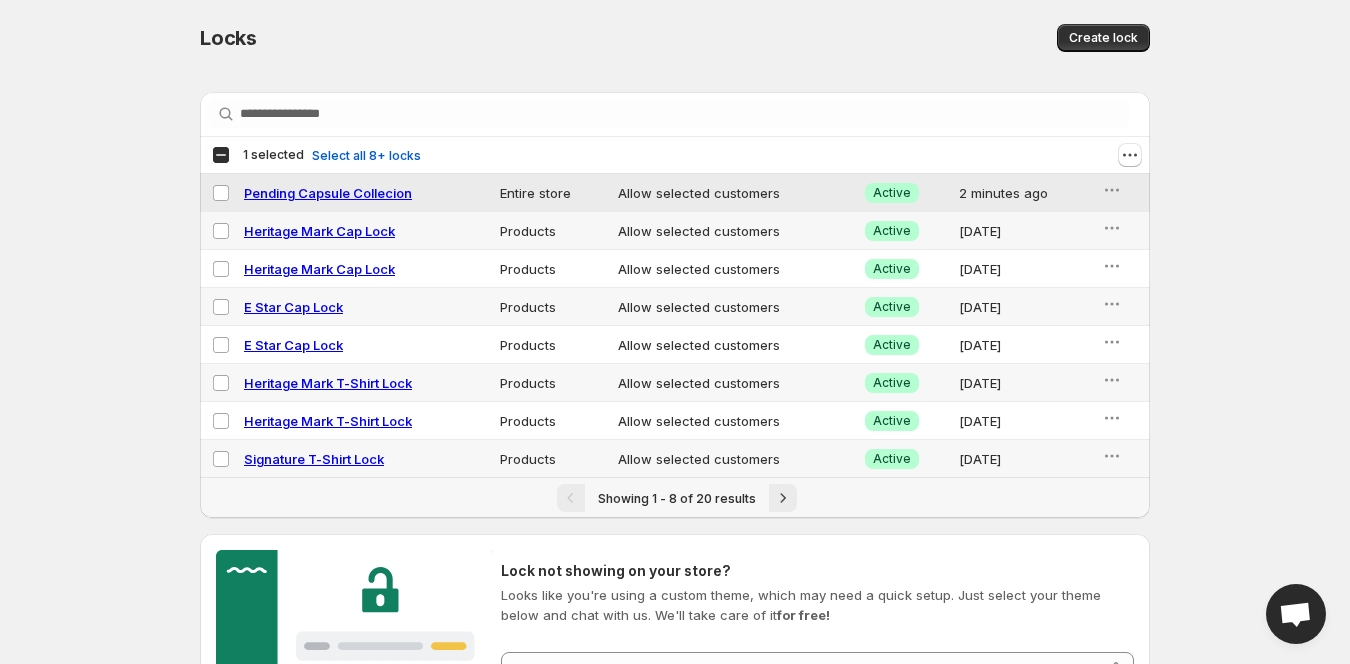 click on "Pending Capsule Collecion" at bounding box center [328, 193] 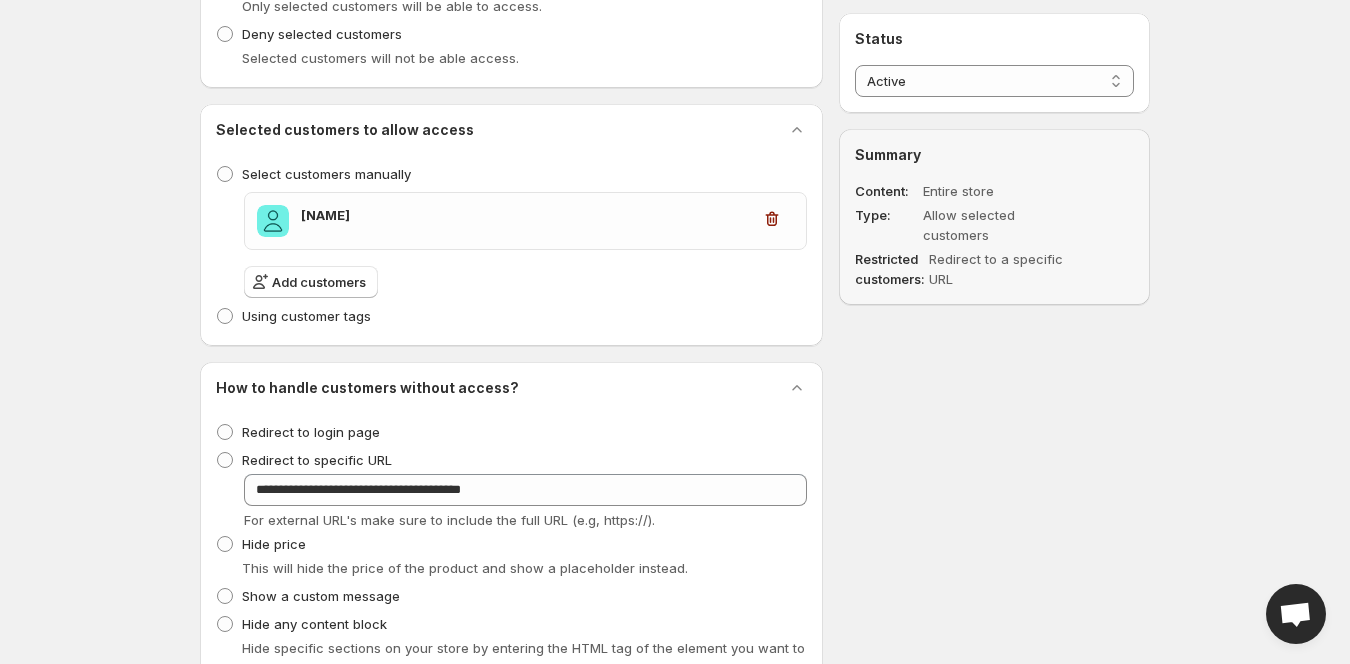 scroll, scrollTop: 1000, scrollLeft: 0, axis: vertical 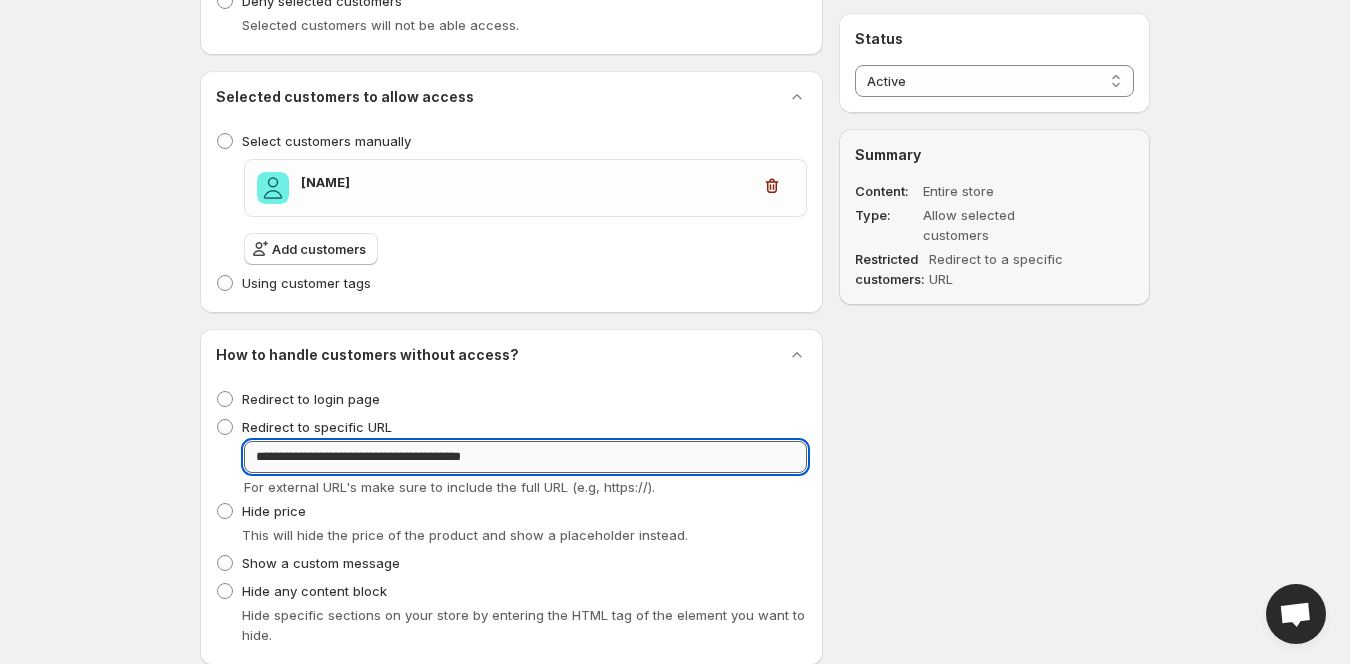 click on "**********" at bounding box center (525, 457) 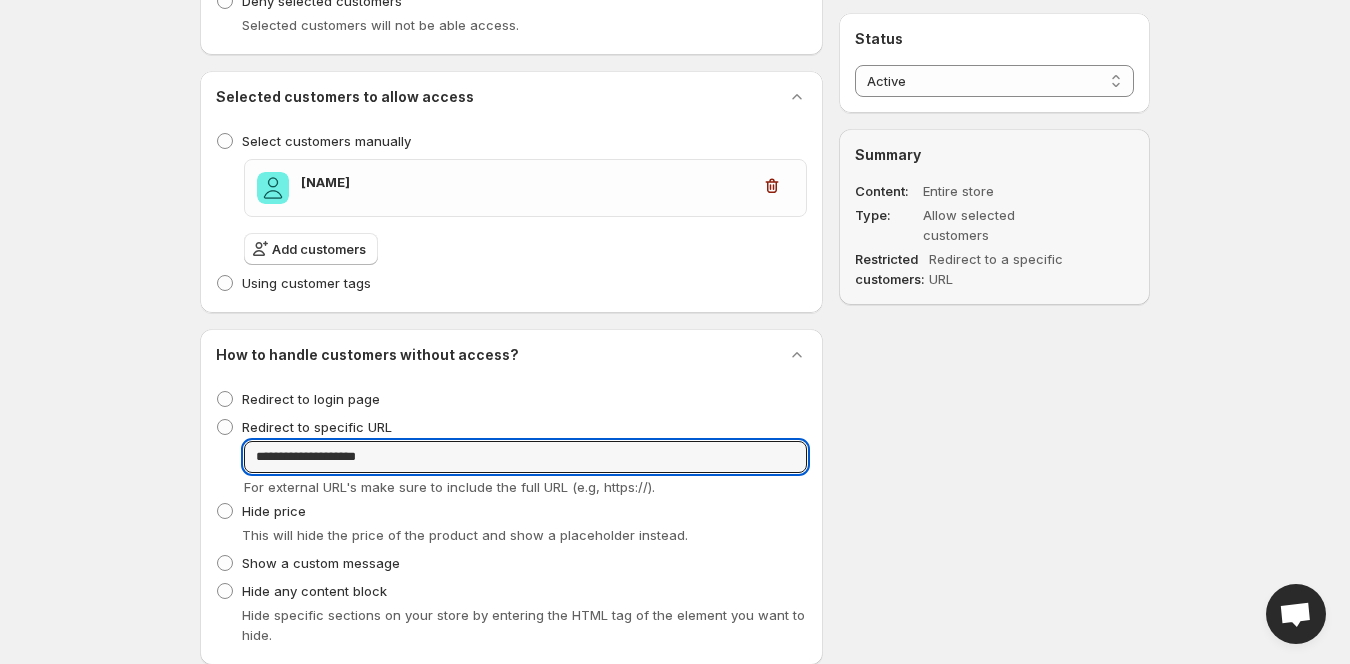 type on "**********" 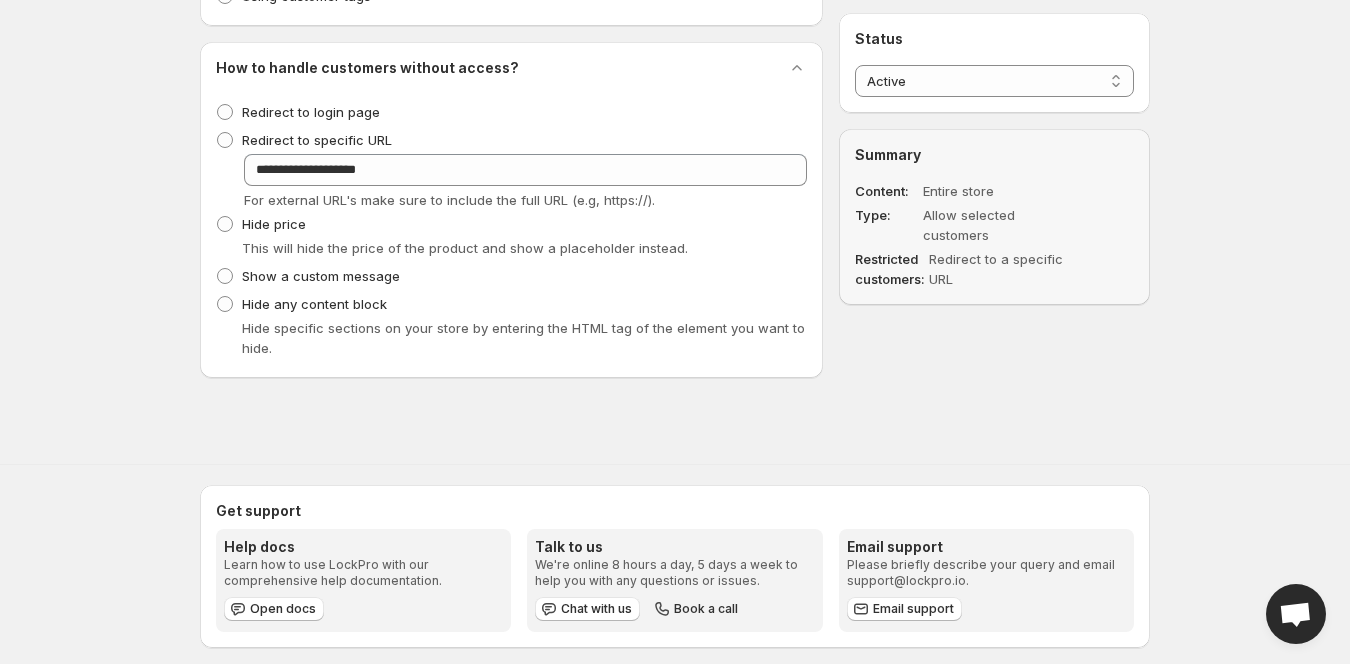 scroll, scrollTop: 1304, scrollLeft: 0, axis: vertical 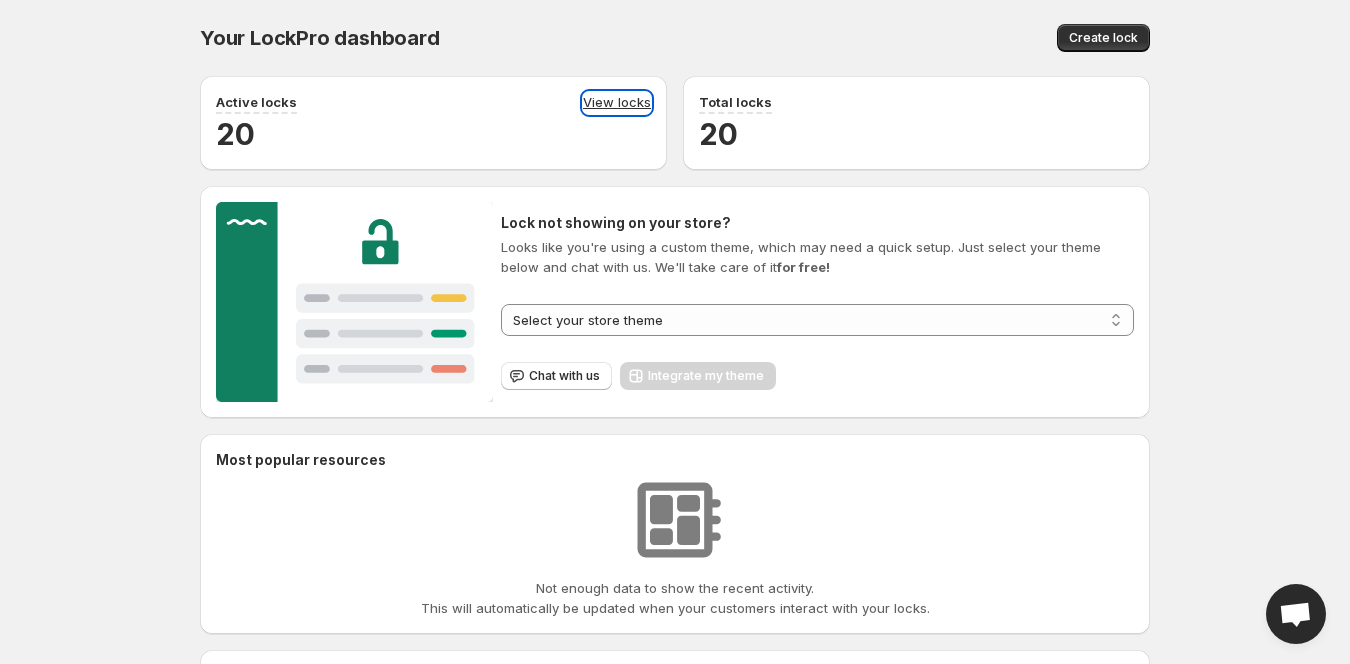 click on "View locks" at bounding box center (617, 103) 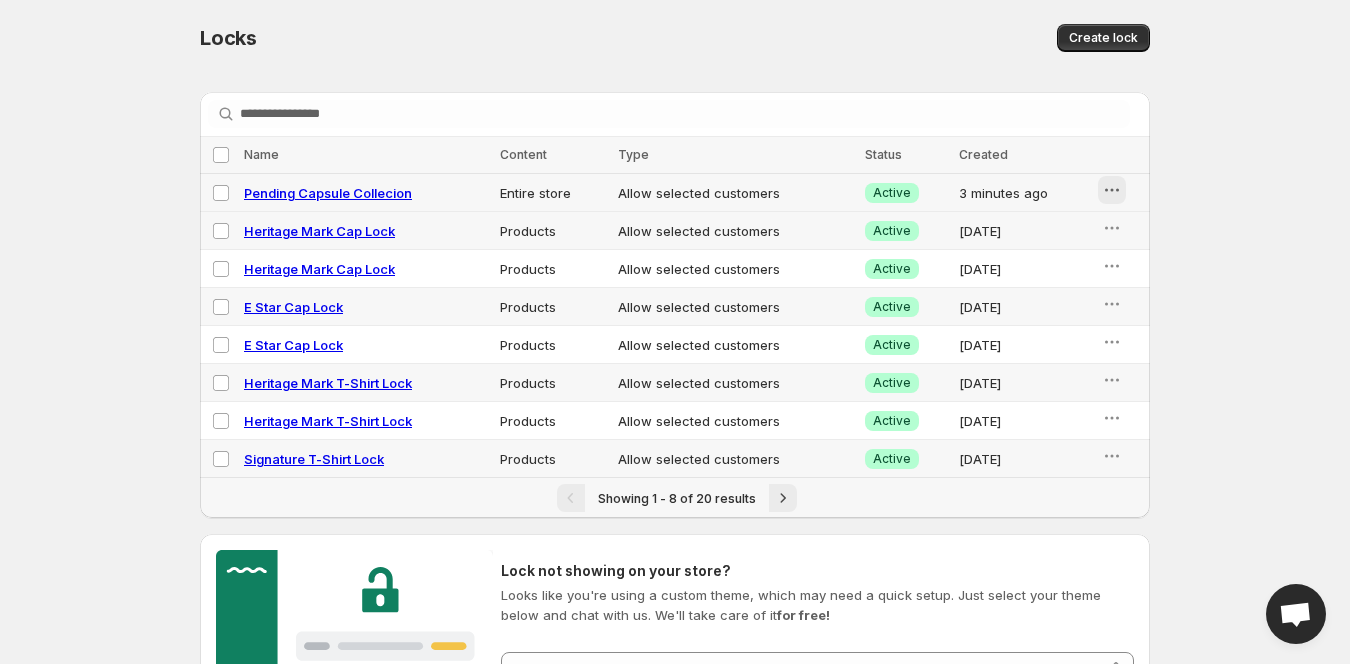 click 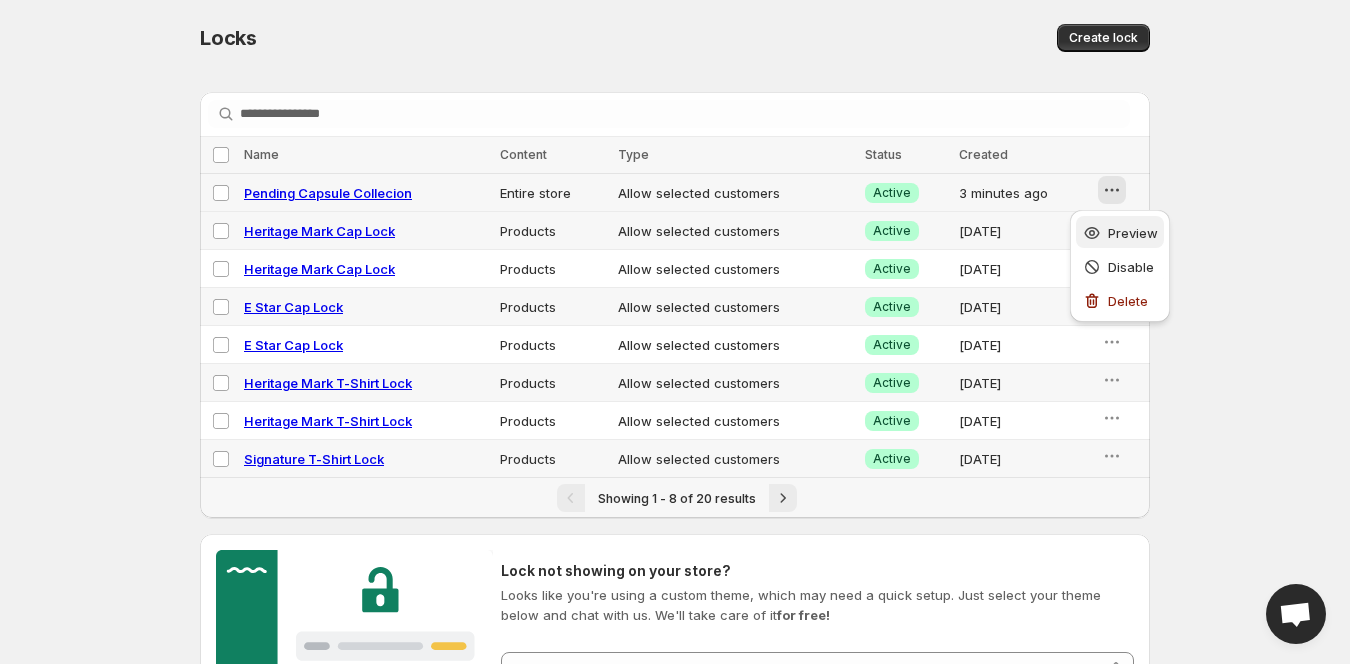 click on "Preview" at bounding box center [1133, 233] 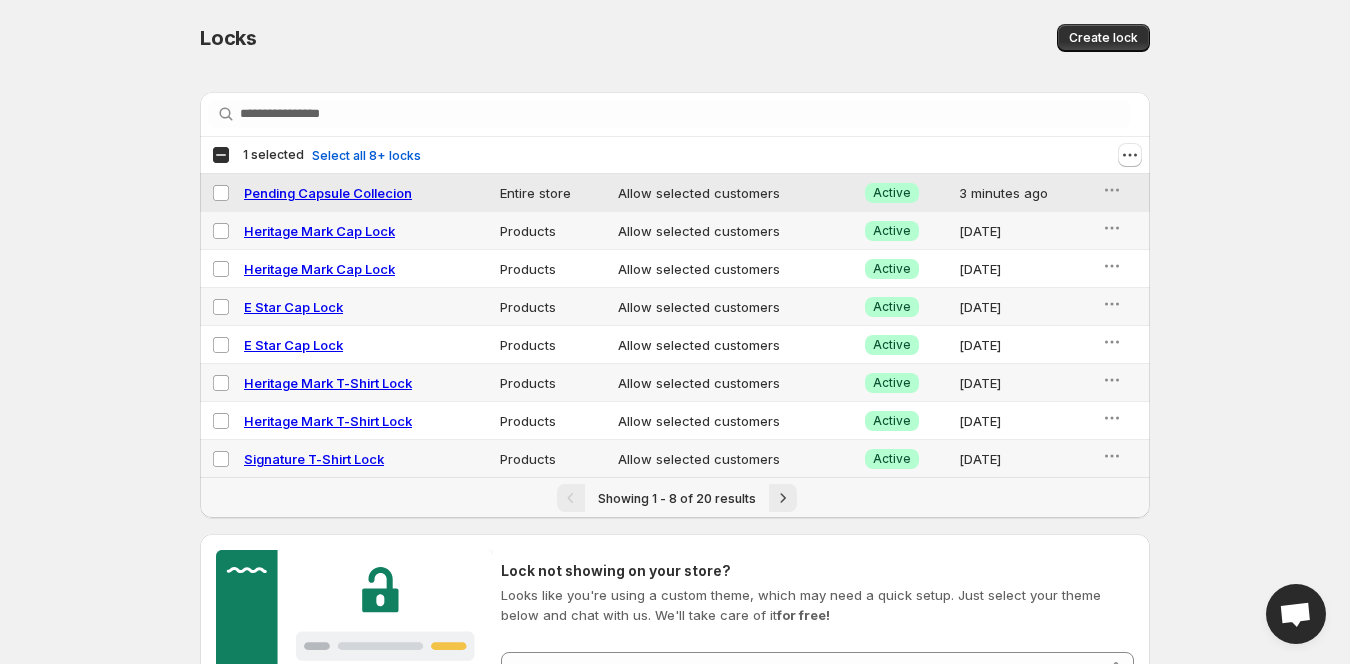 click on "Pending Capsule Collecion" at bounding box center (328, 193) 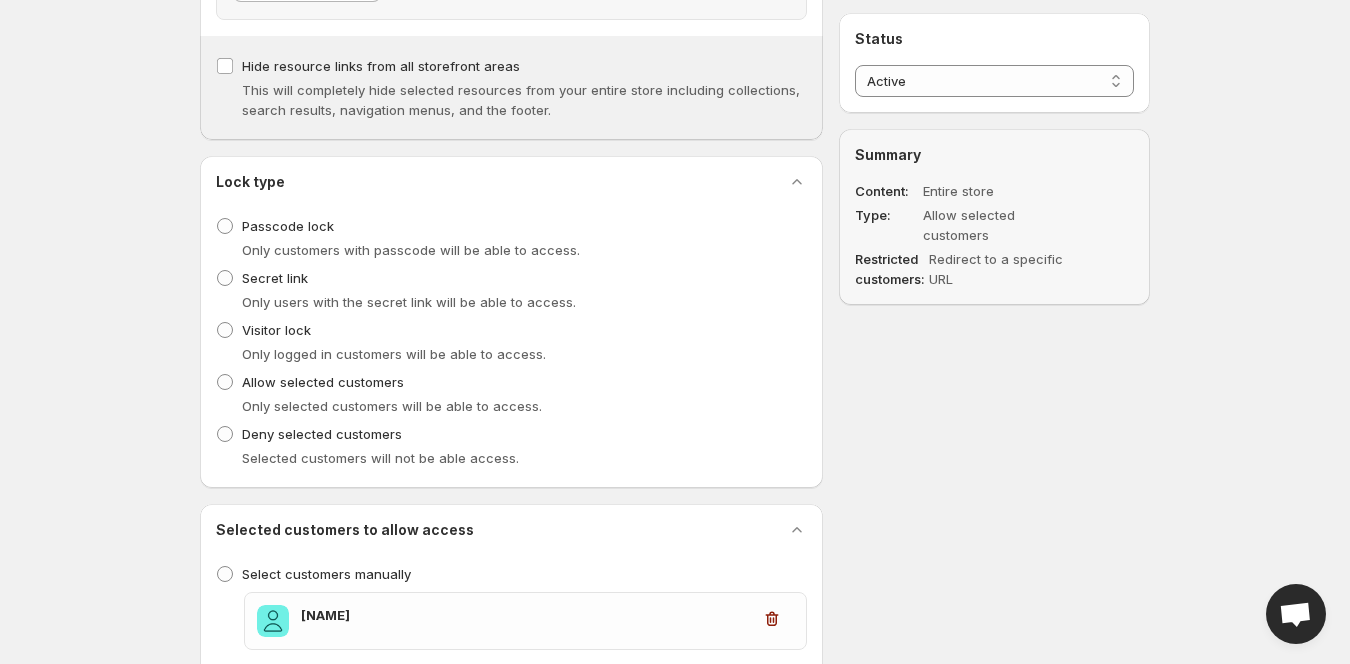 scroll, scrollTop: 4, scrollLeft: 0, axis: vertical 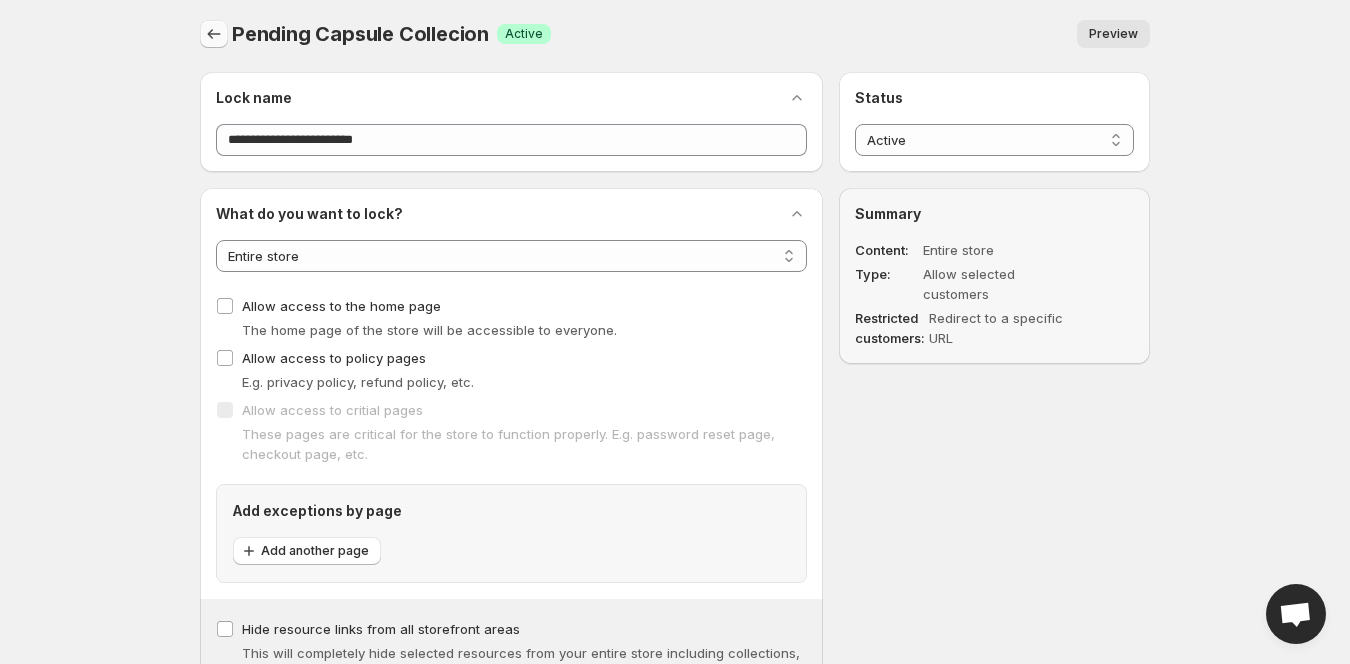 click 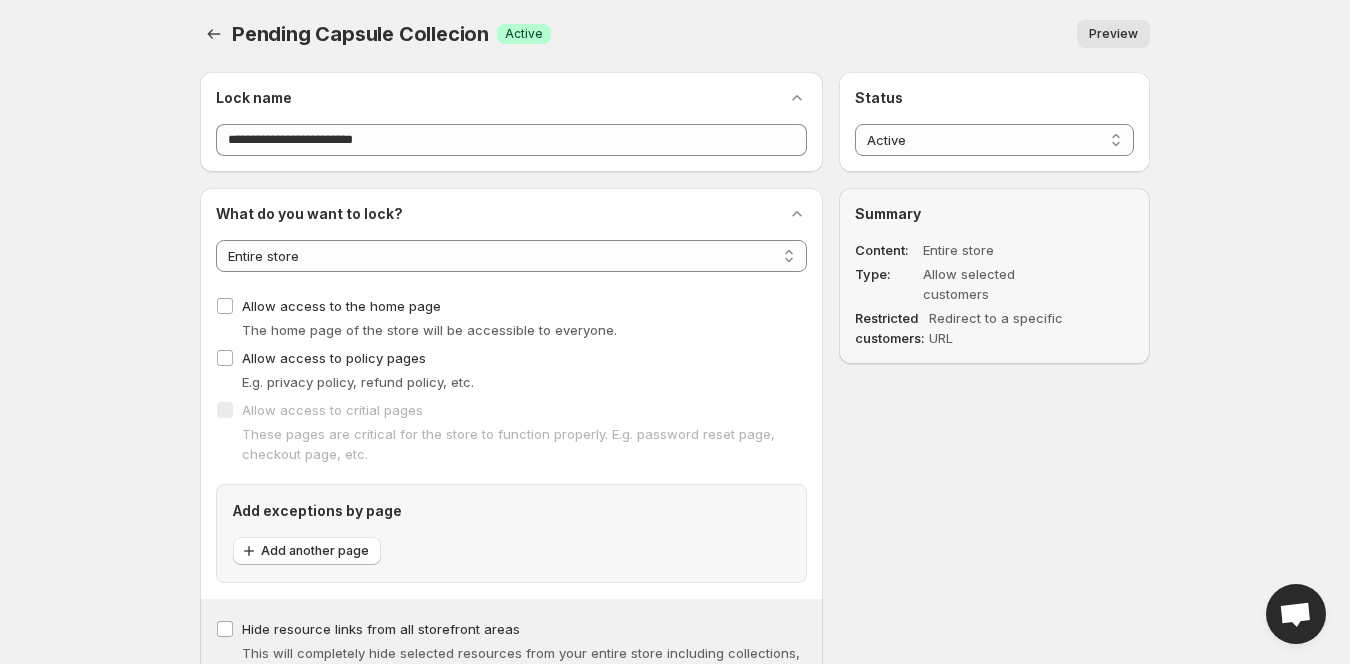 scroll, scrollTop: 0, scrollLeft: 0, axis: both 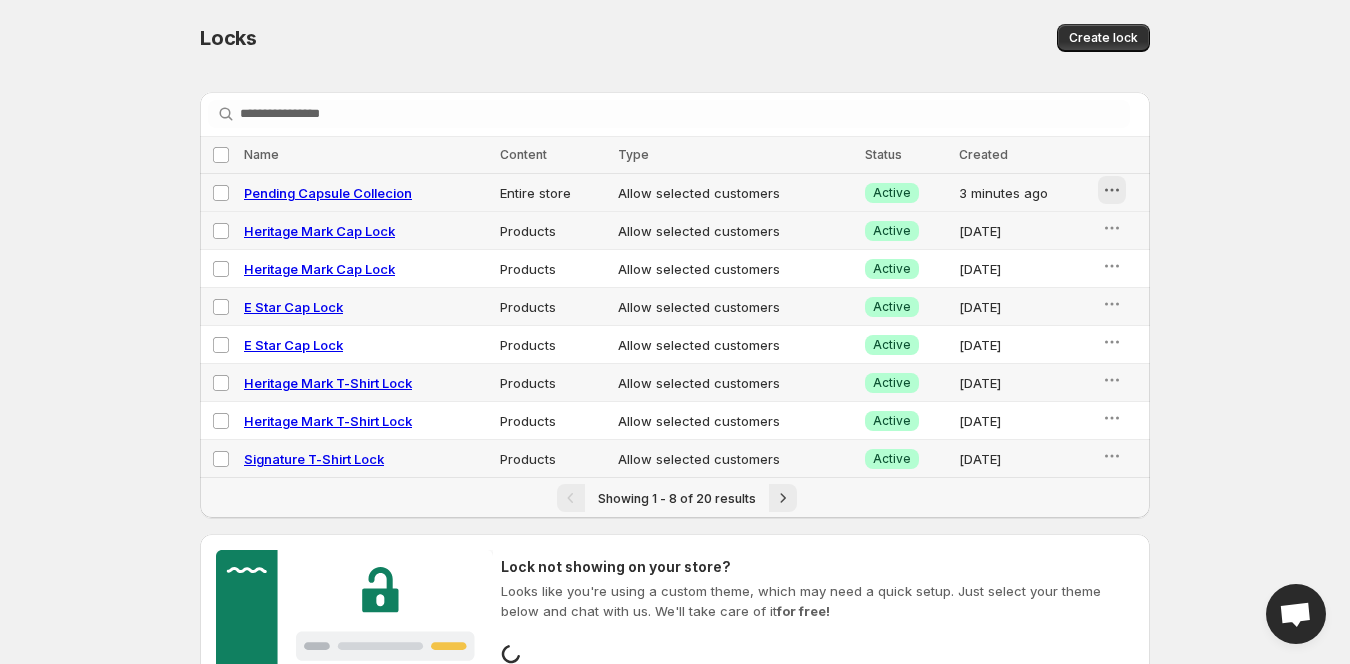 click 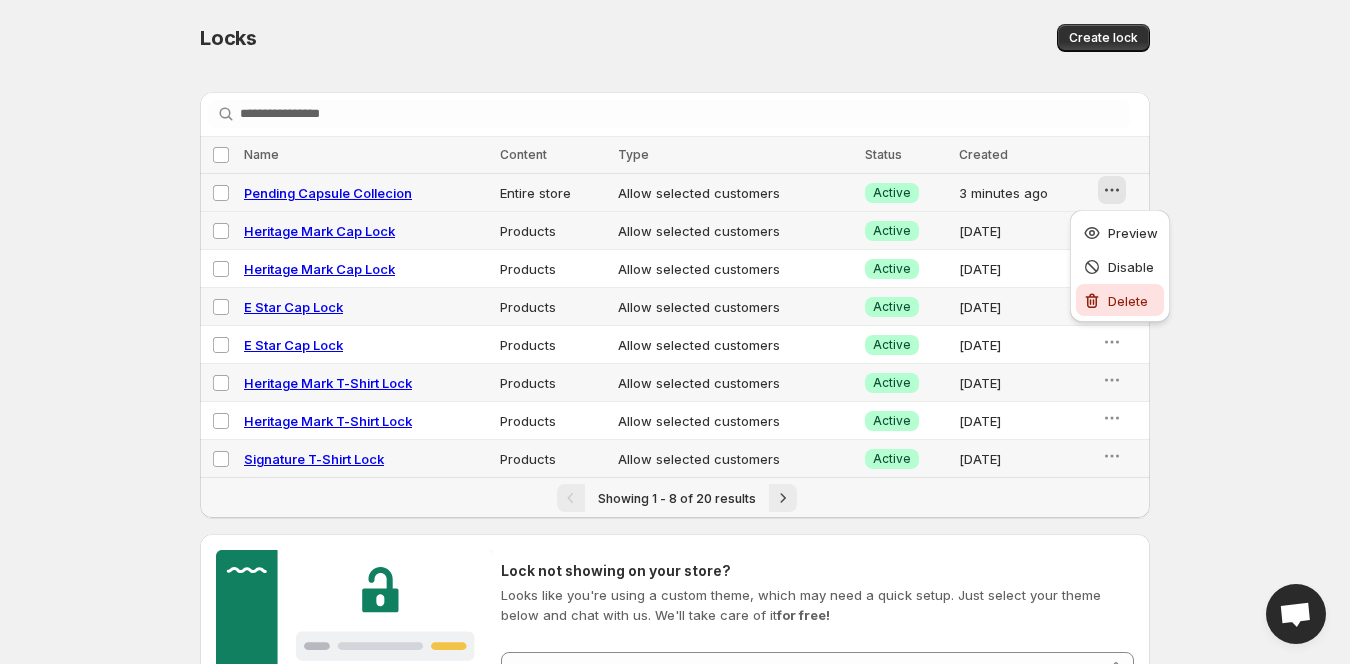 click on "Delete" at bounding box center [1120, 300] 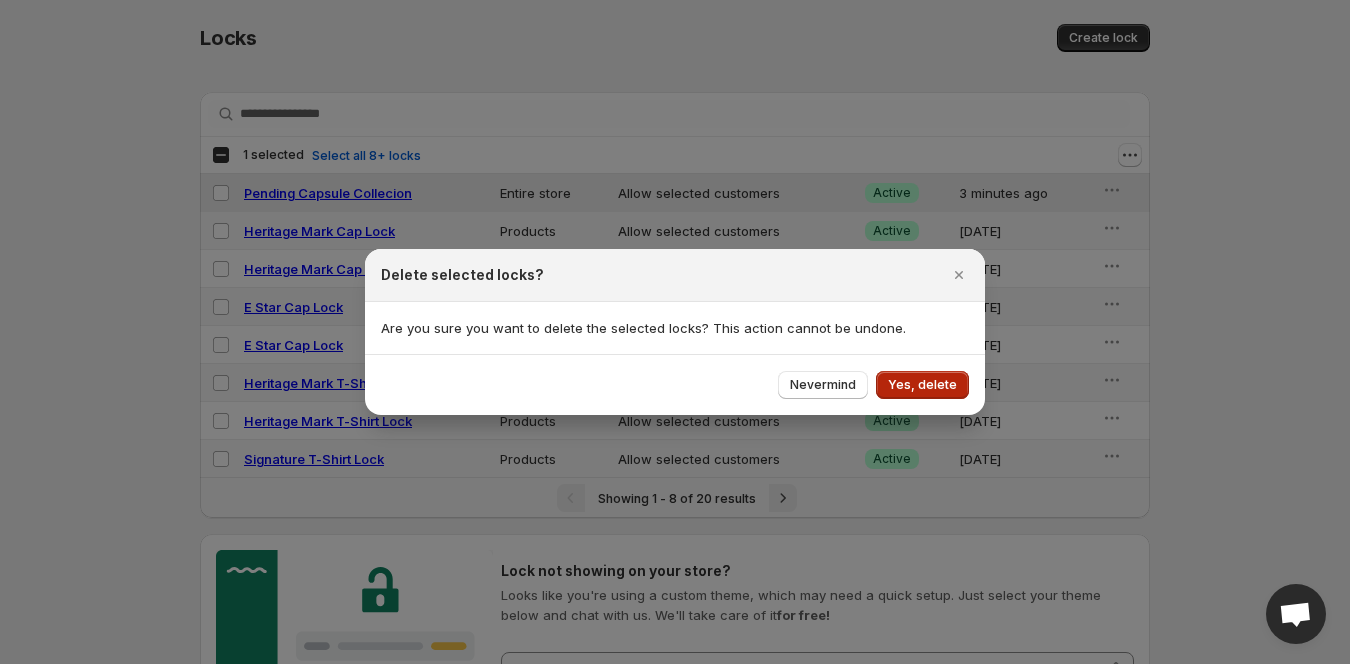 click on "Yes, delete" at bounding box center [922, 385] 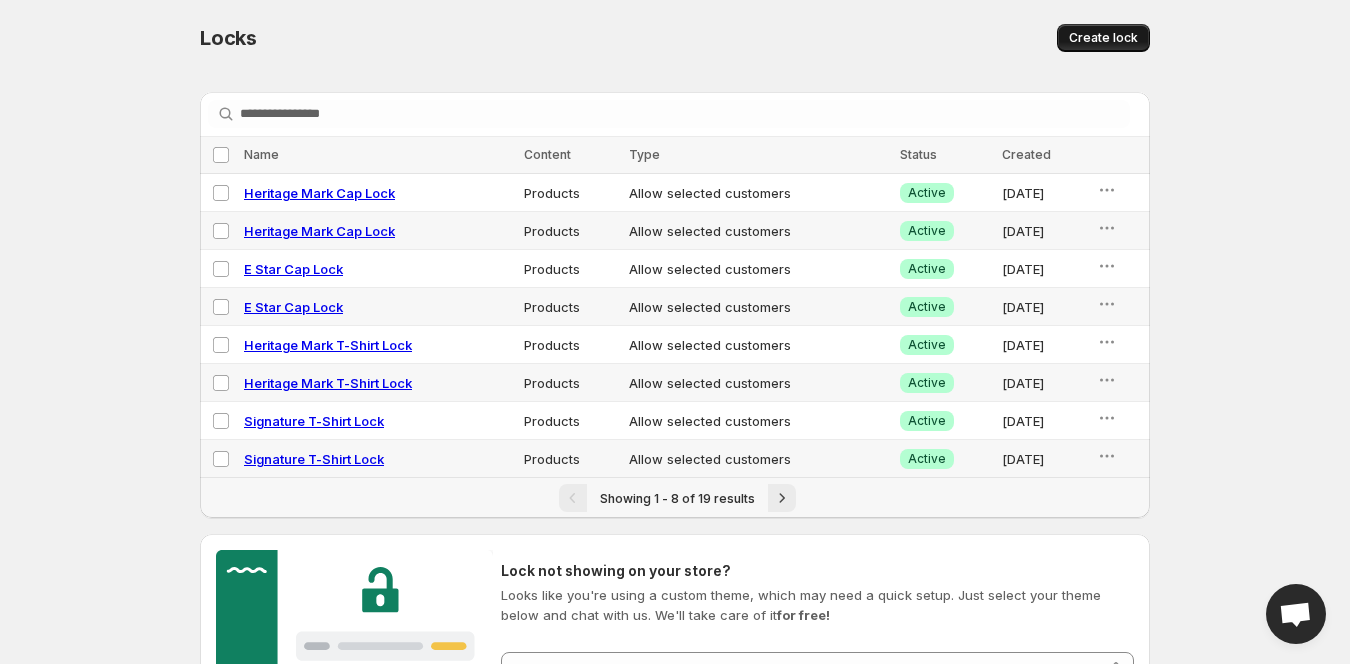 click on "Create lock" at bounding box center [1103, 38] 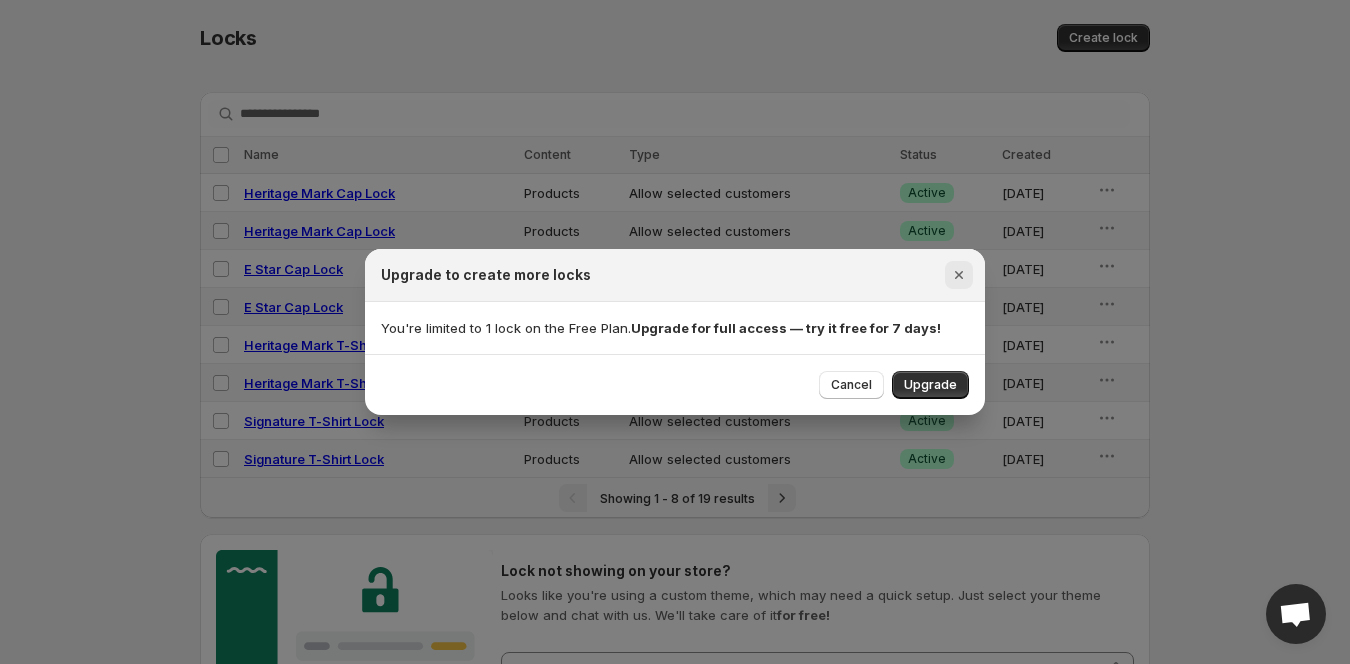 click at bounding box center (959, 275) 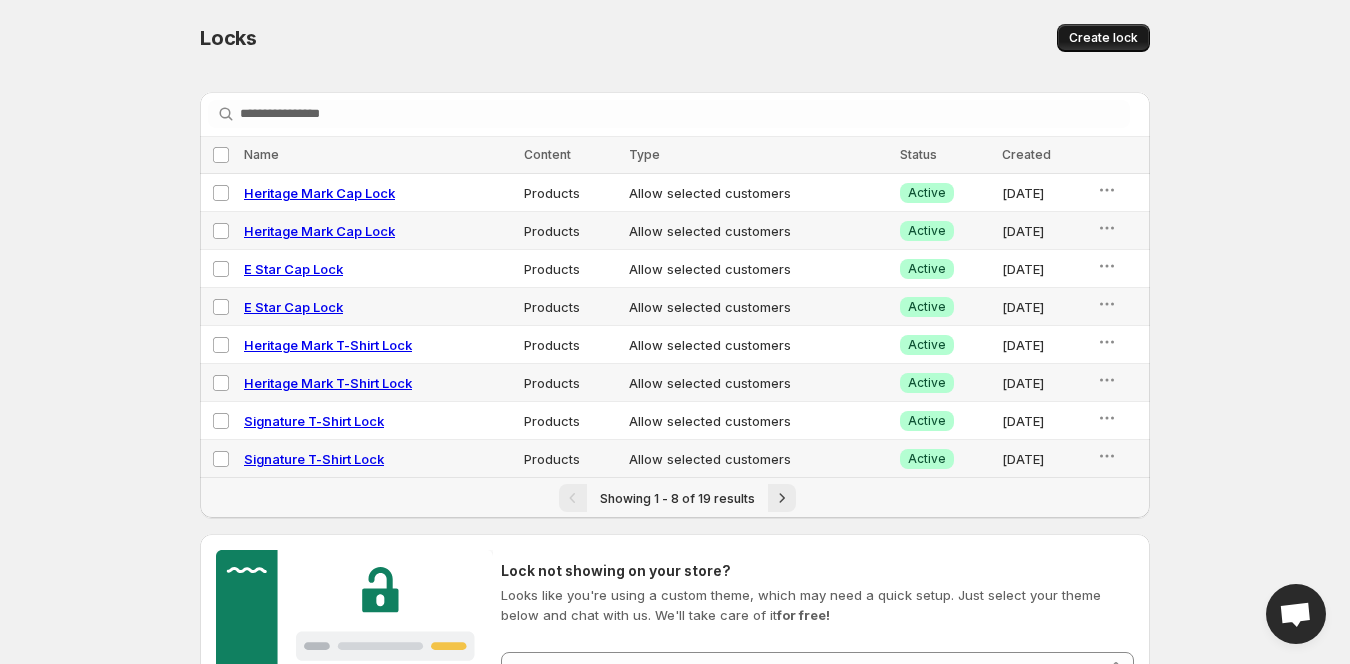 click on "Create lock" at bounding box center (1103, 38) 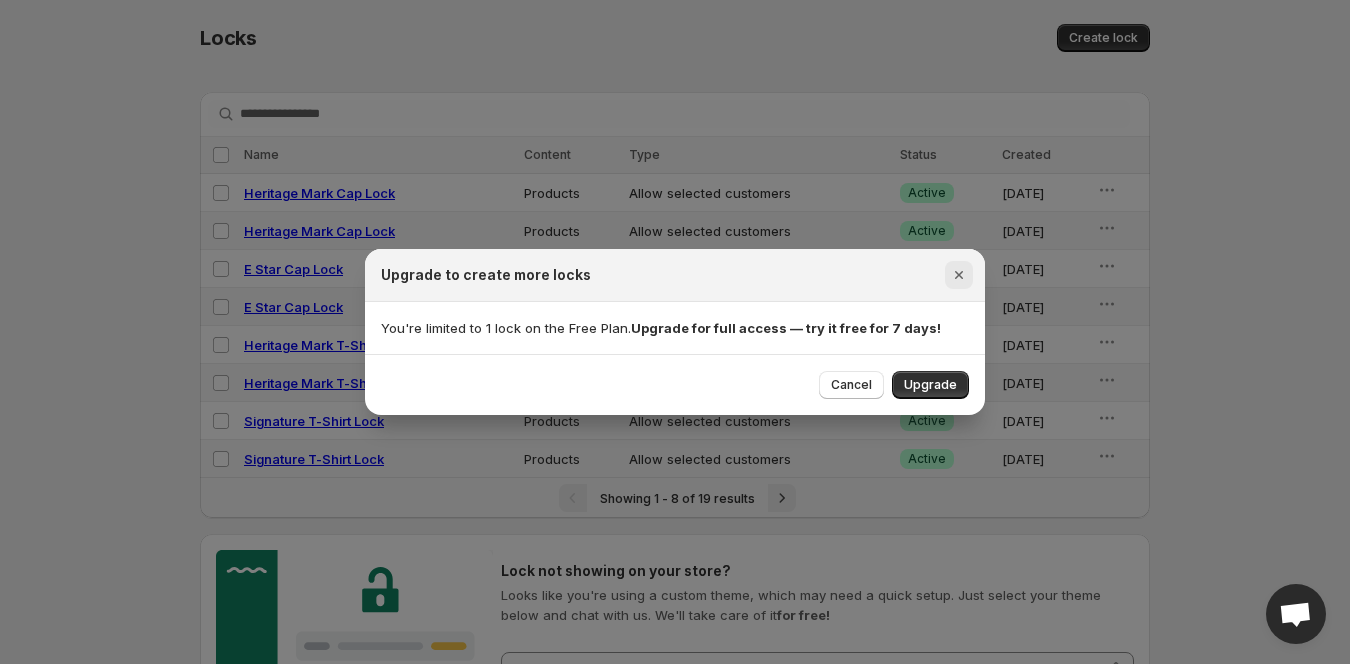 click at bounding box center [959, 275] 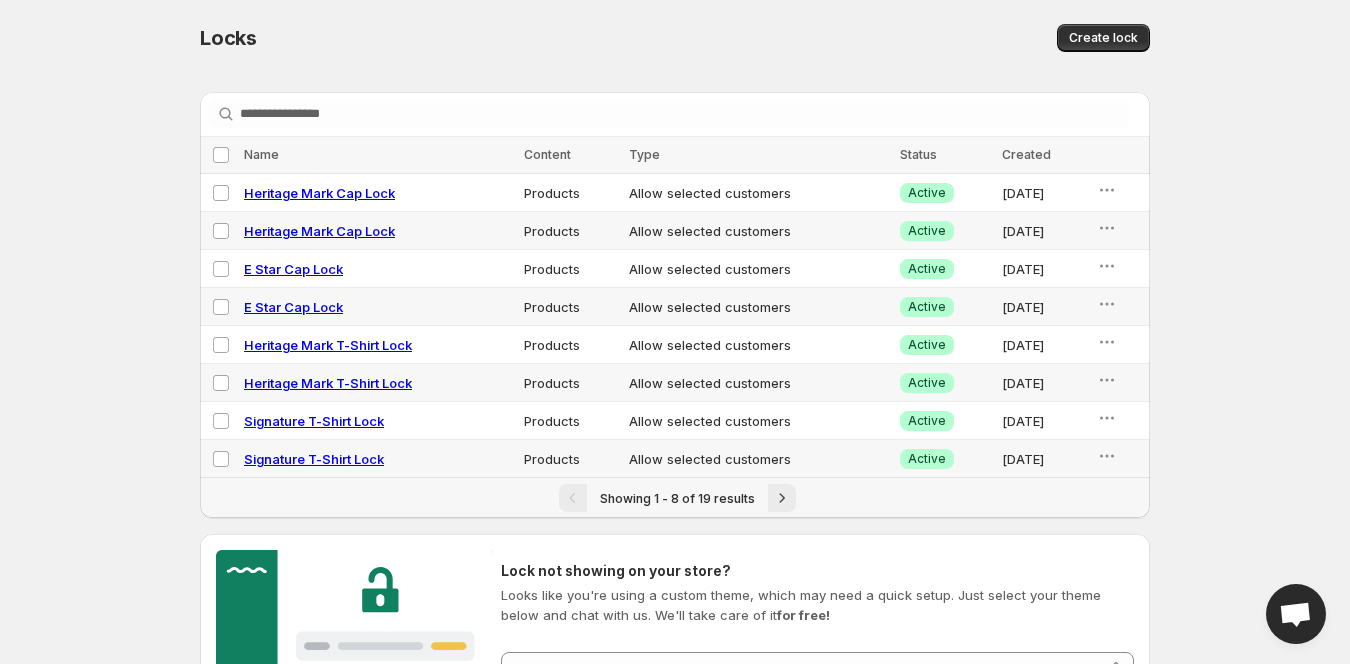 click on "Locks. This page is ready Locks Create lock" at bounding box center (675, 38) 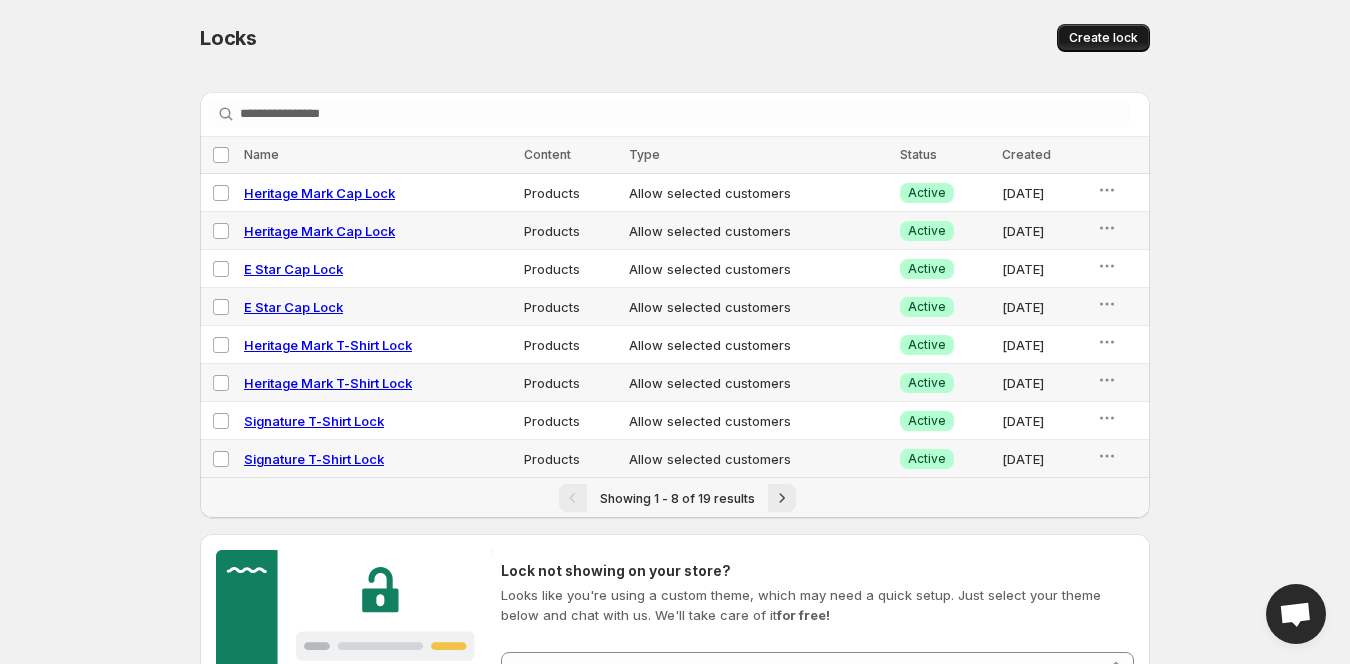click on "Create lock" at bounding box center [1103, 38] 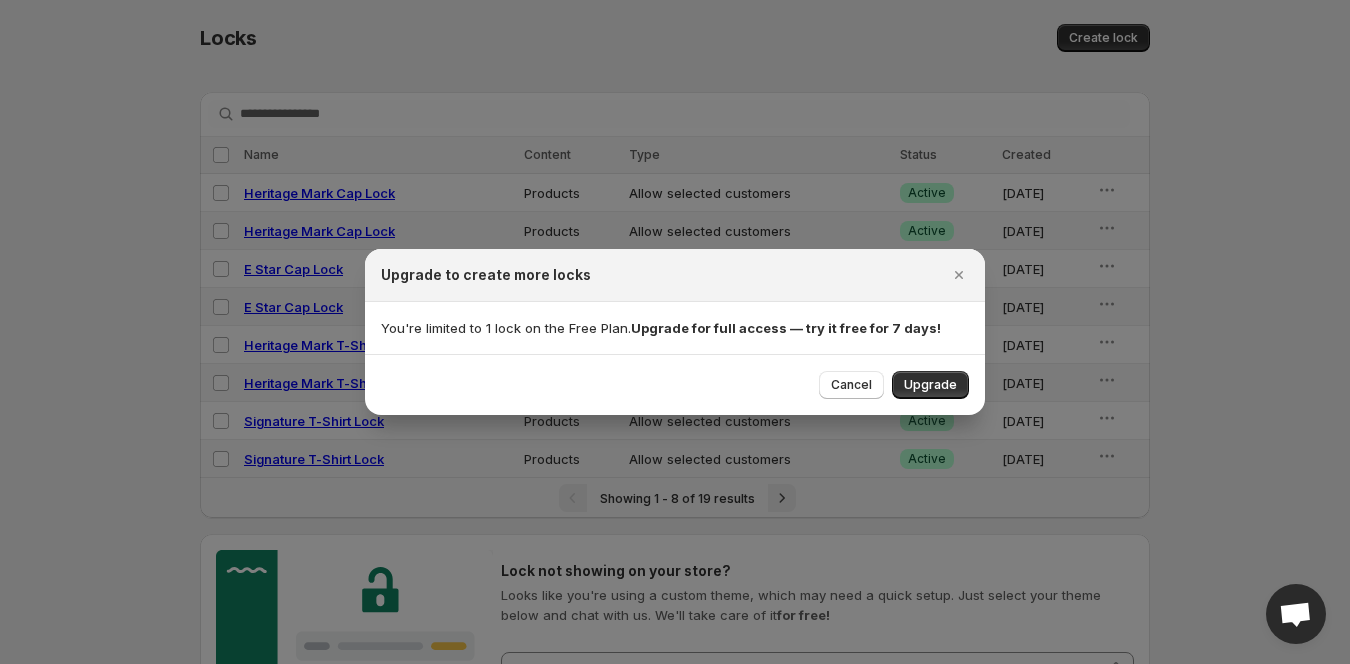 drag, startPoint x: 855, startPoint y: 371, endPoint x: 623, endPoint y: 332, distance: 235.25519 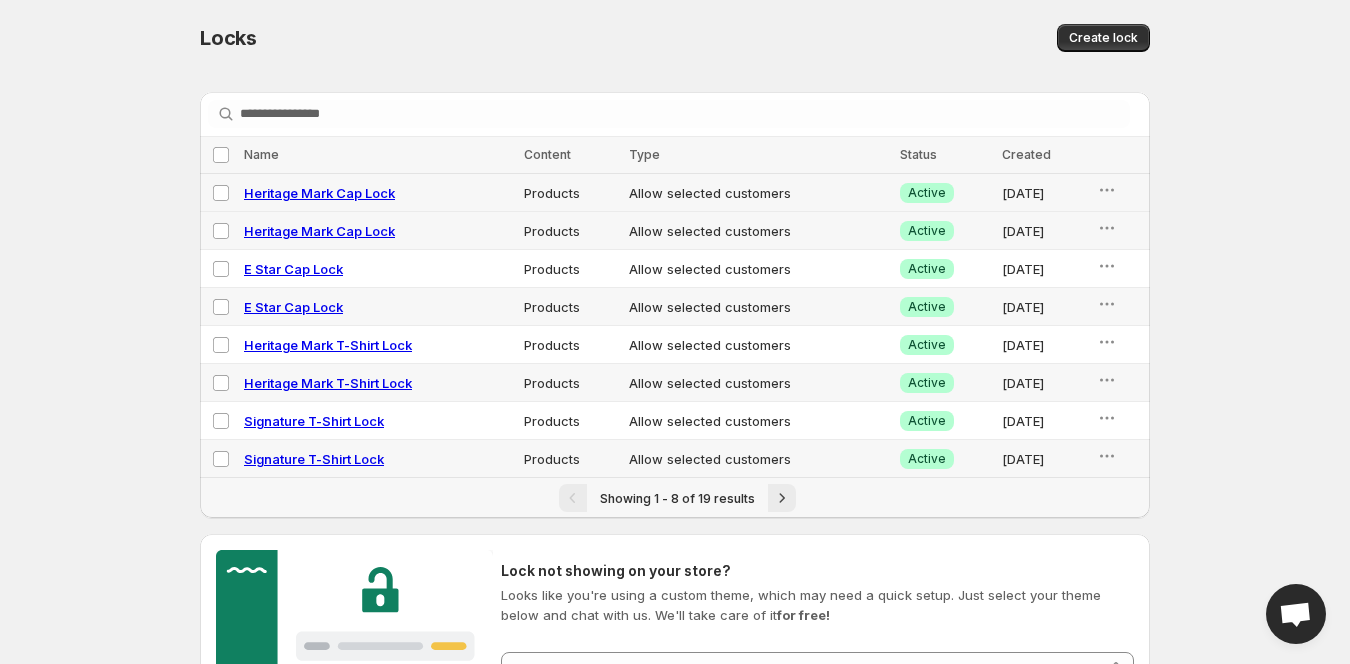 click on "Heritage Mark Cap Lock" at bounding box center [319, 193] 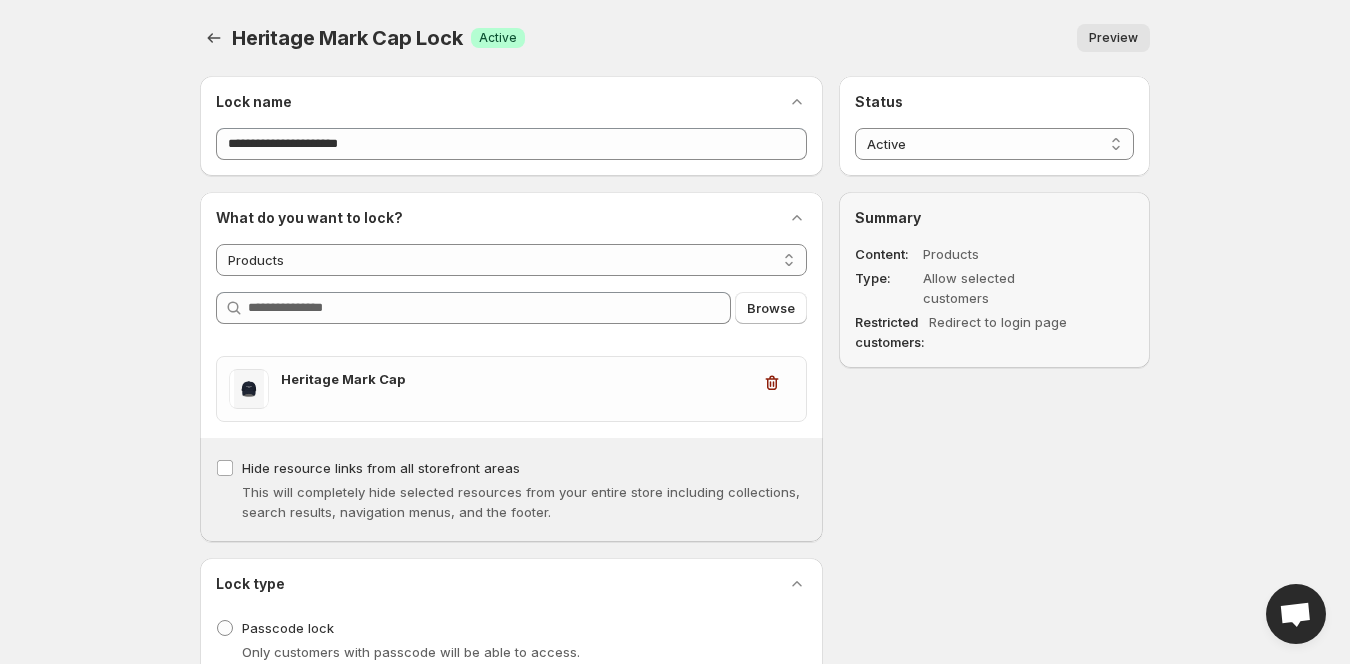 click on "**********" at bounding box center (511, 367) 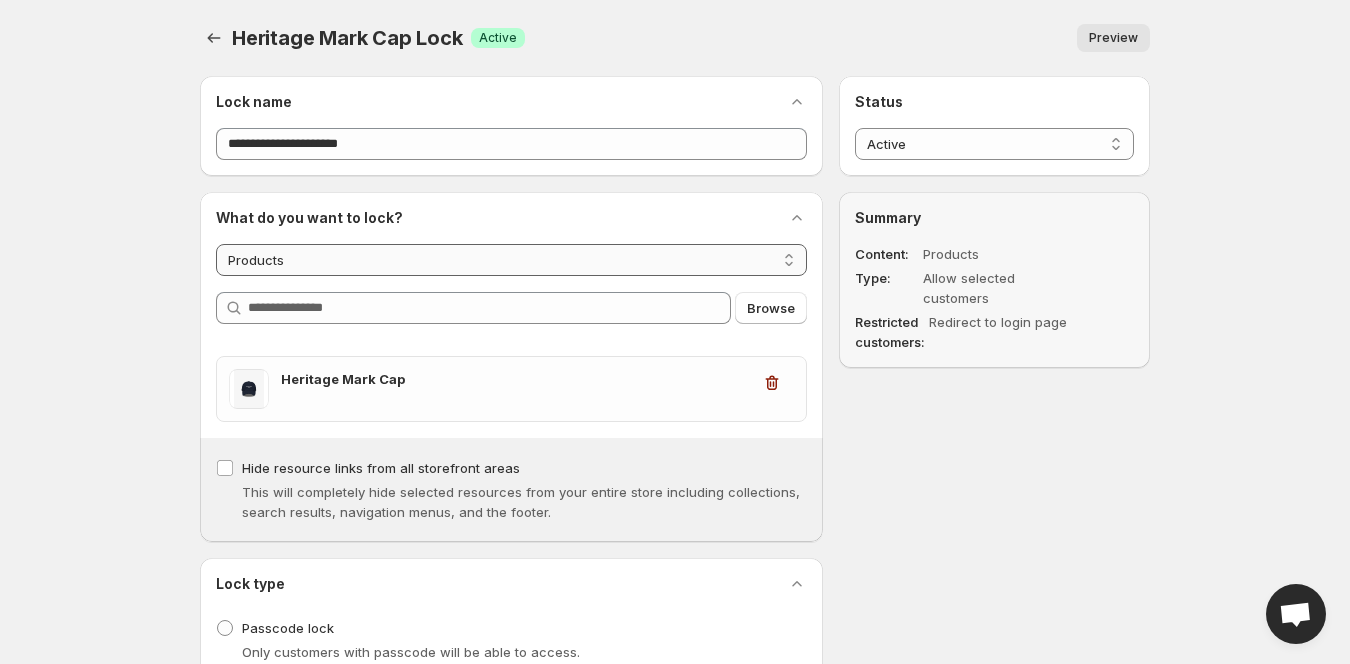 click on "**********" at bounding box center (511, 260) 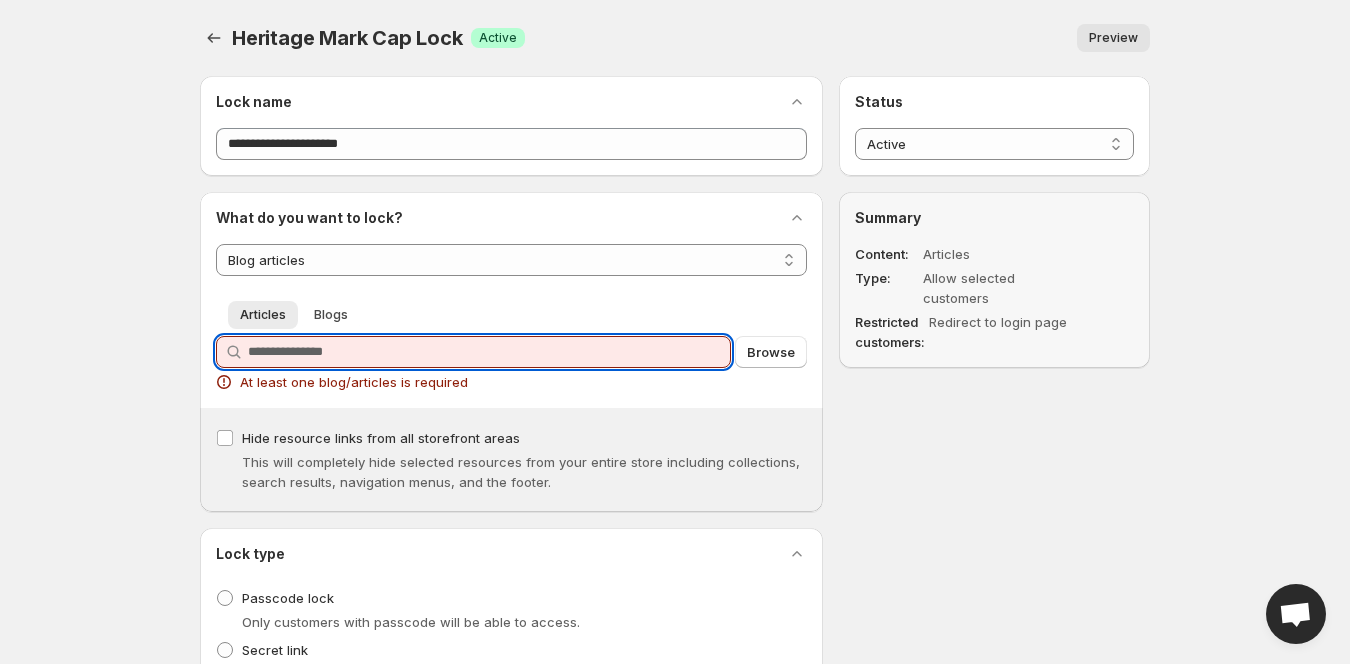 click on "Query" at bounding box center (489, 352) 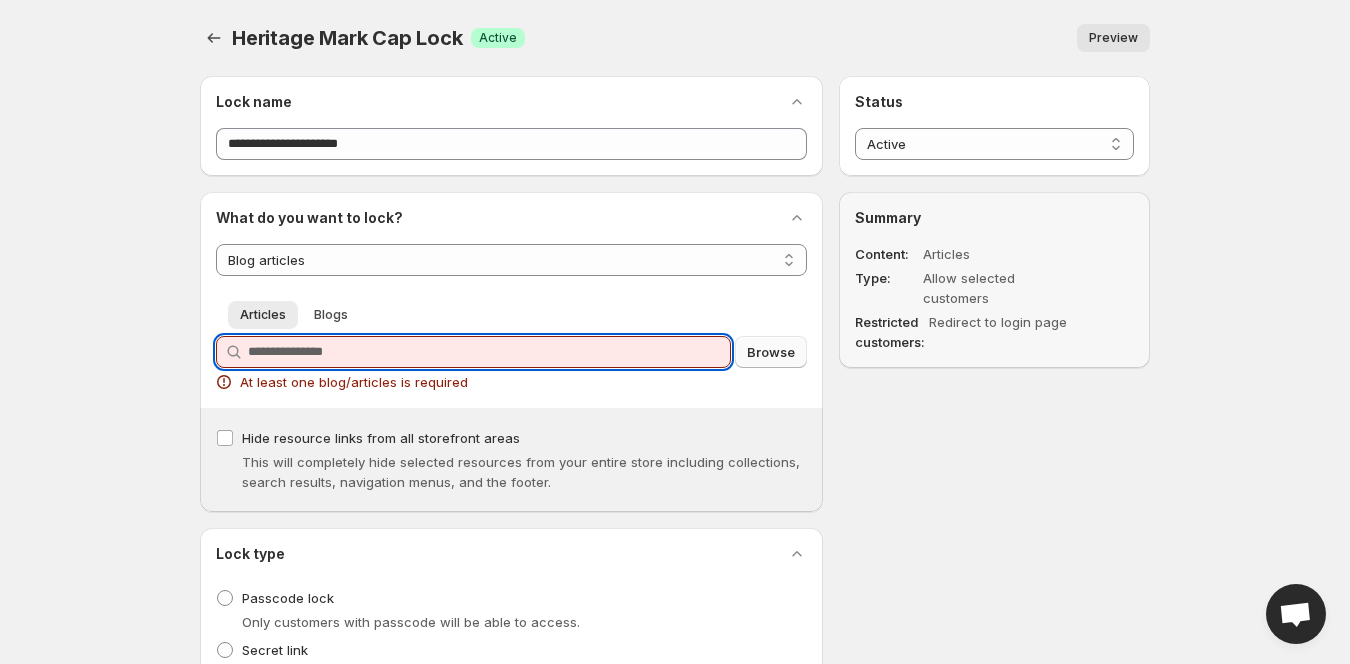 click on "Browse" at bounding box center (771, 352) 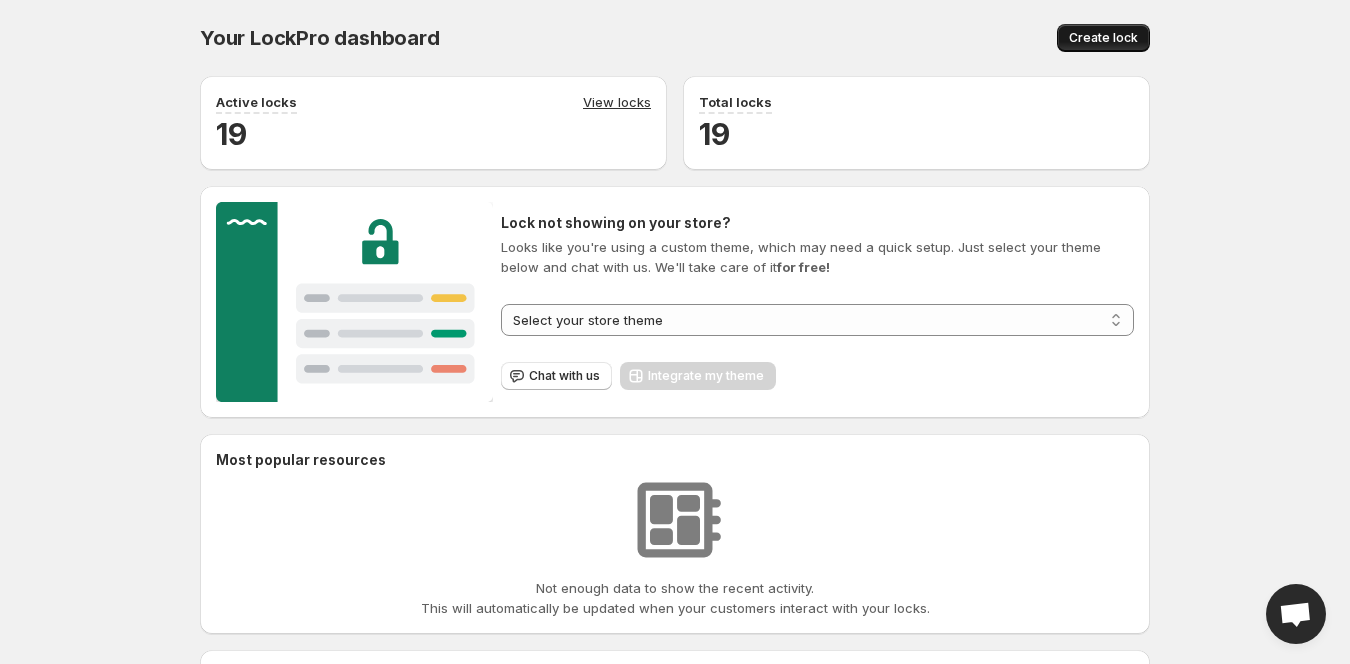 click on "Create lock" at bounding box center [1103, 38] 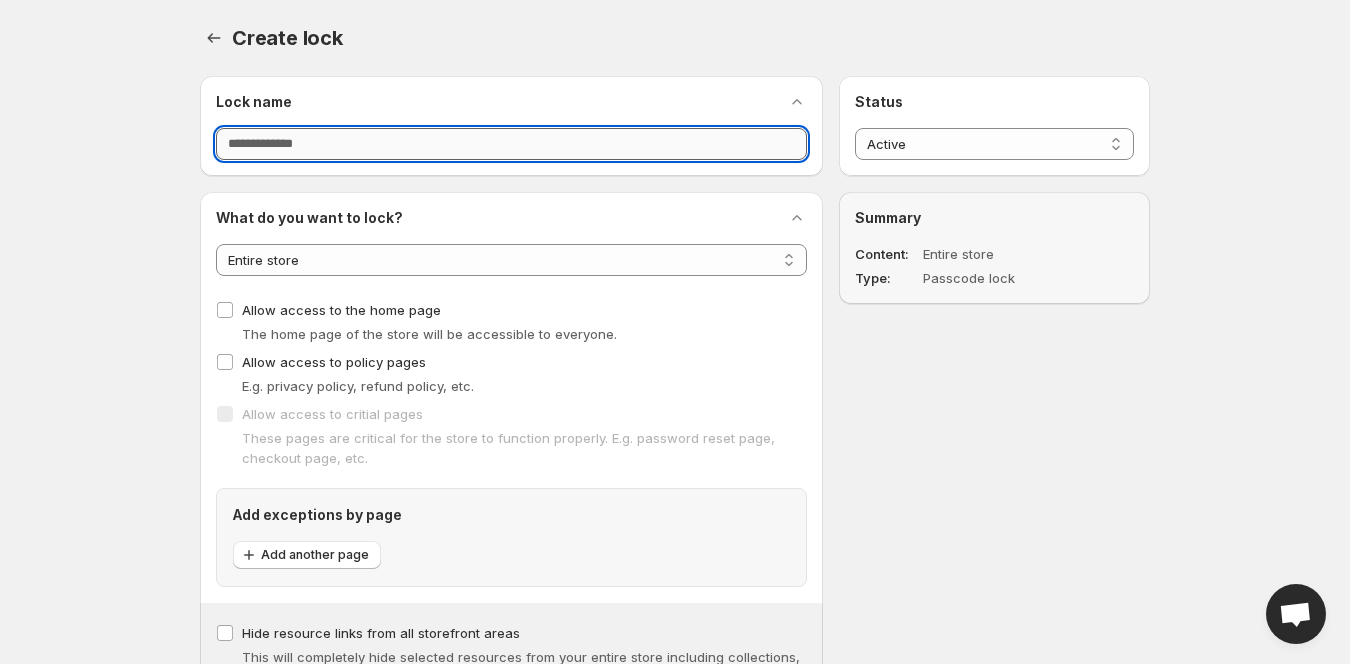 click on "Lock name" at bounding box center [511, 144] 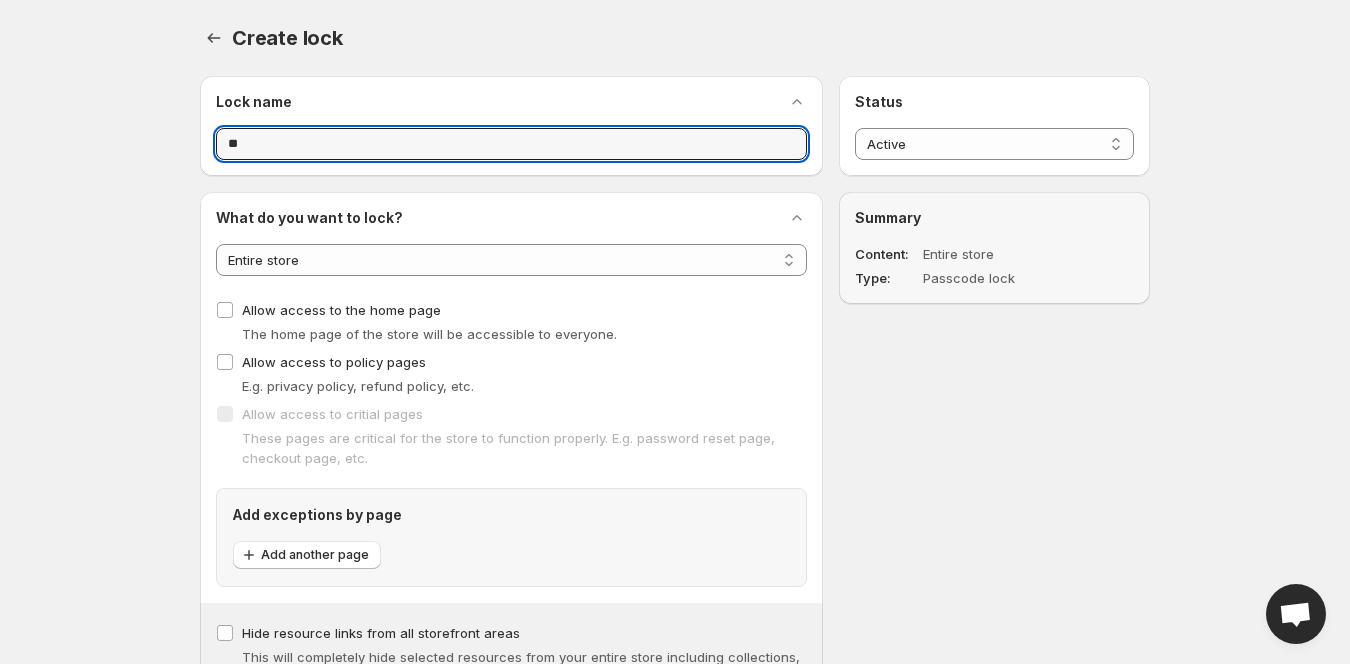 type on "*" 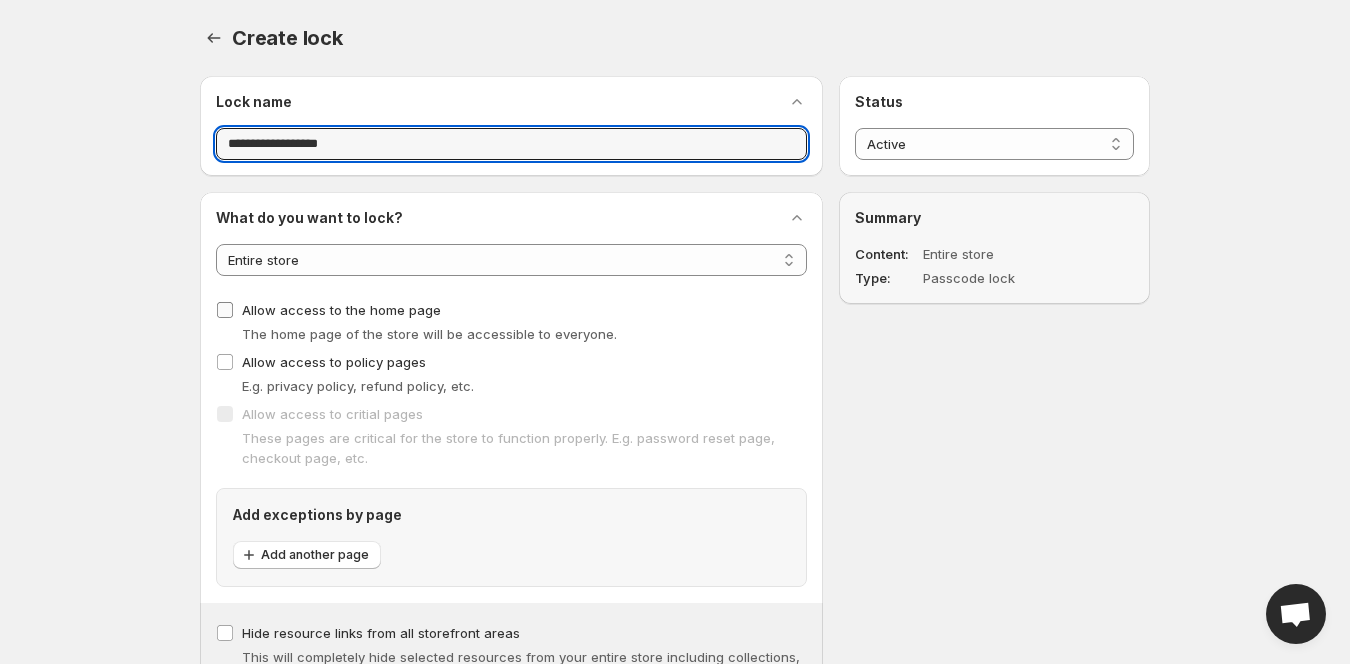type on "**********" 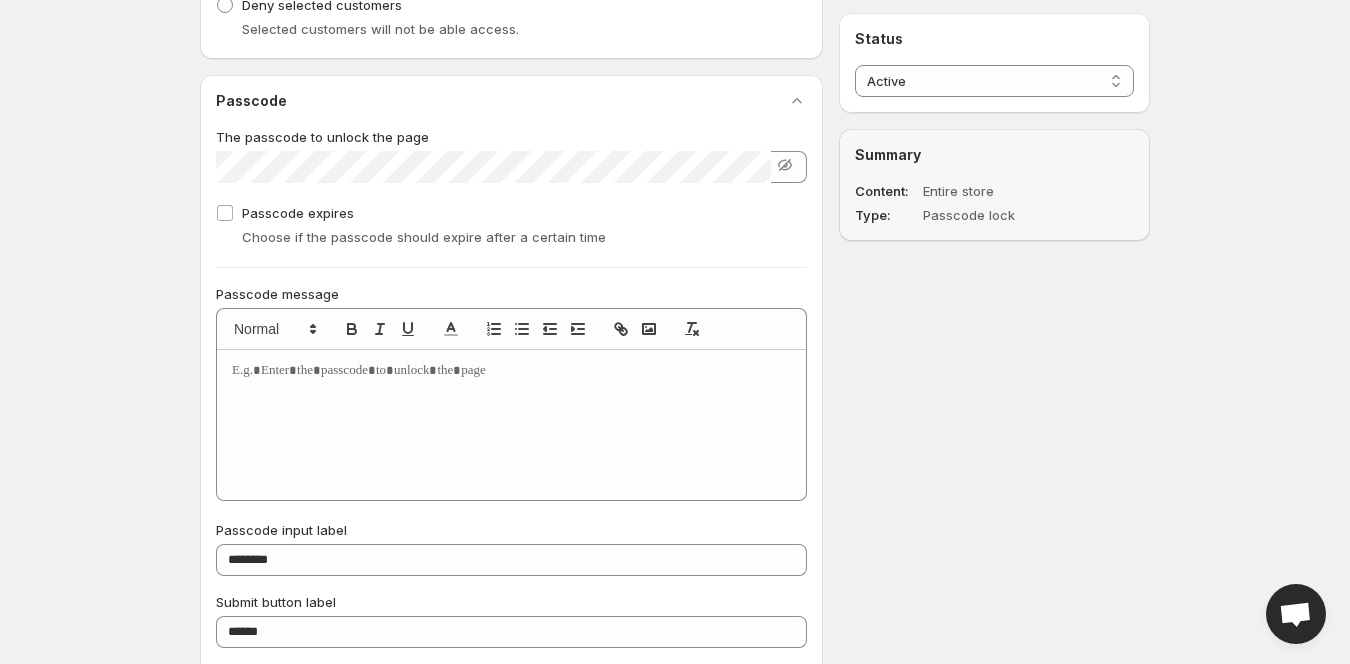 scroll, scrollTop: 1000, scrollLeft: 0, axis: vertical 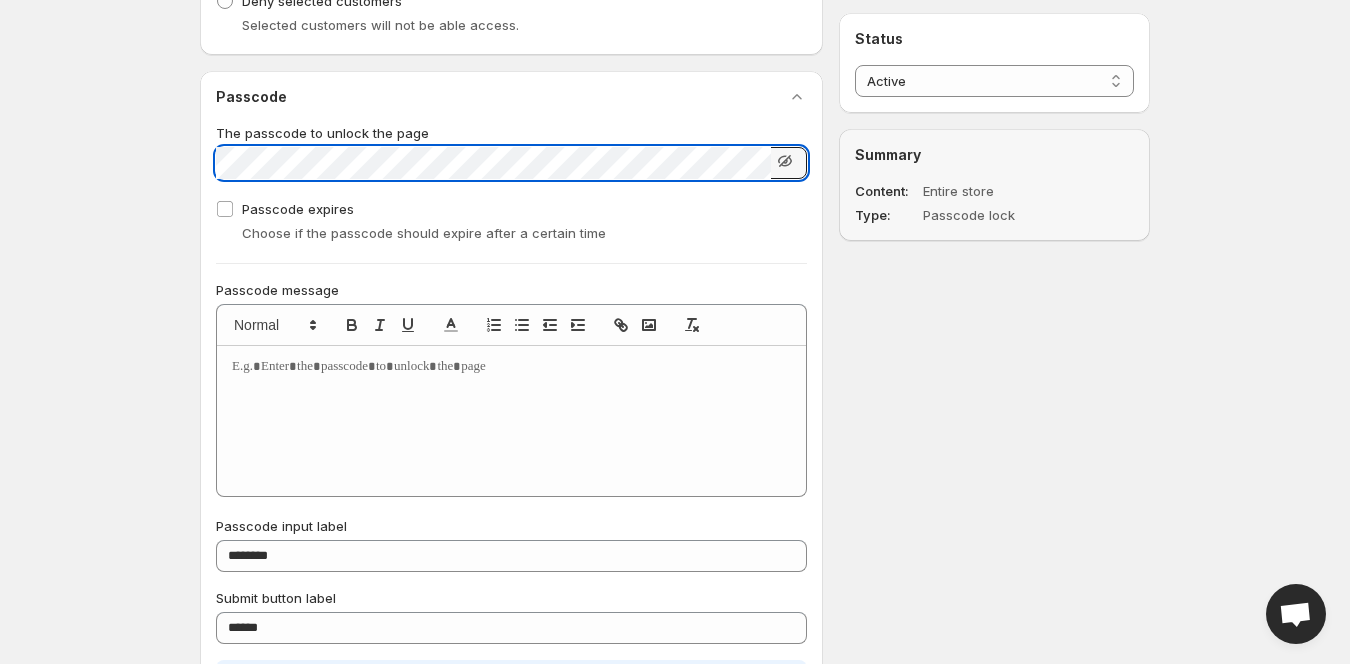 click 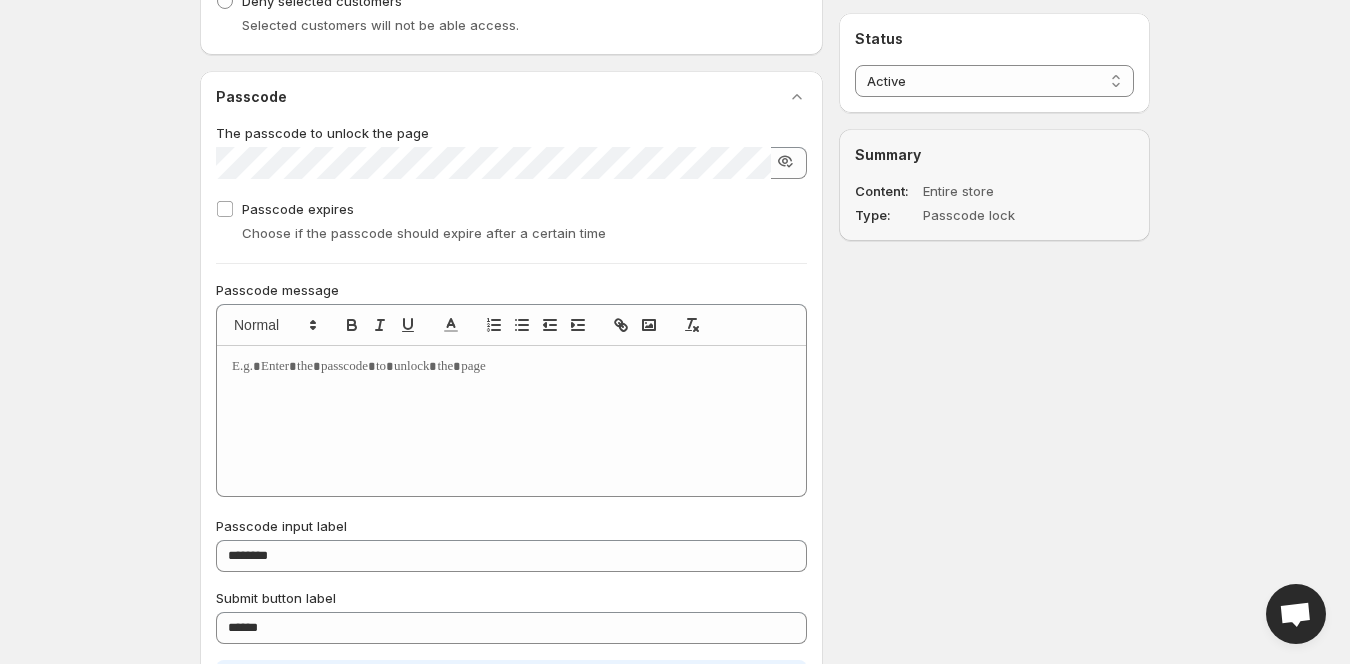 click at bounding box center [511, 163] 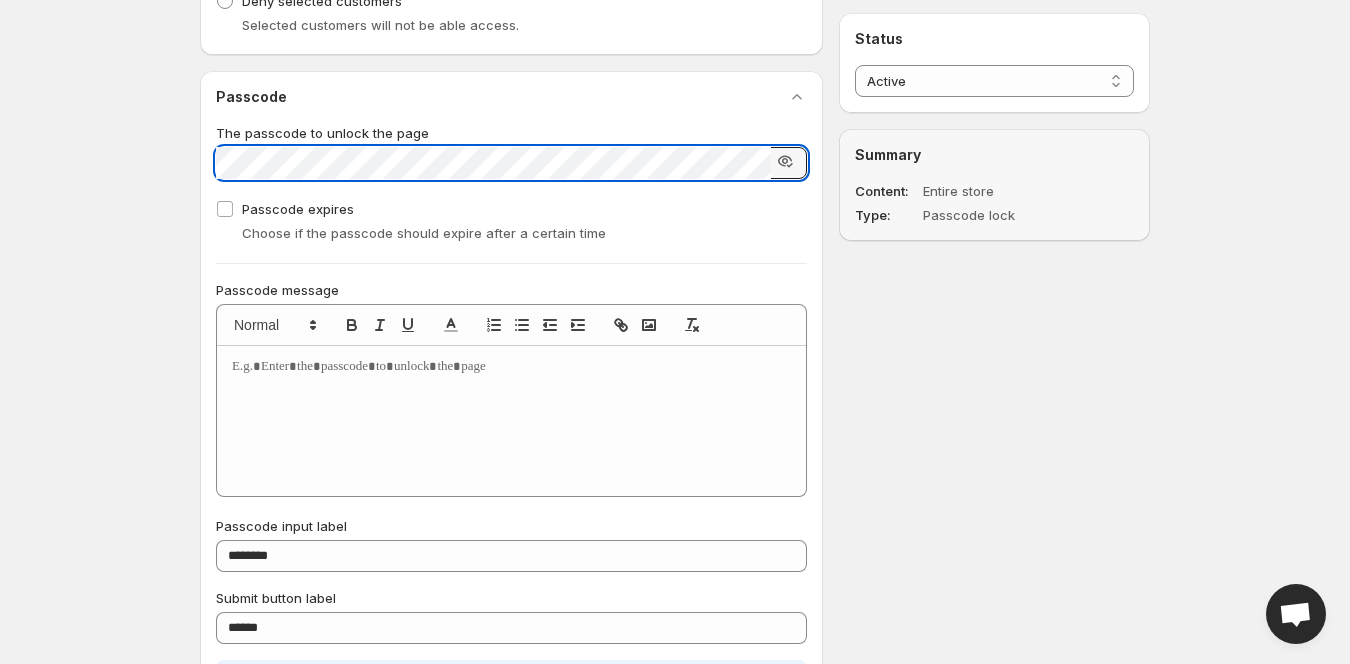 click 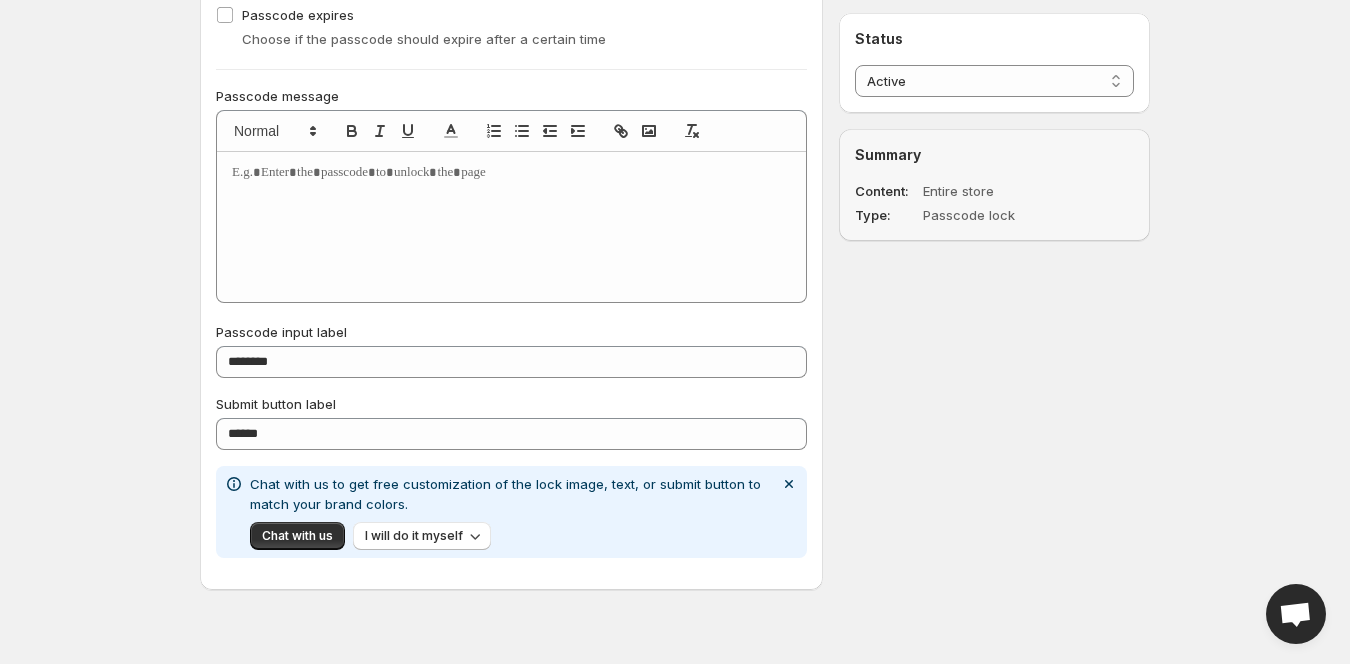 scroll, scrollTop: 1200, scrollLeft: 0, axis: vertical 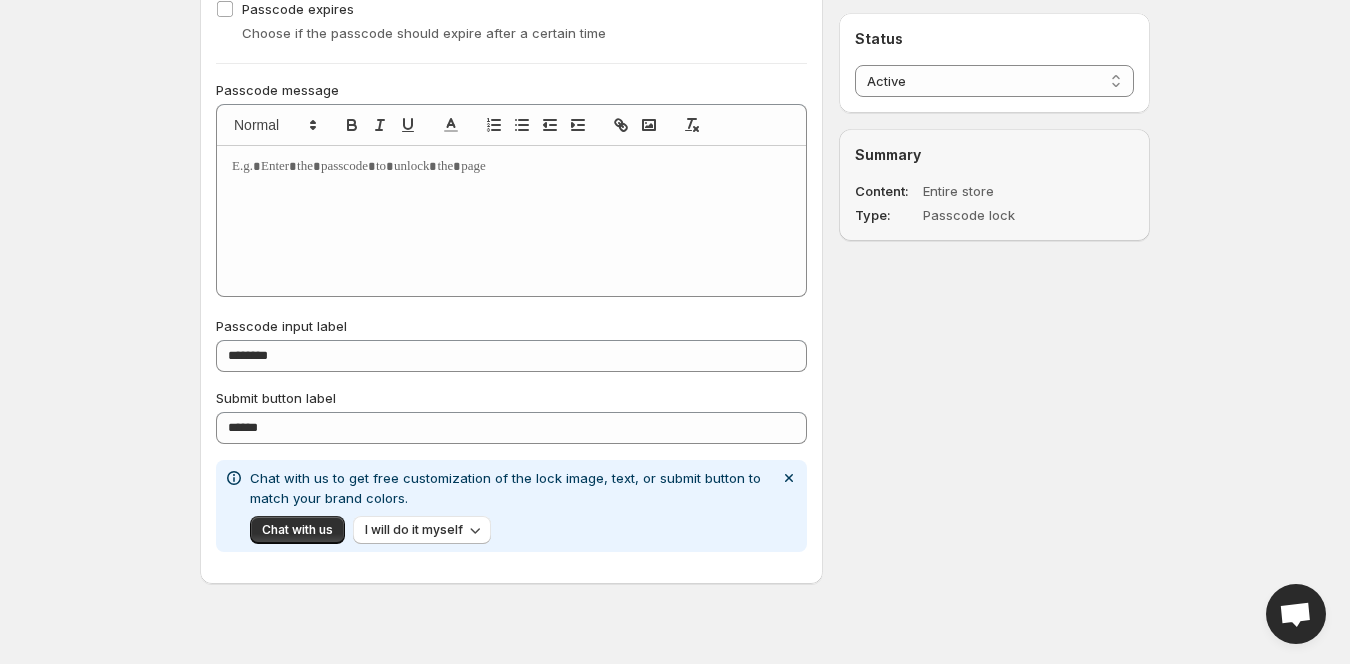 click at bounding box center [511, 167] 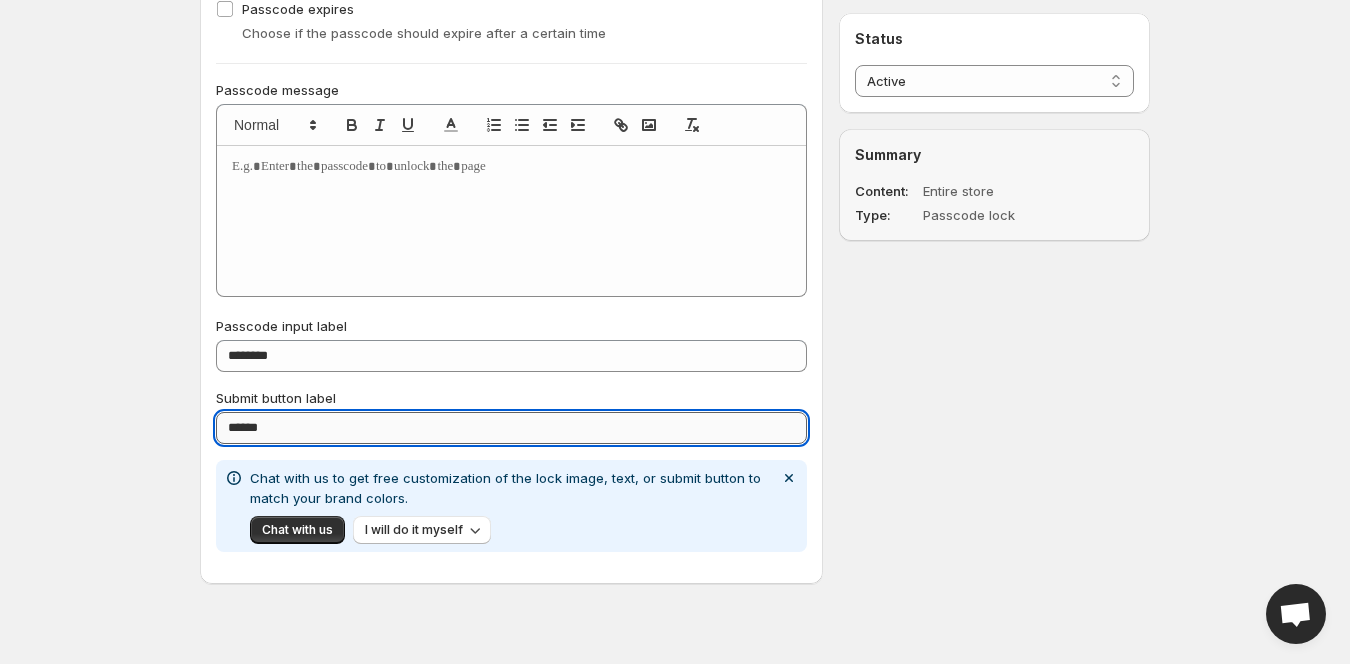 click on "******" at bounding box center (511, 428) 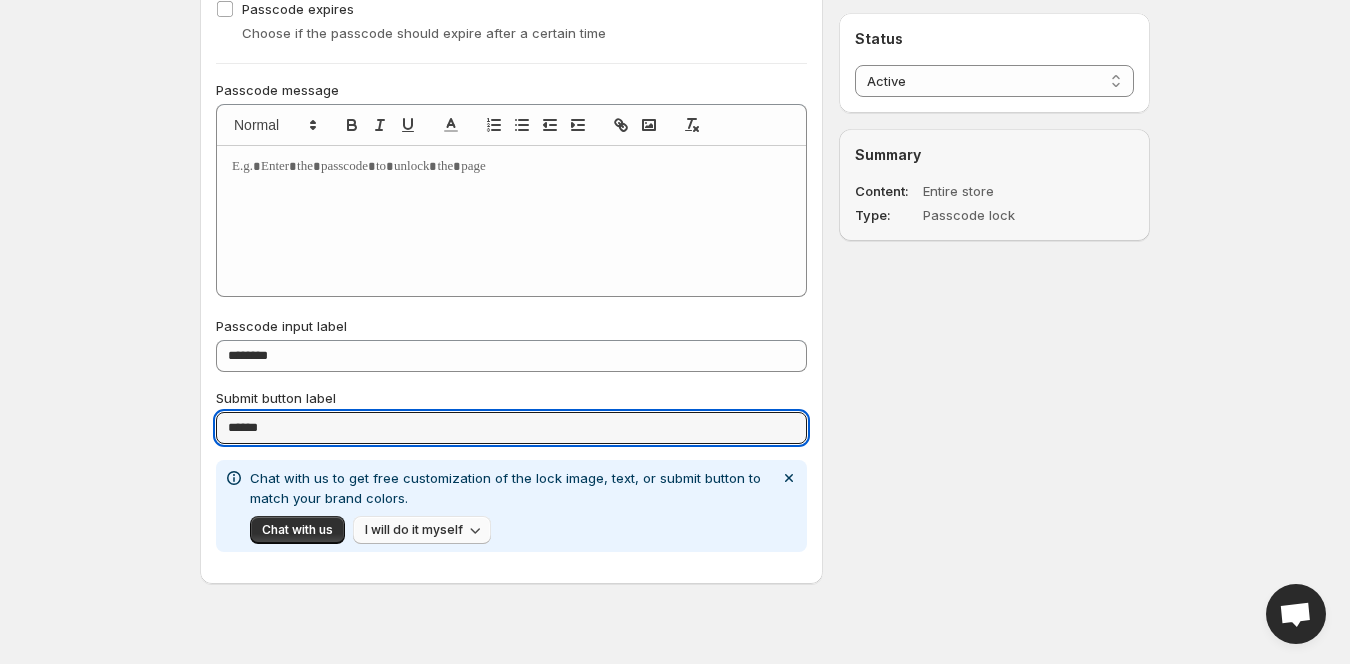 click on "I will do it myself" at bounding box center [414, 530] 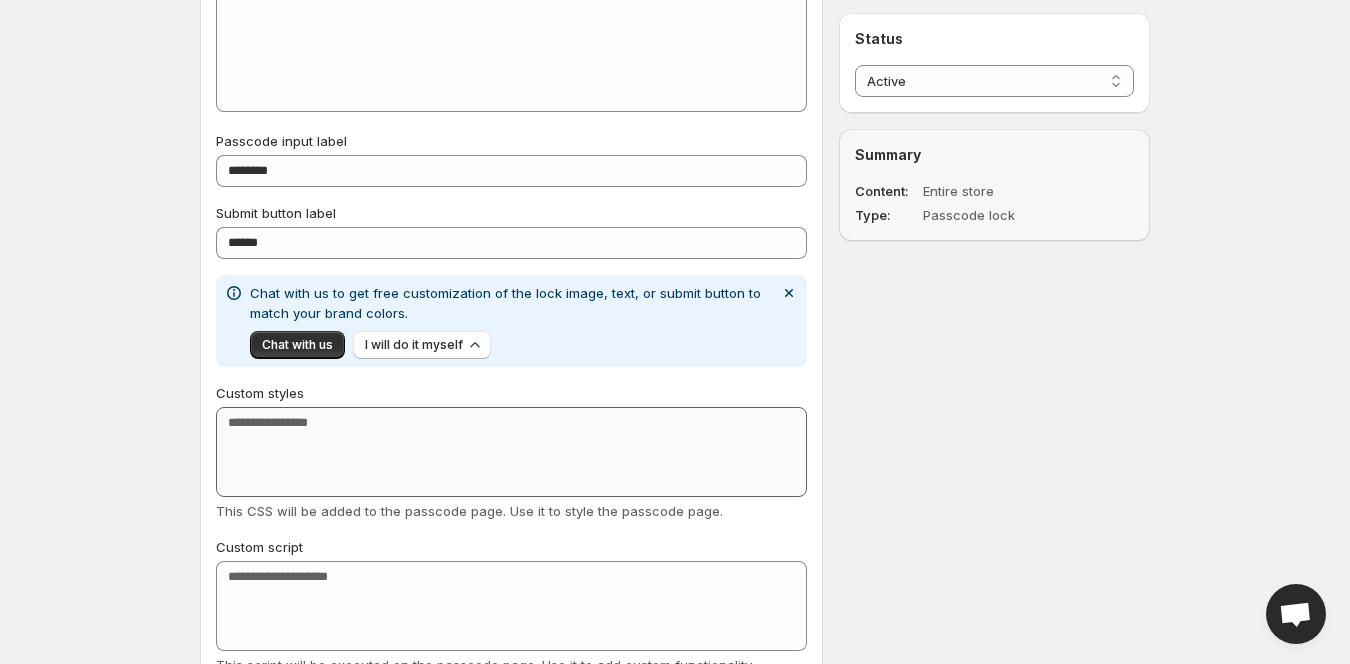 scroll, scrollTop: 1400, scrollLeft: 0, axis: vertical 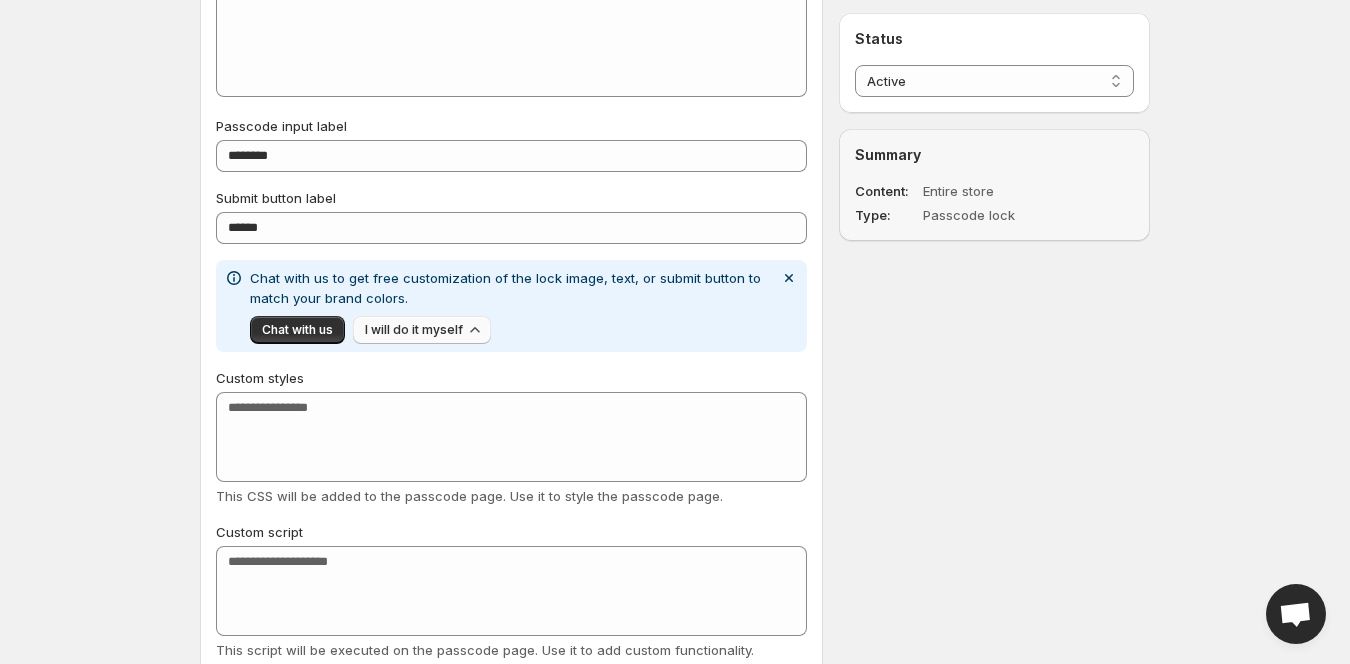 click on "I will do it myself" at bounding box center (414, 330) 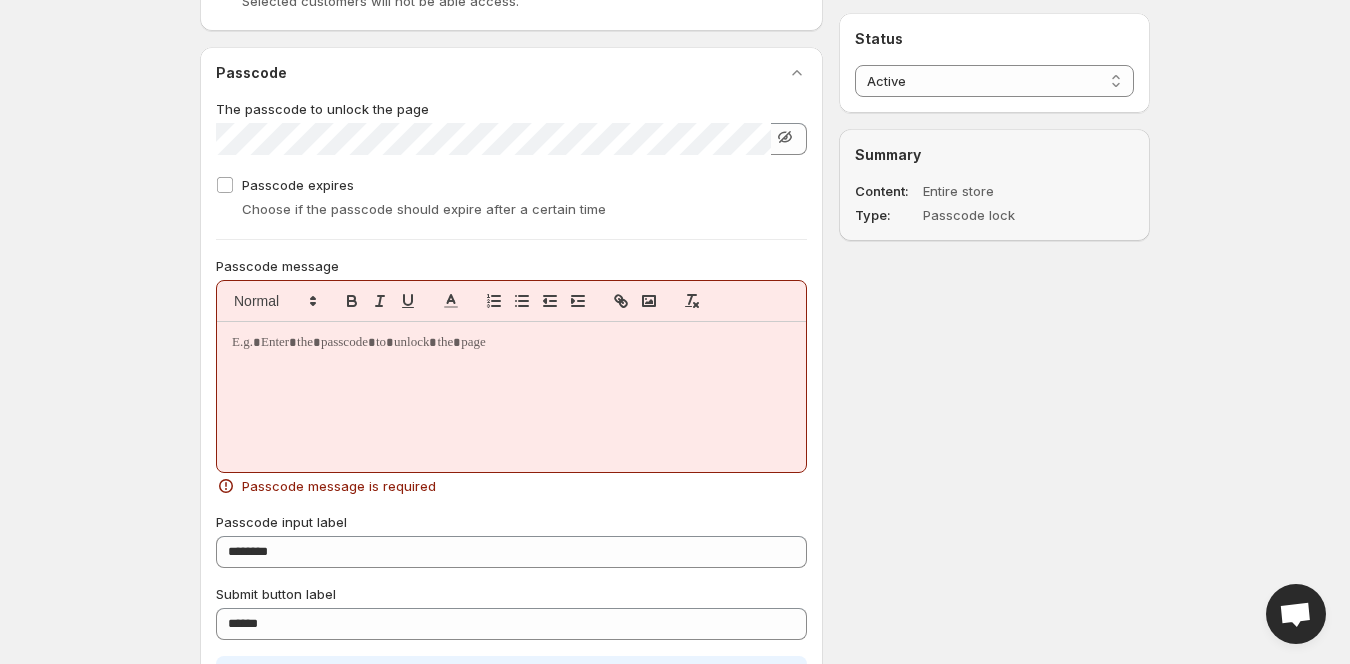 scroll, scrollTop: 1031, scrollLeft: 0, axis: vertical 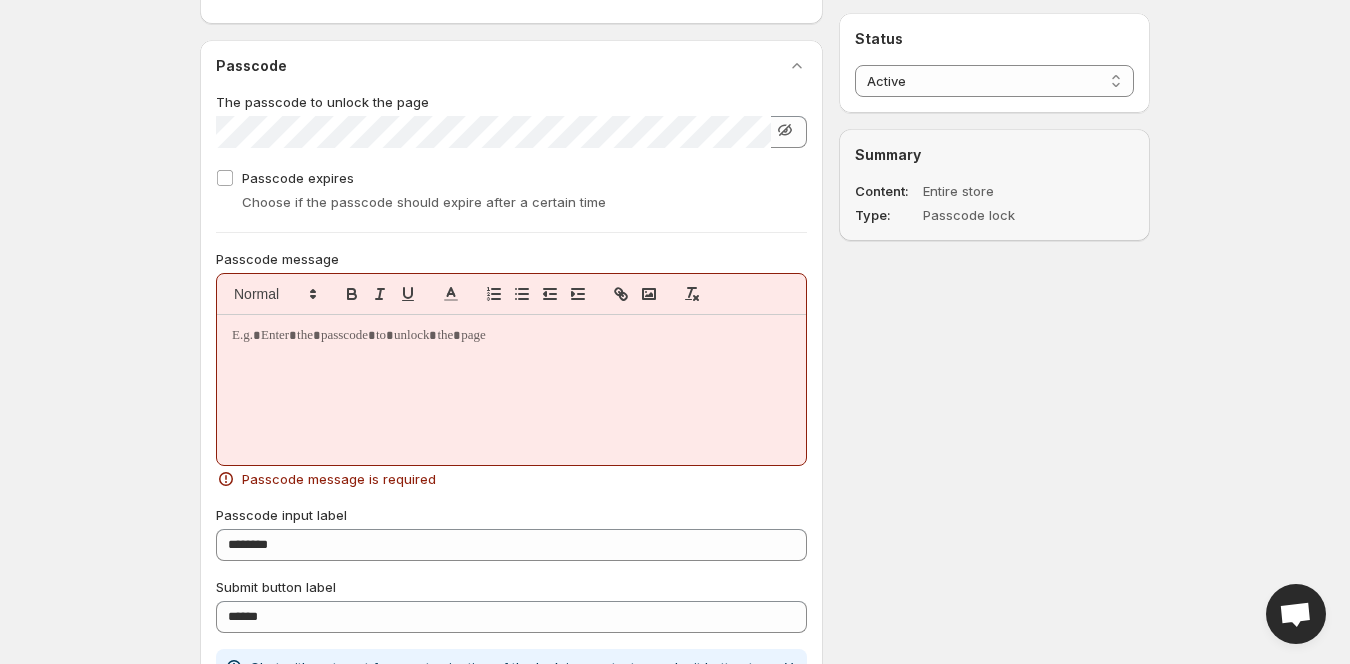 click at bounding box center (511, 390) 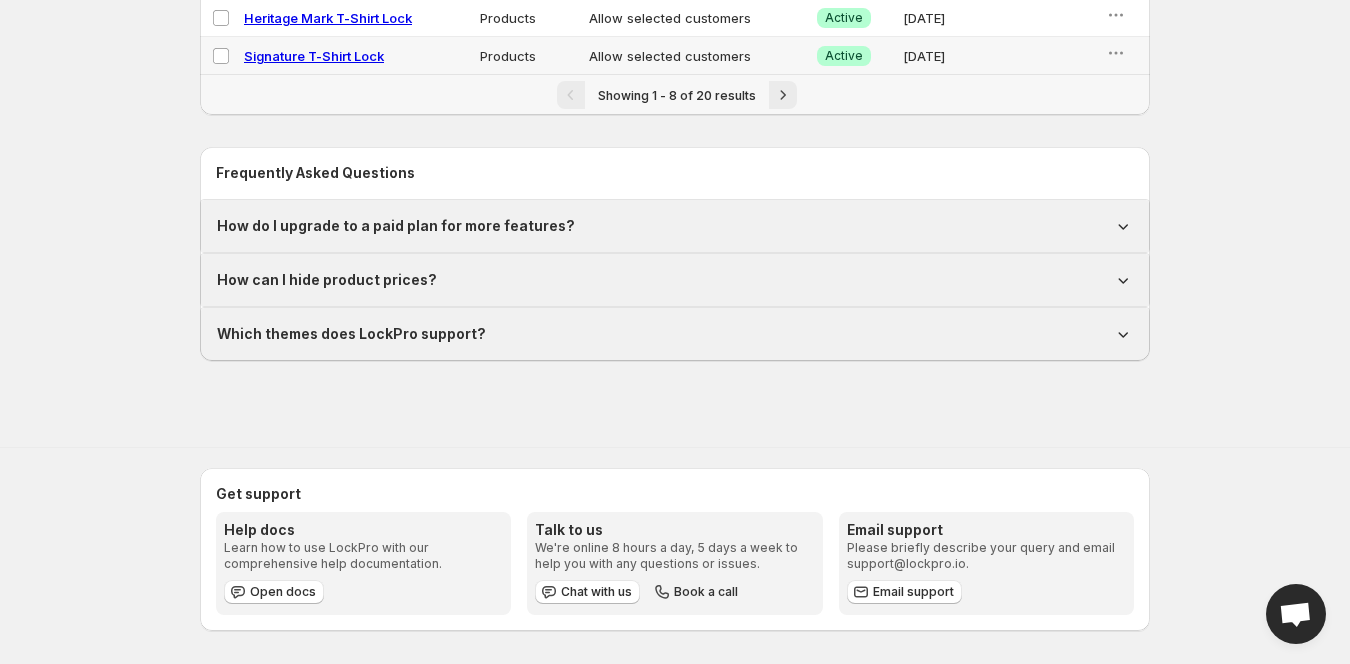 scroll, scrollTop: 0, scrollLeft: 0, axis: both 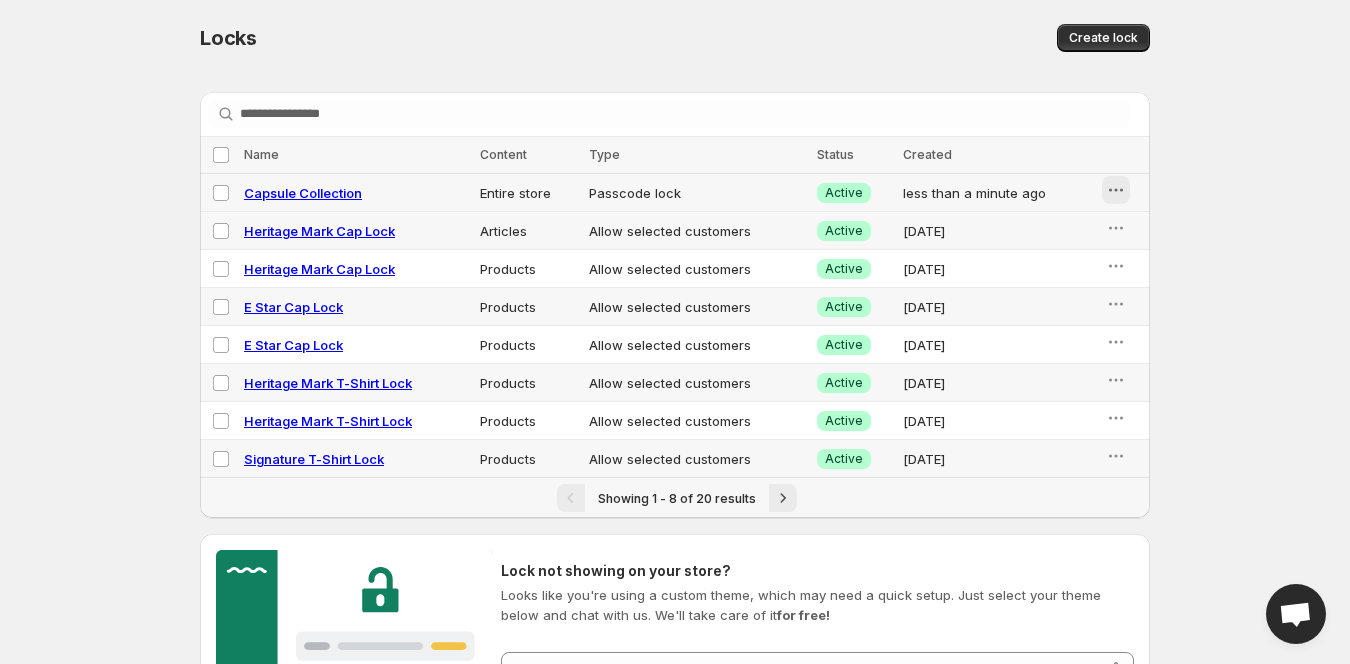 click at bounding box center (1116, 190) 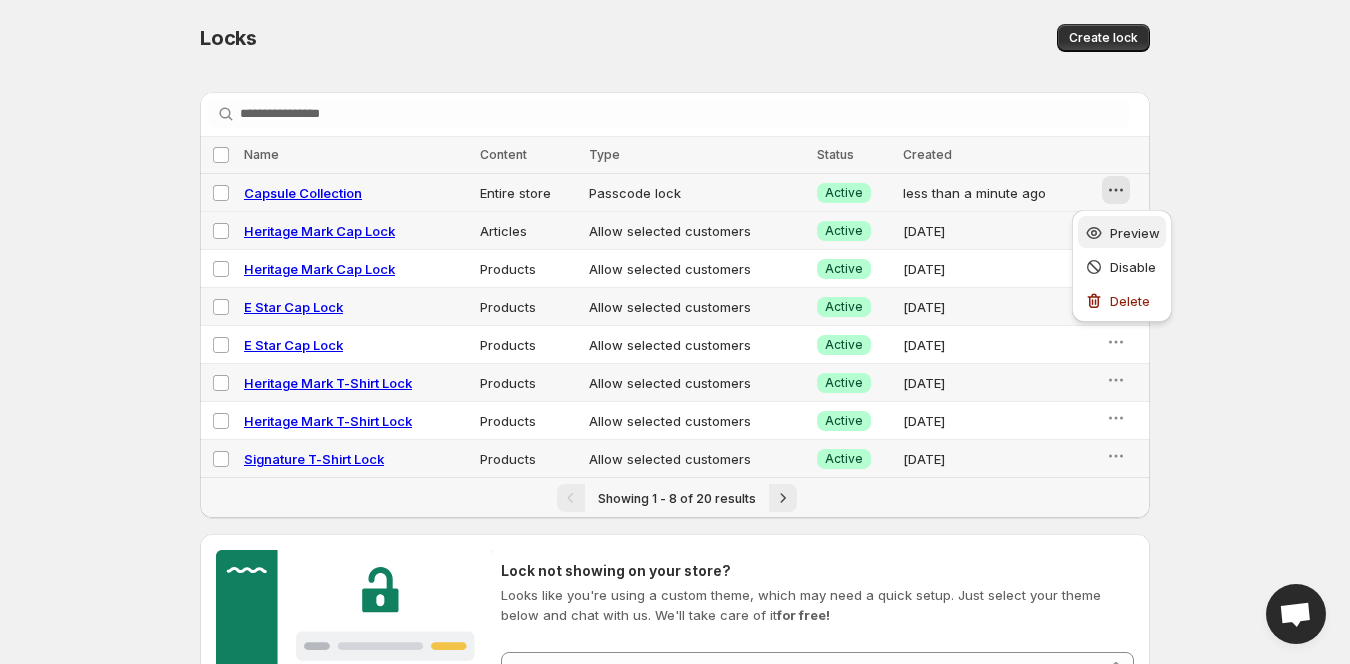click 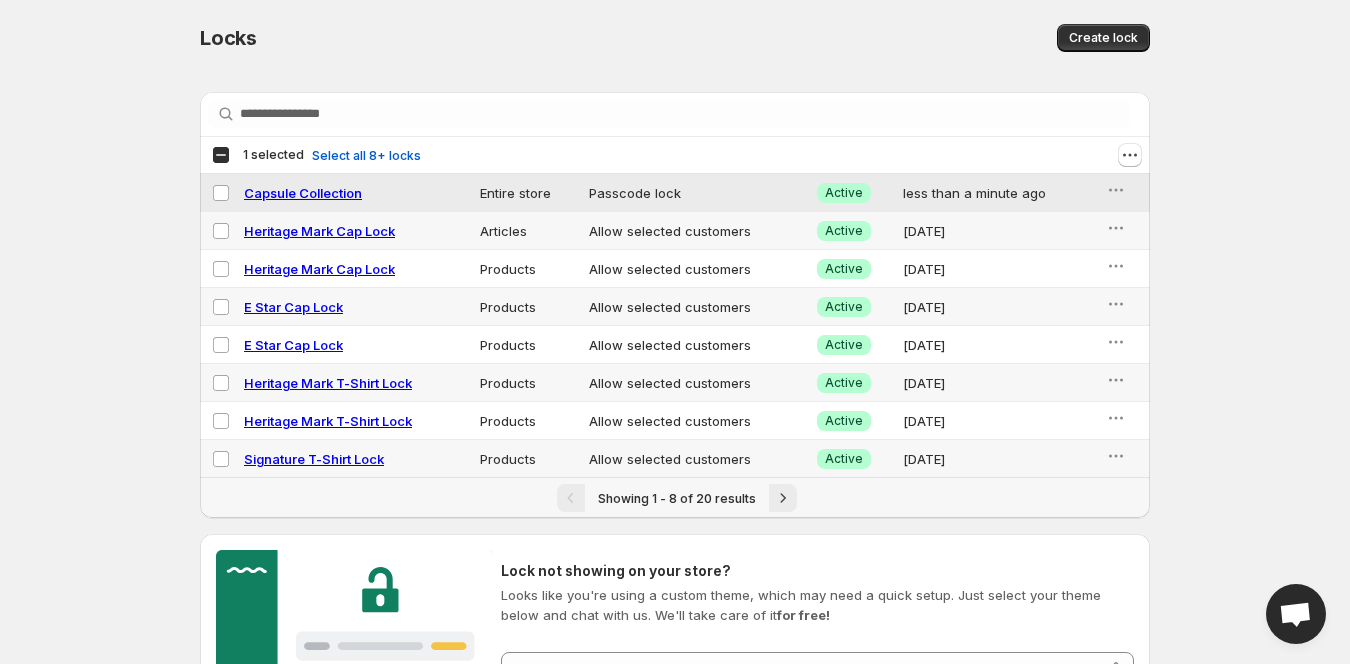 click on "Capsule Collection" at bounding box center (356, 193) 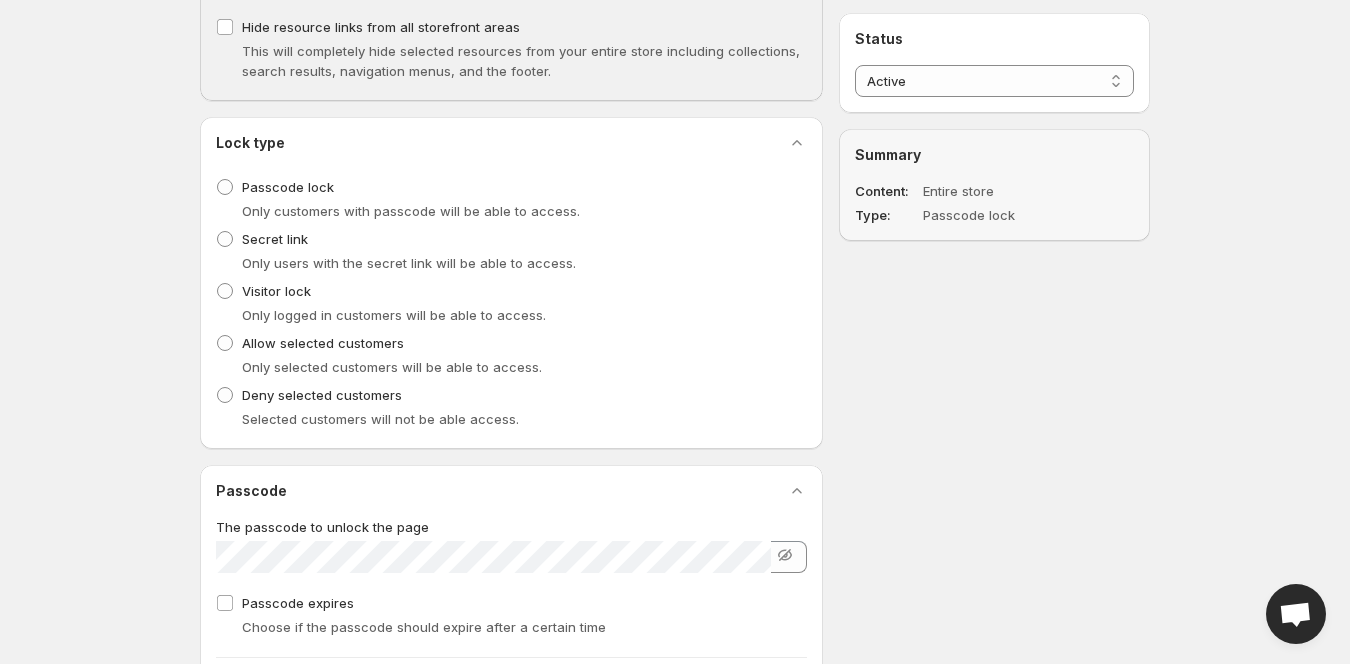 scroll, scrollTop: 600, scrollLeft: 0, axis: vertical 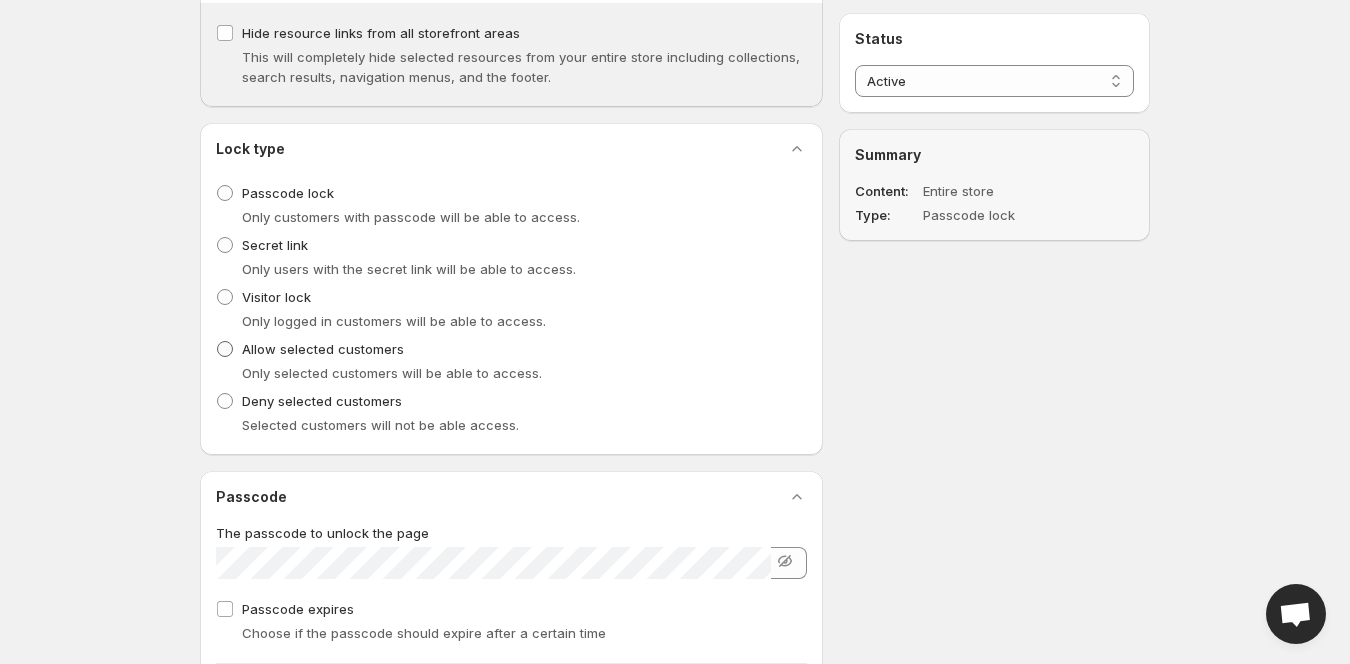 click on "Allow selected customers" at bounding box center [323, 349] 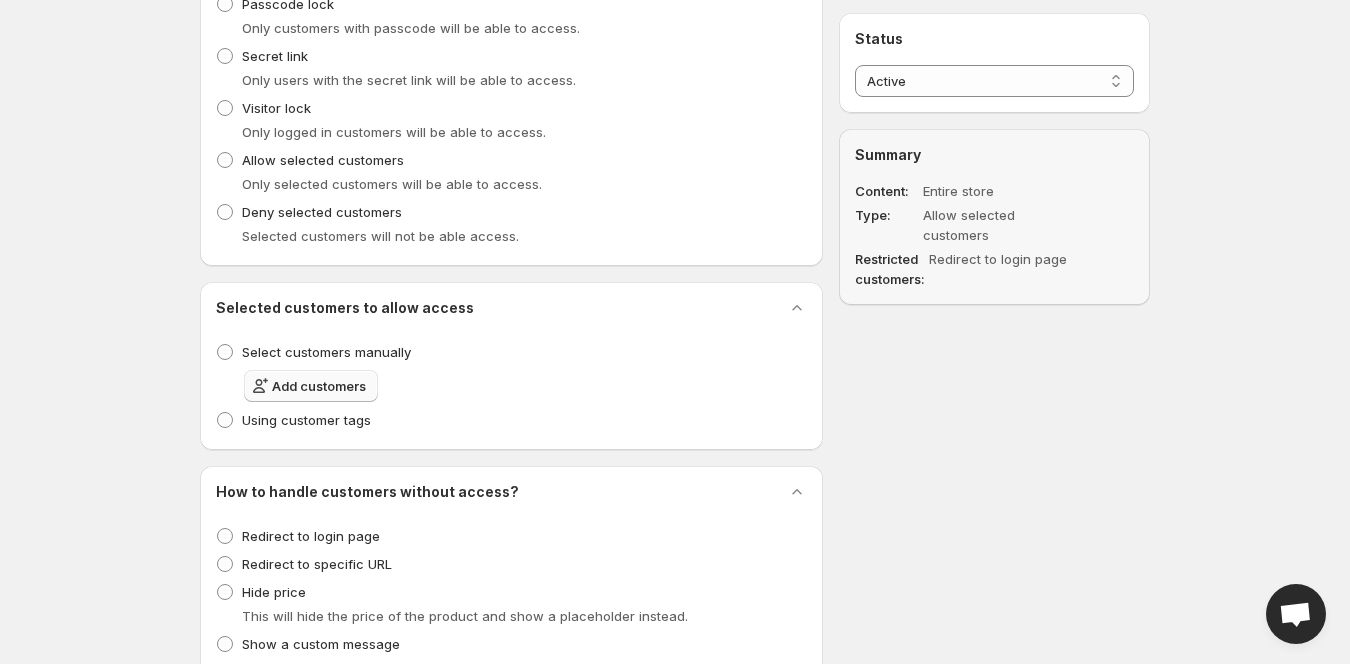scroll, scrollTop: 800, scrollLeft: 0, axis: vertical 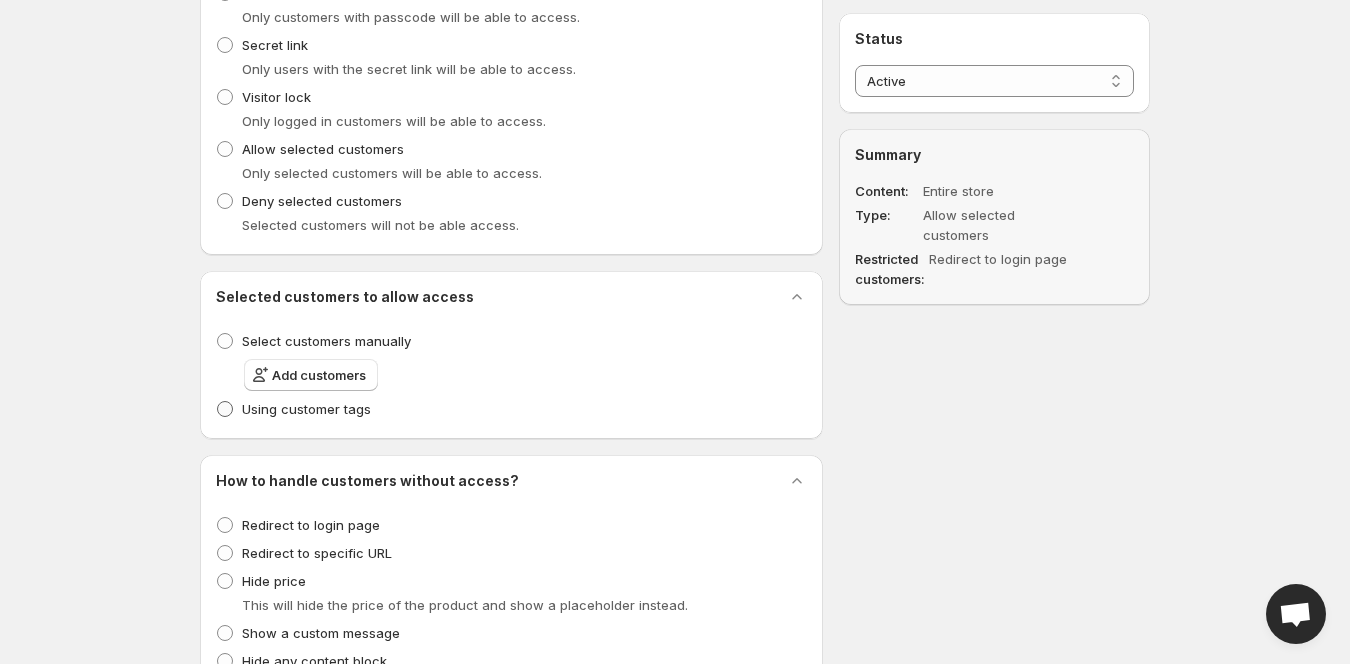 click on "Using customer tags" at bounding box center (306, 409) 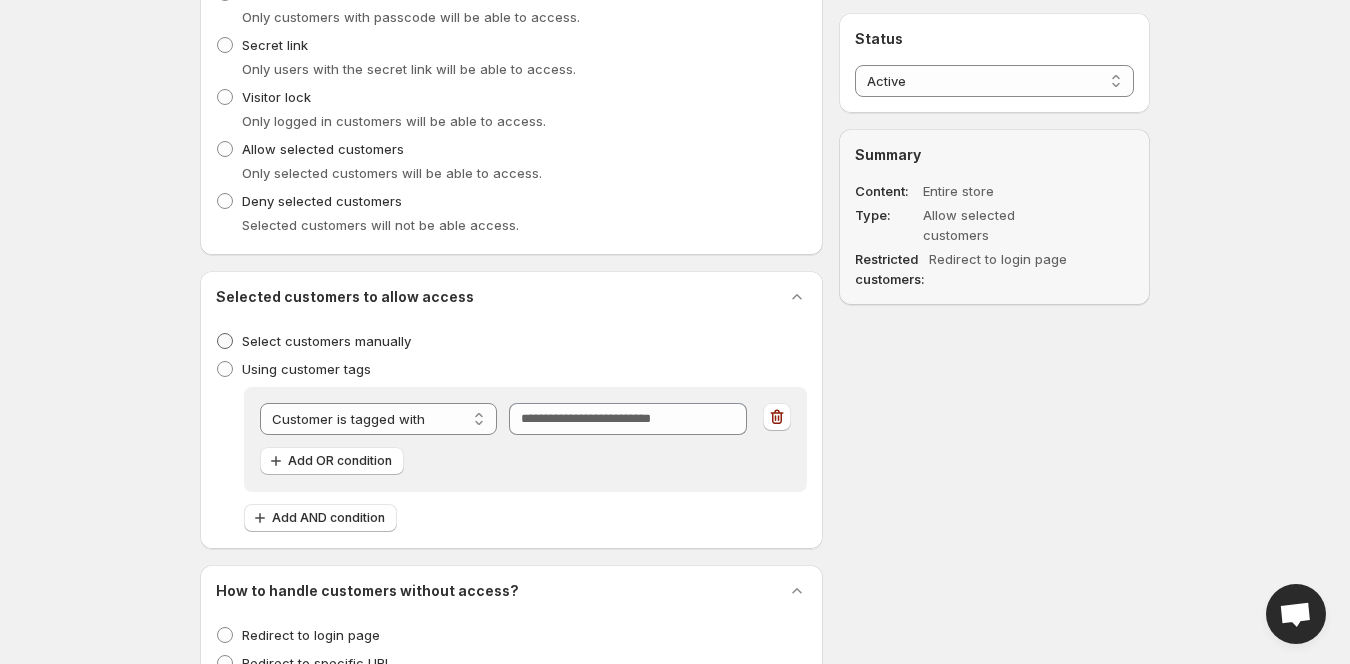 click on "Select customers manually" at bounding box center [326, 341] 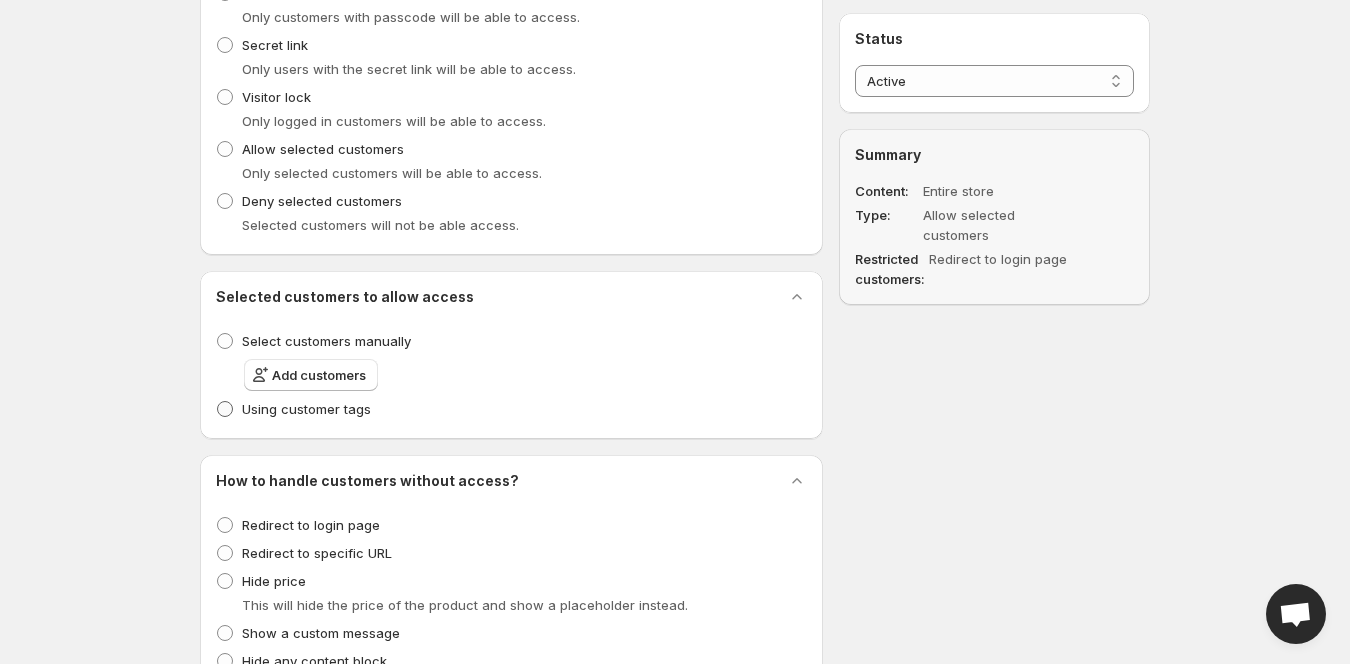 click on "Using customer tags" at bounding box center (306, 409) 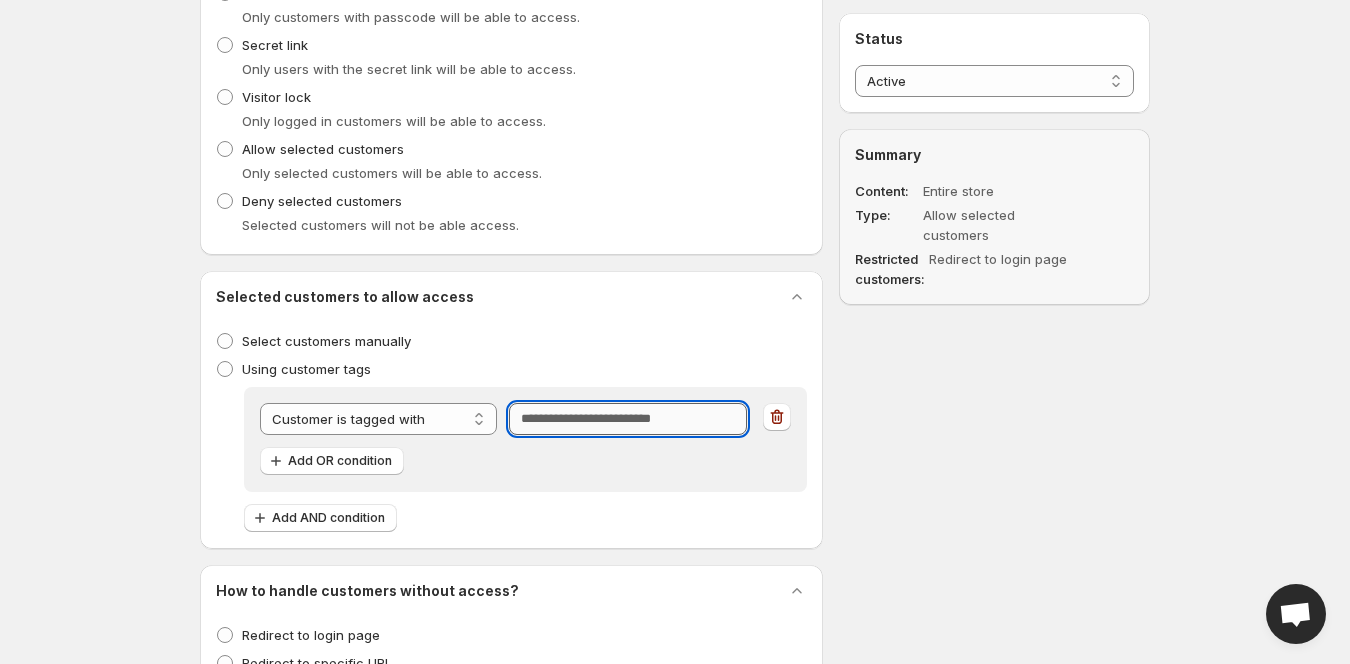 click on "Tag" at bounding box center [627, 419] 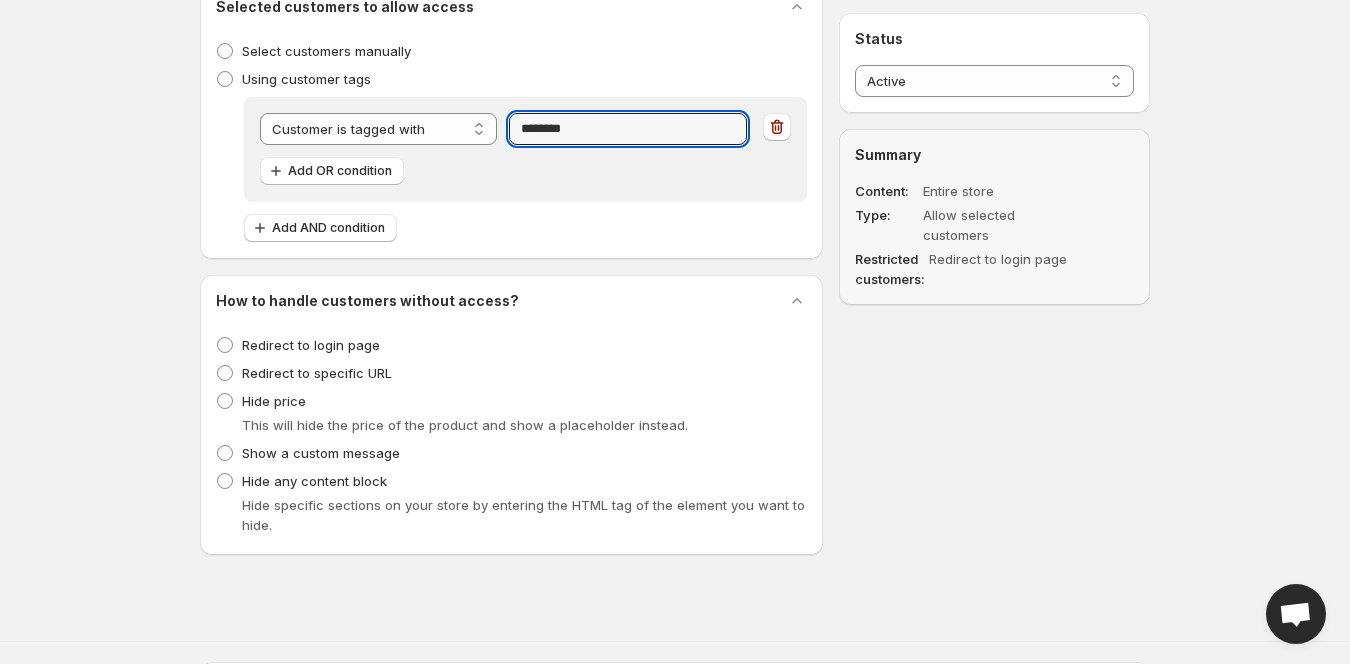 scroll, scrollTop: 1100, scrollLeft: 0, axis: vertical 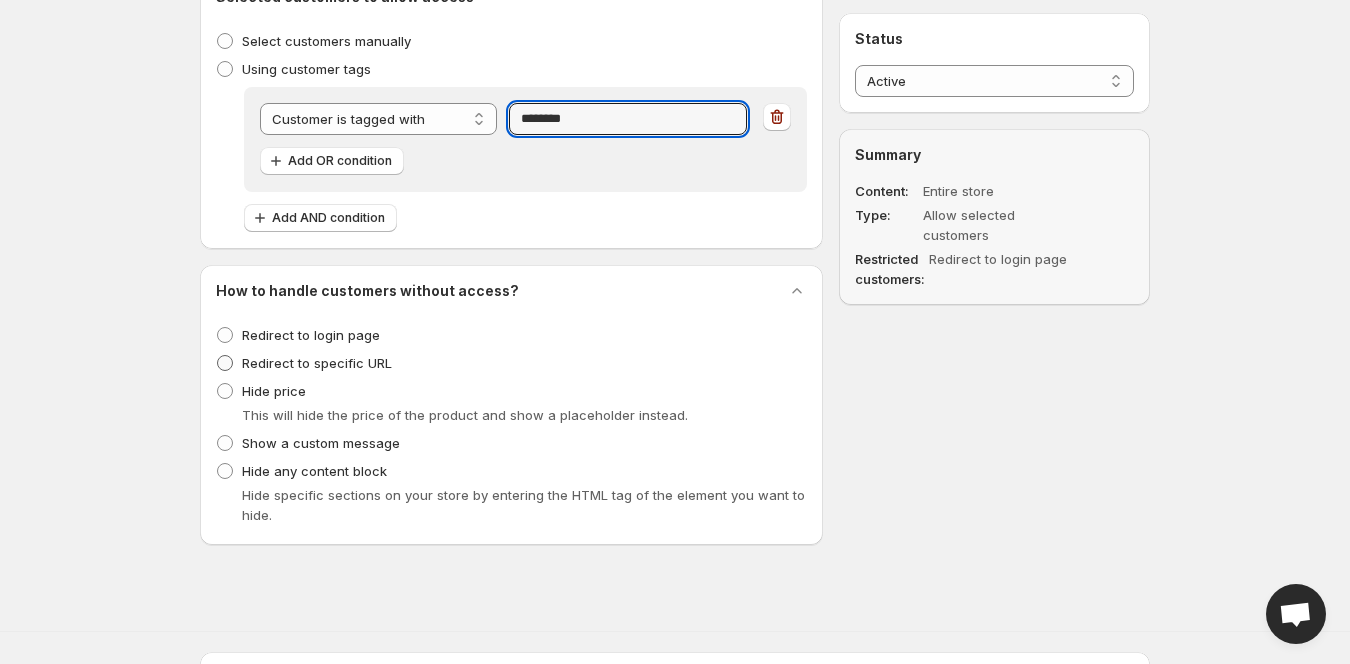 type on "********" 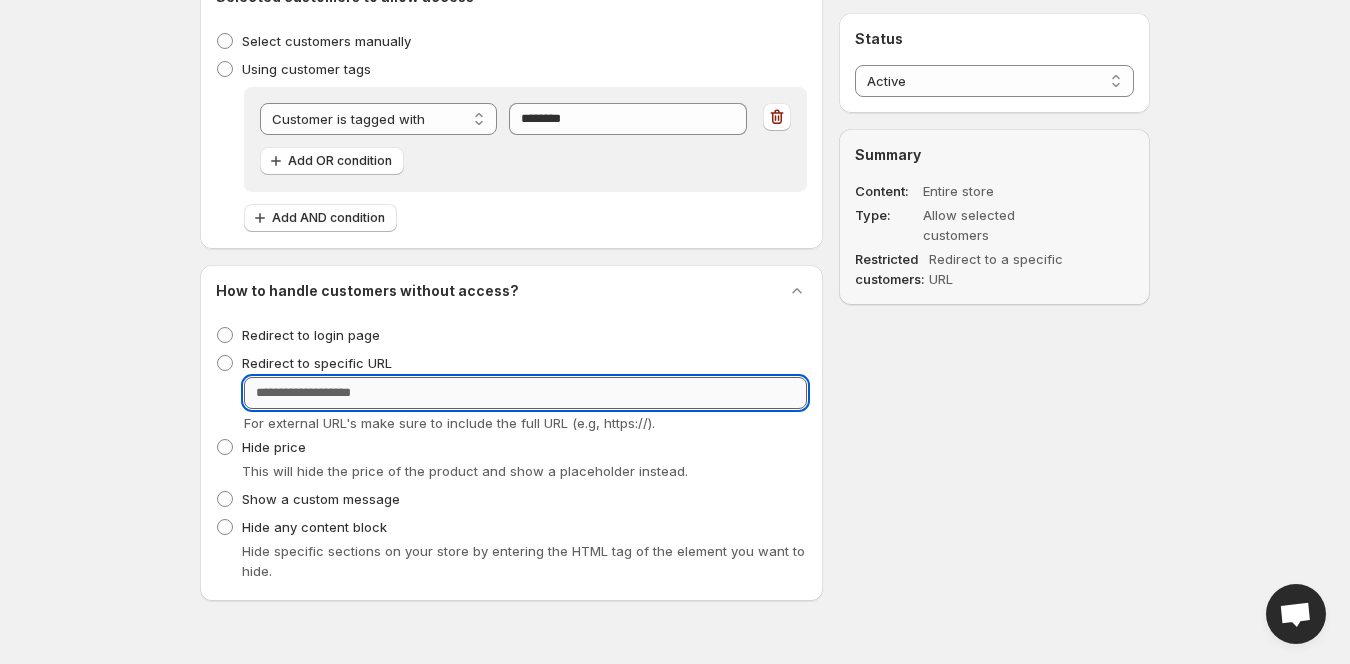 click on "URL" at bounding box center [525, 393] 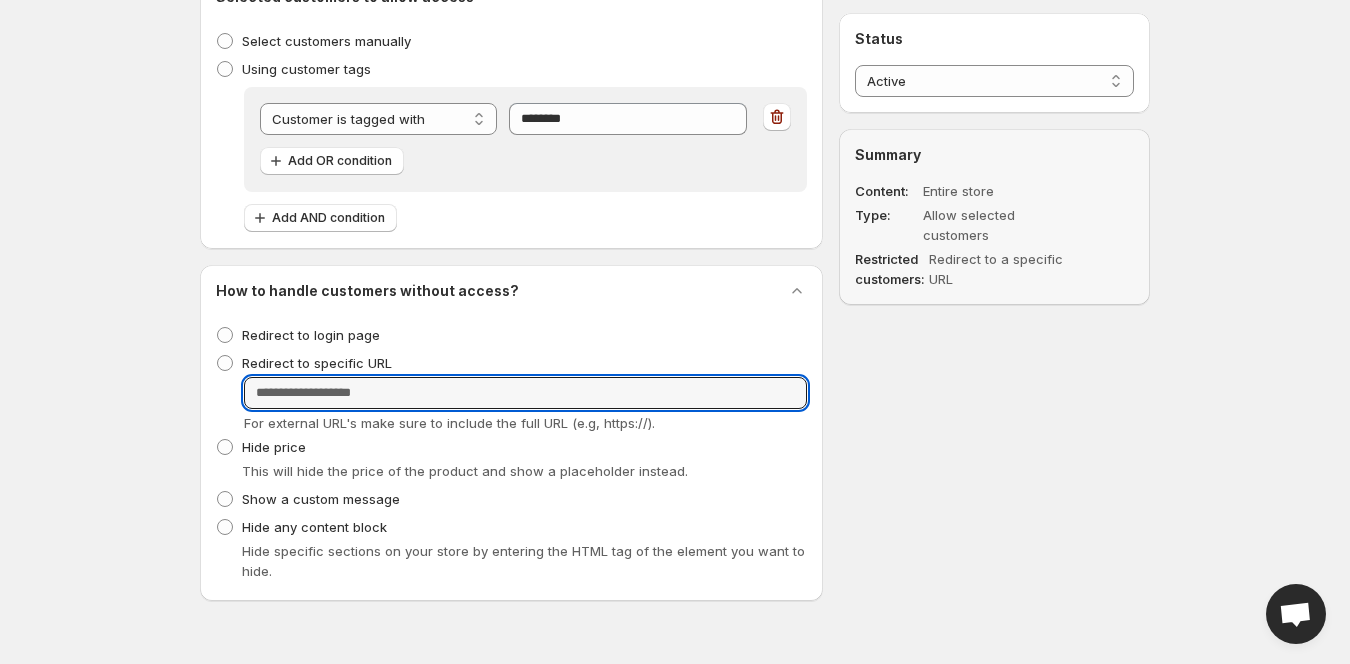 paste on "**********" 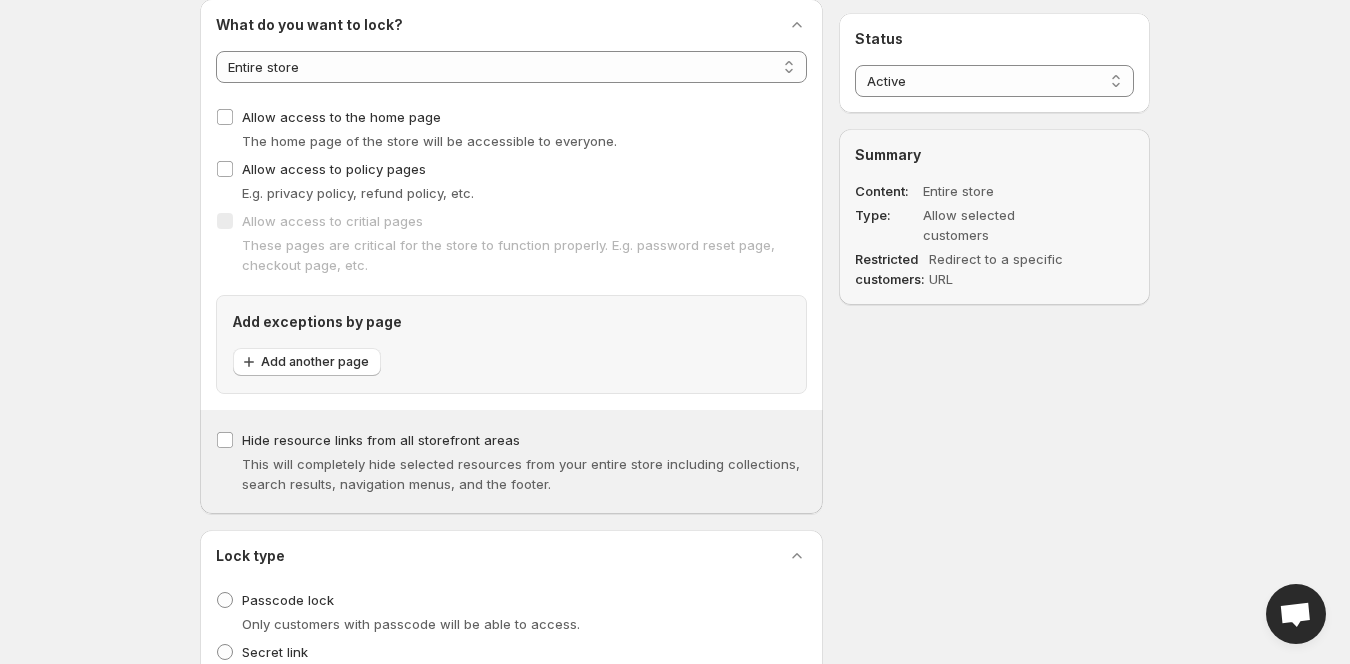 scroll, scrollTop: 100, scrollLeft: 0, axis: vertical 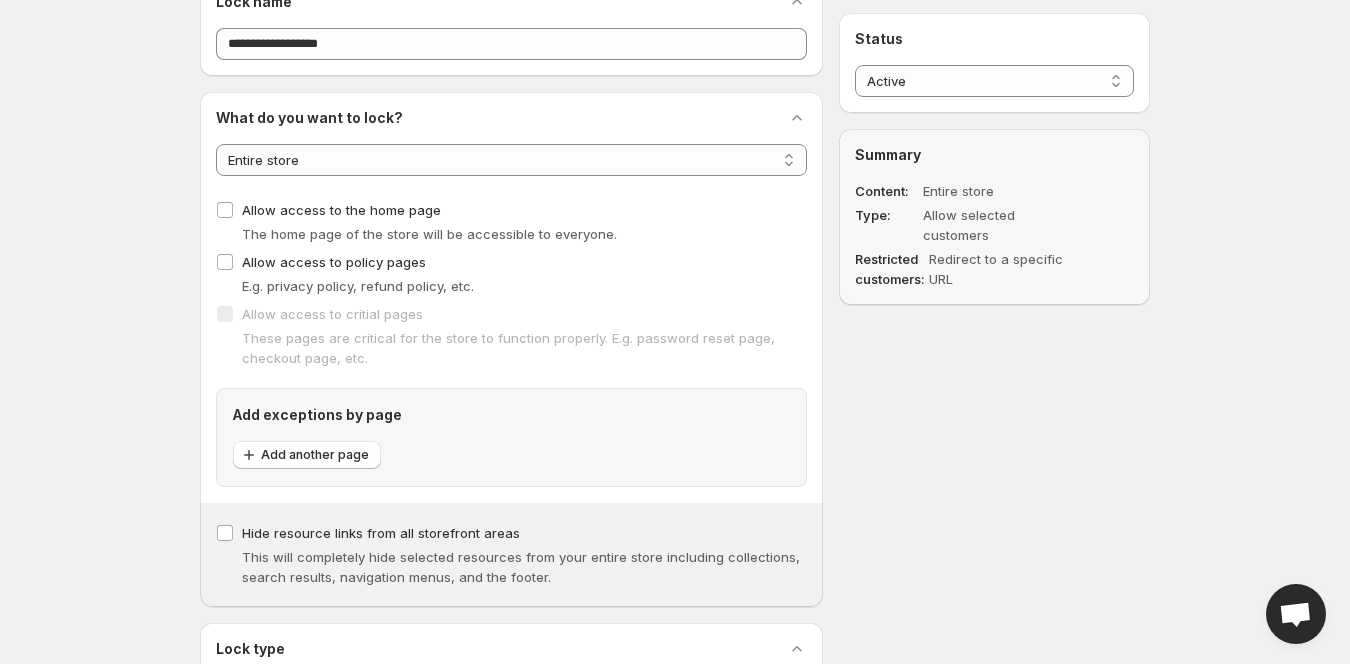 type on "**********" 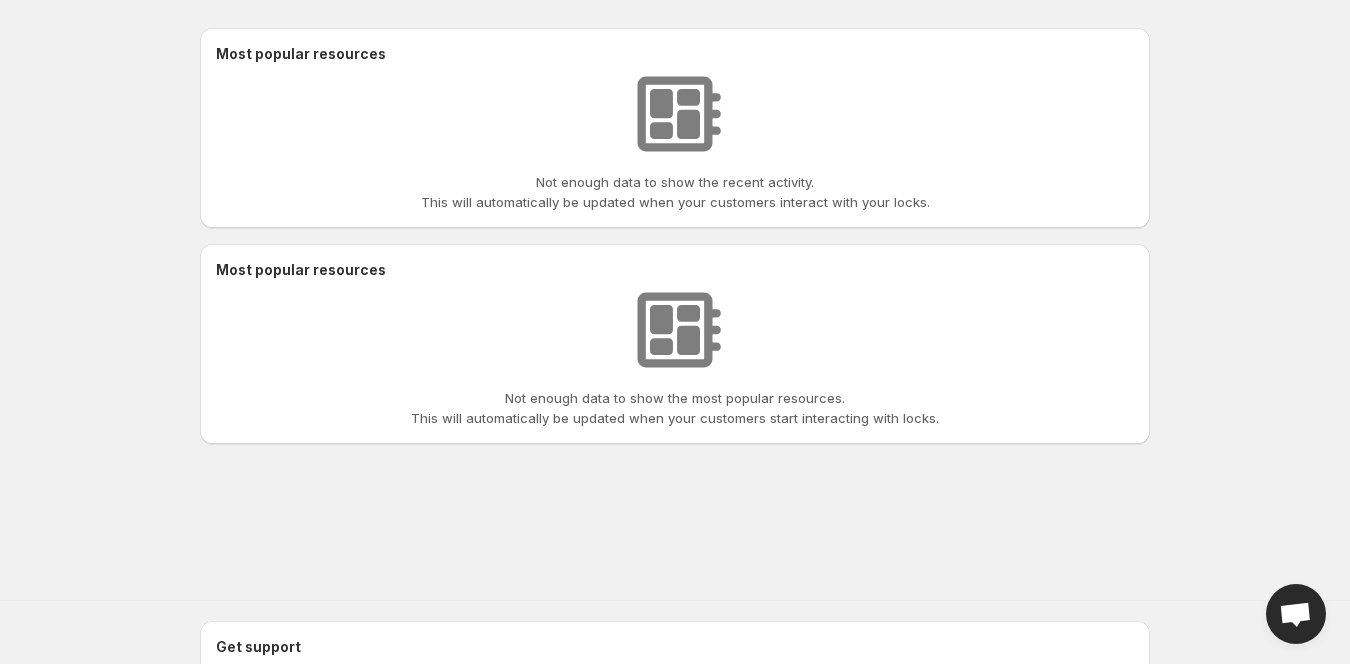 scroll, scrollTop: 0, scrollLeft: 0, axis: both 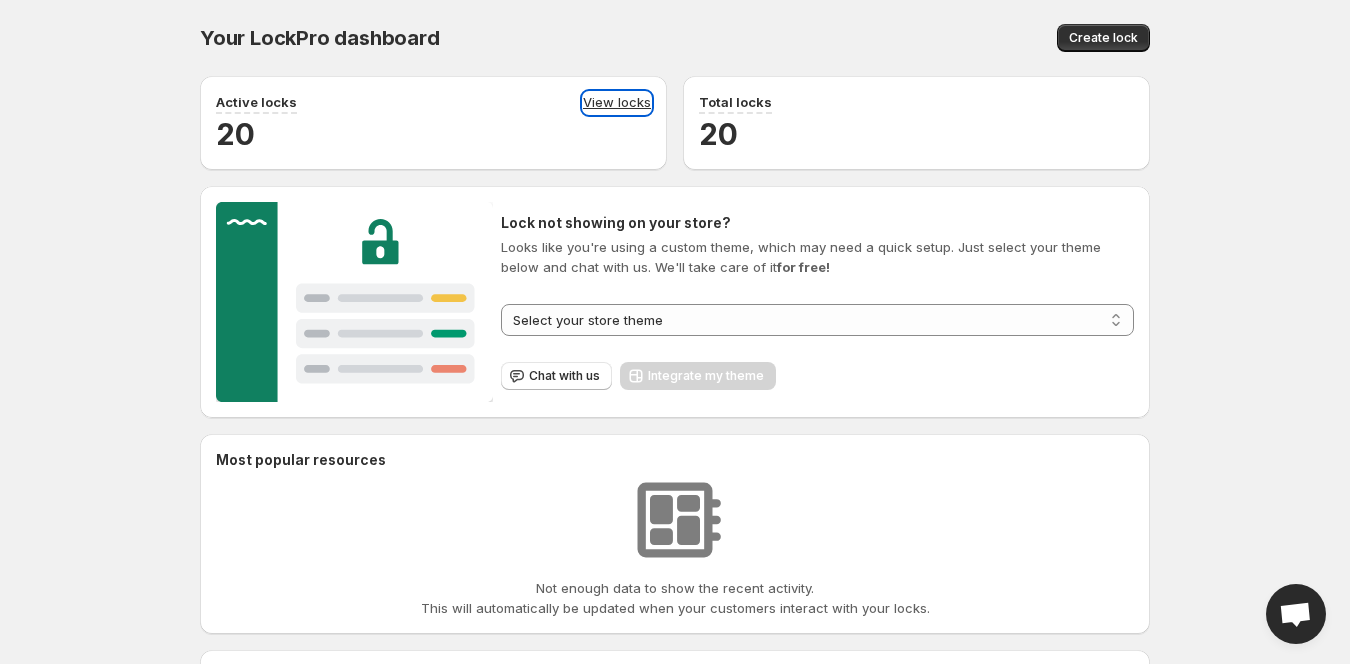 click on "View locks" at bounding box center (617, 103) 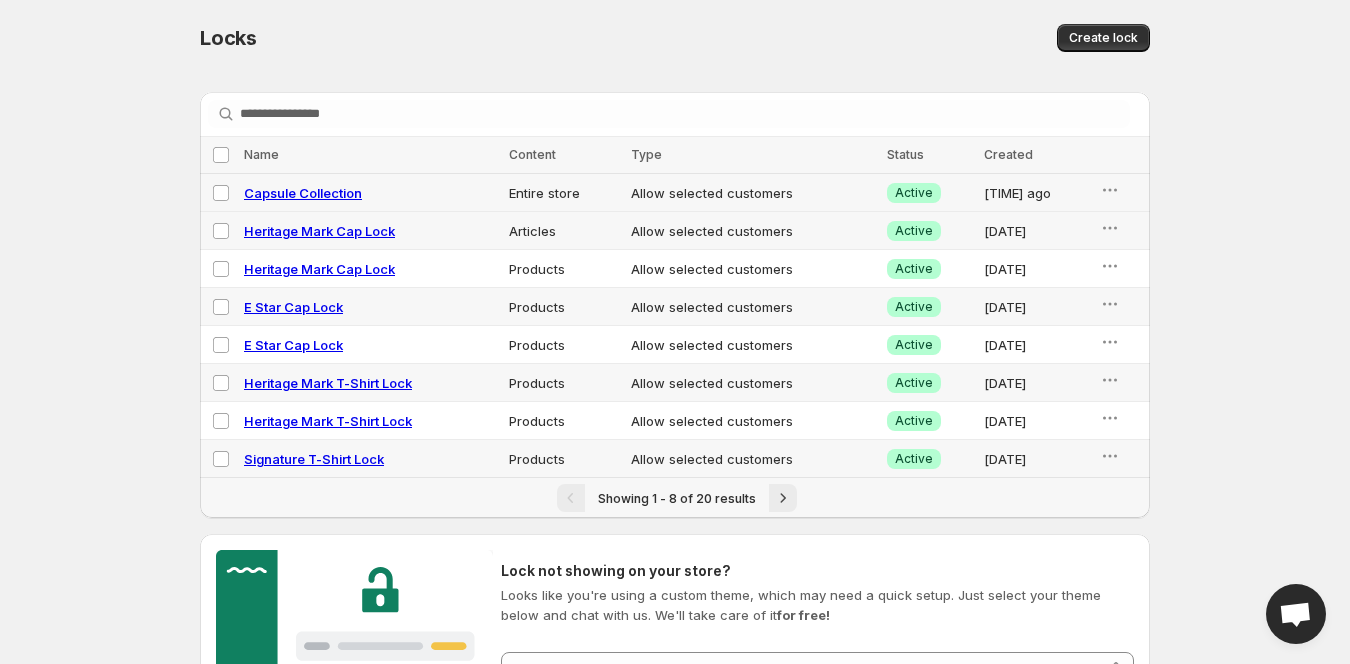 click on "Capsule Collection" at bounding box center [303, 193] 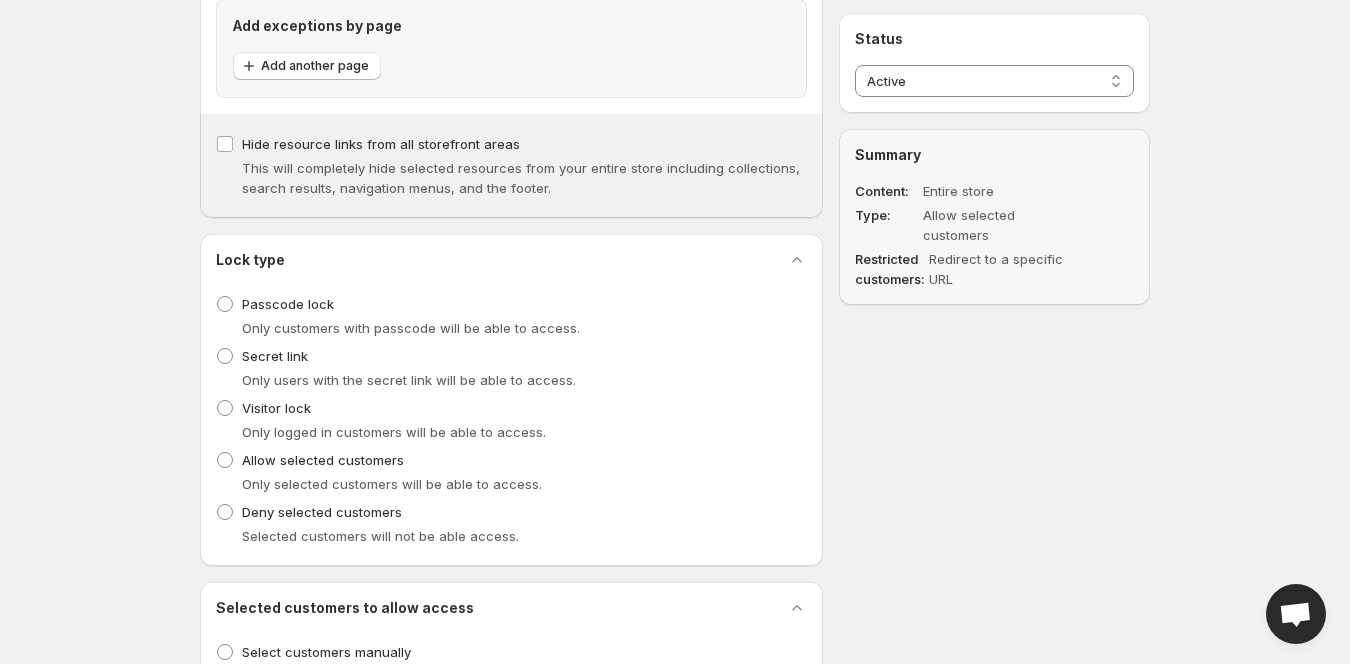 scroll, scrollTop: 500, scrollLeft: 0, axis: vertical 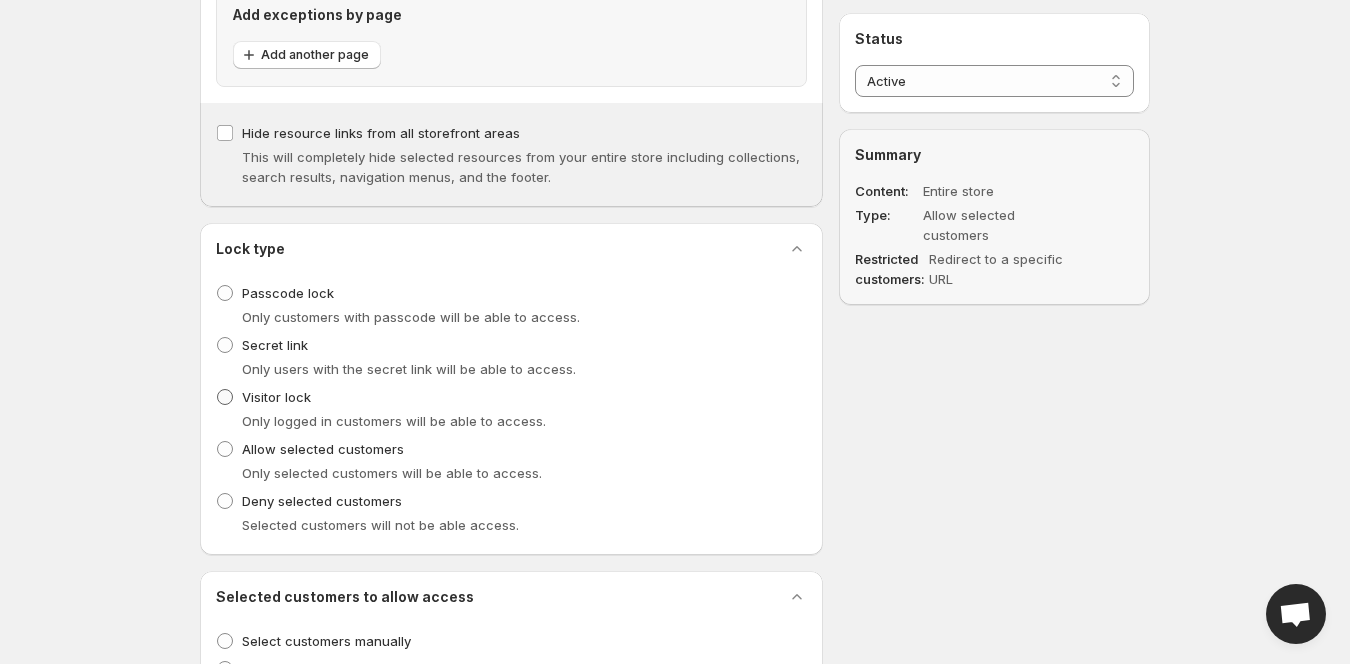 click on "Visitor lock" at bounding box center (276, 397) 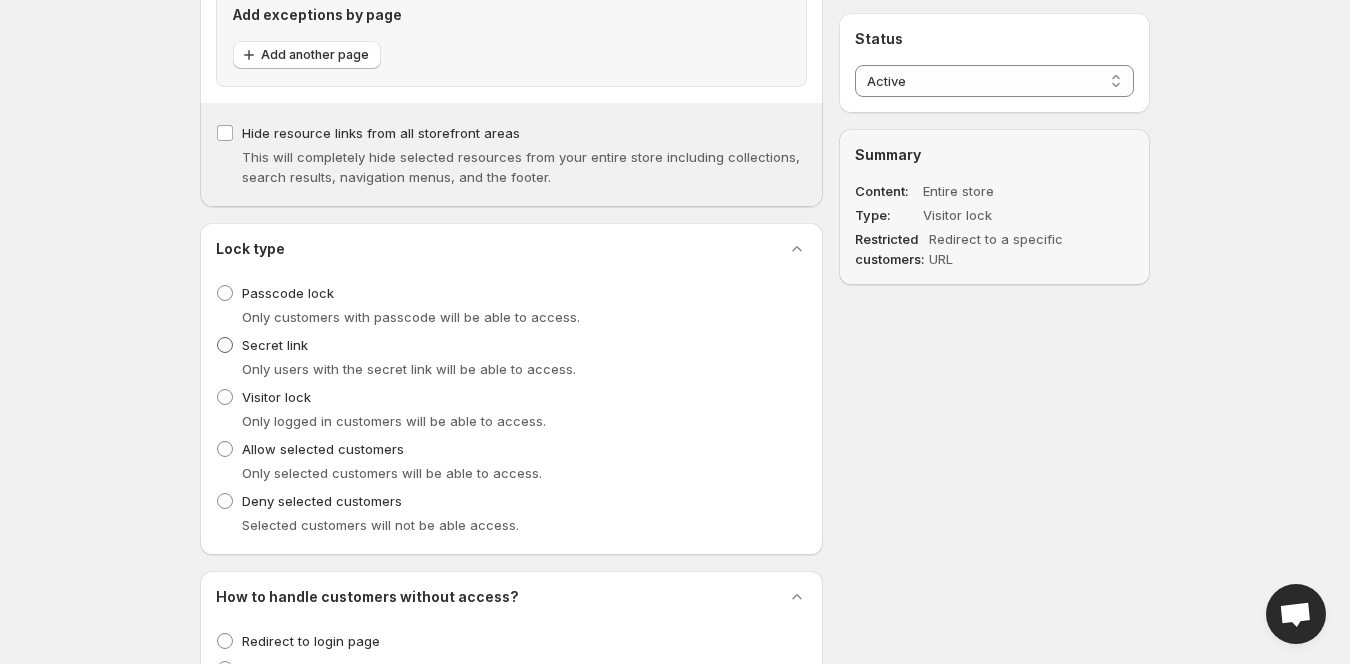 click on "Secret link" at bounding box center [275, 345] 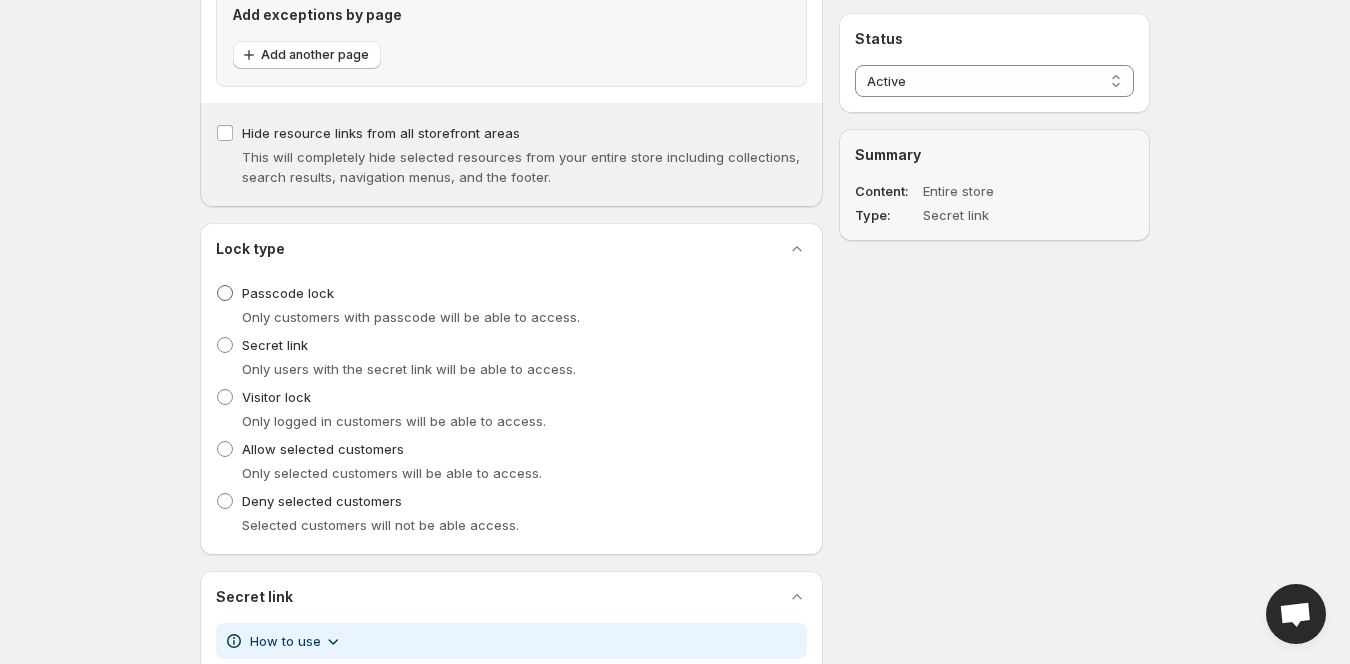 click on "Passcode lock" at bounding box center (288, 293) 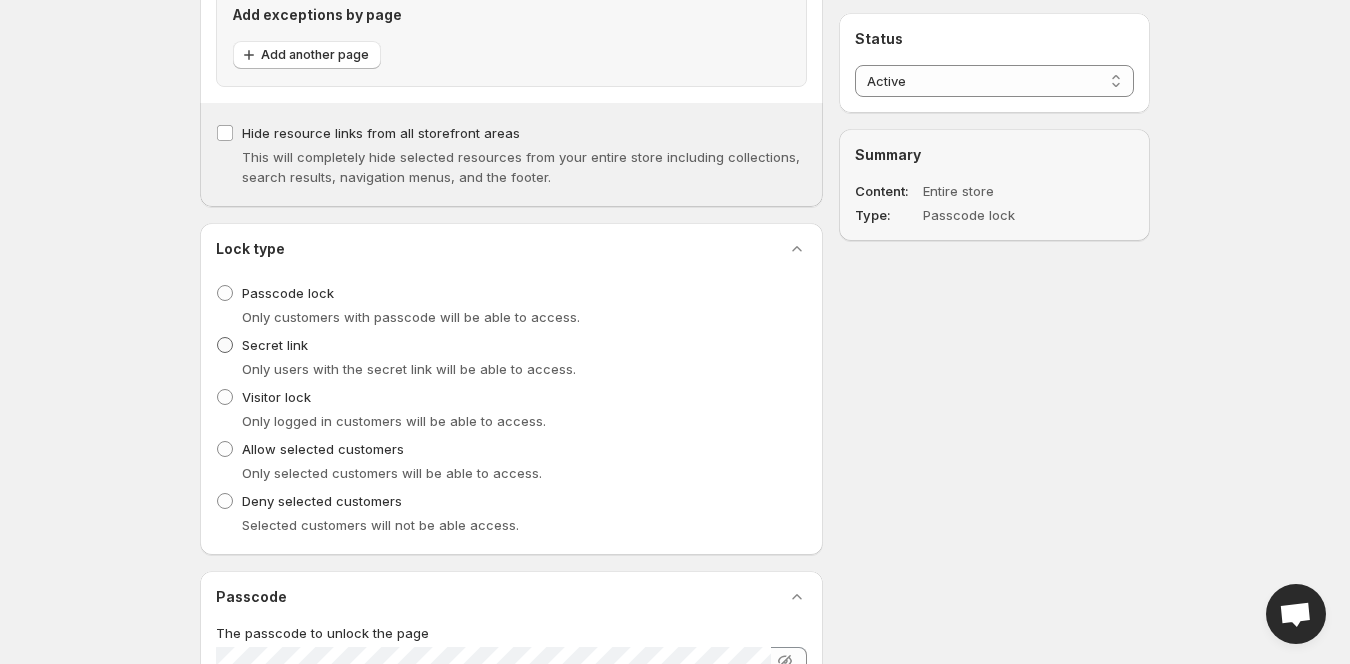 click on "Secret link" at bounding box center (275, 345) 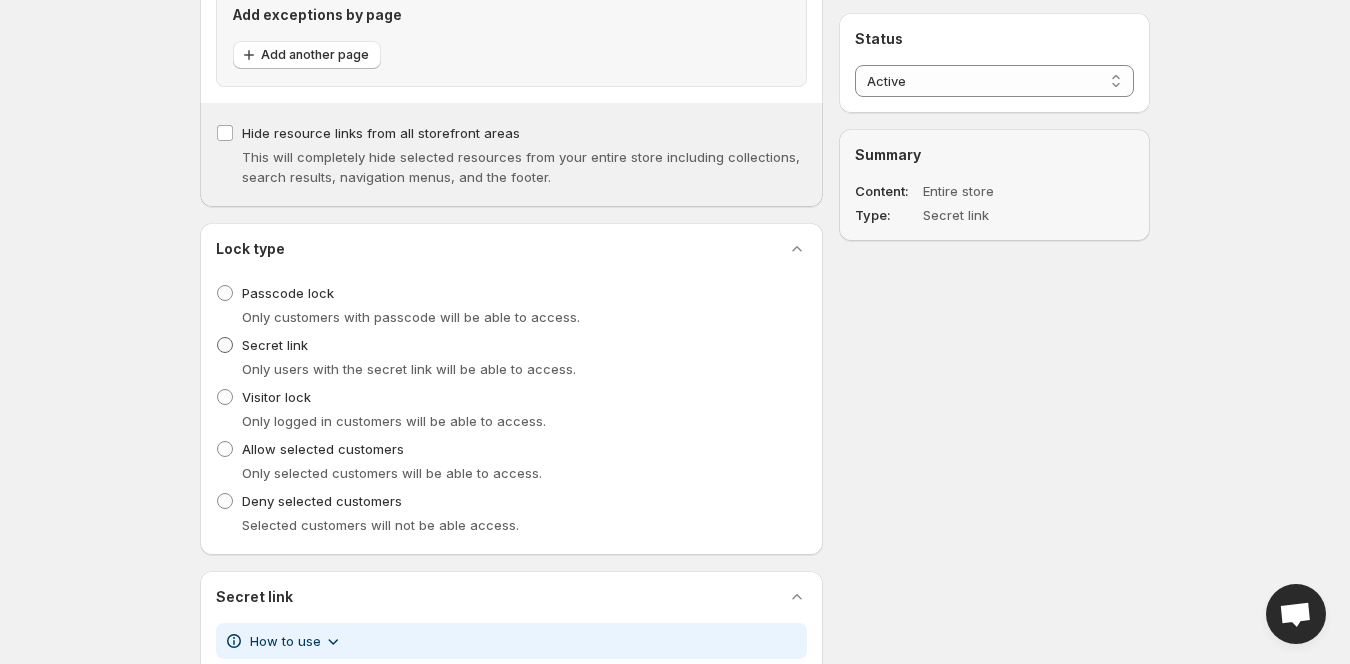scroll, scrollTop: 600, scrollLeft: 0, axis: vertical 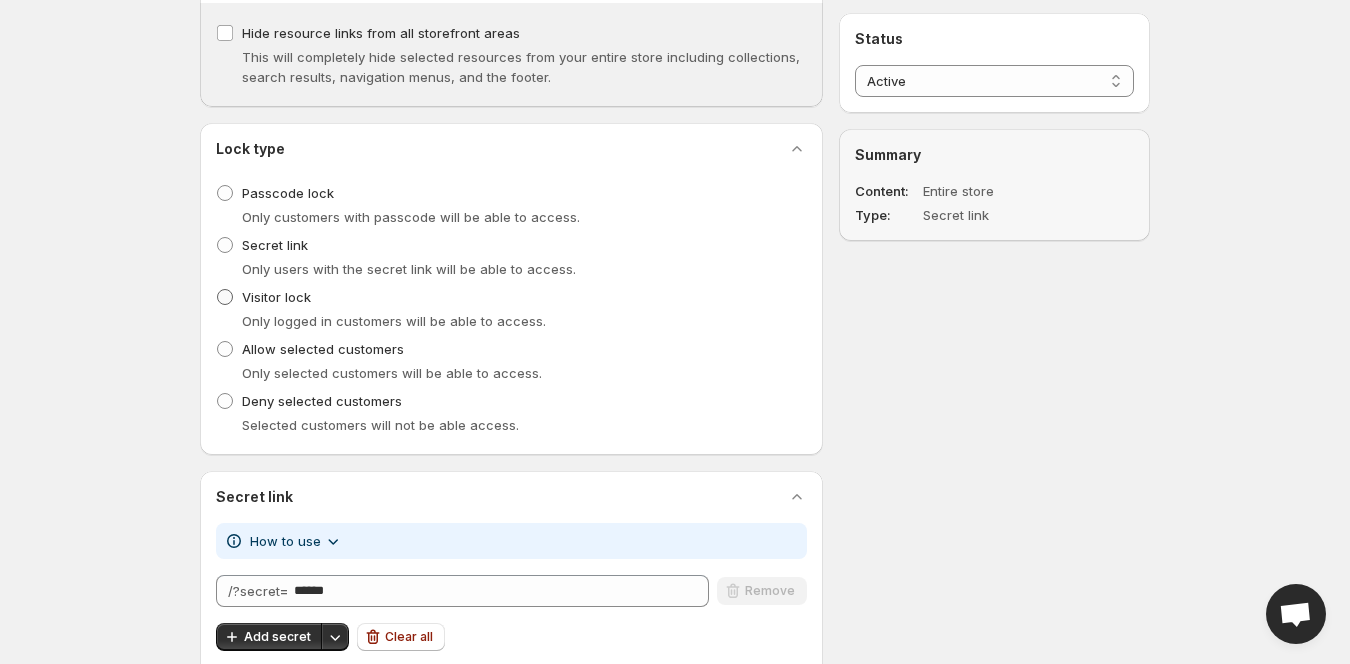 click on "Visitor lock" at bounding box center (276, 297) 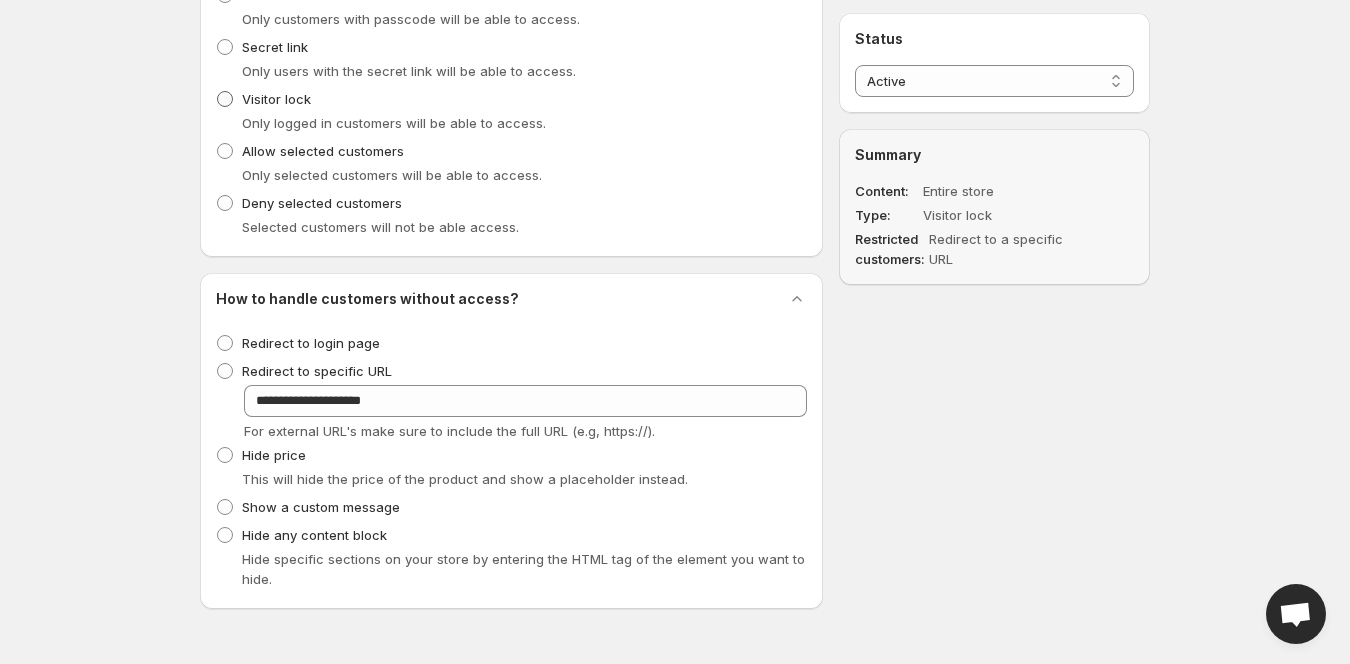 scroll, scrollTop: 800, scrollLeft: 0, axis: vertical 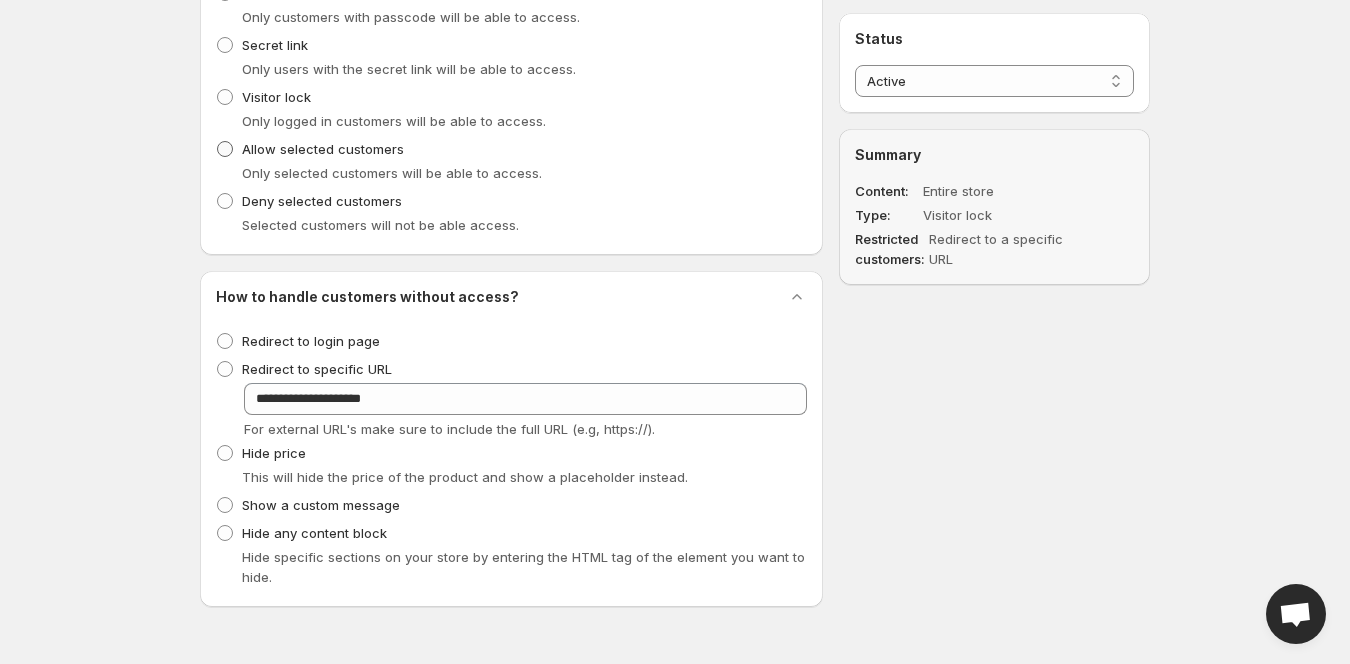 click on "Allow selected customers" at bounding box center [323, 149] 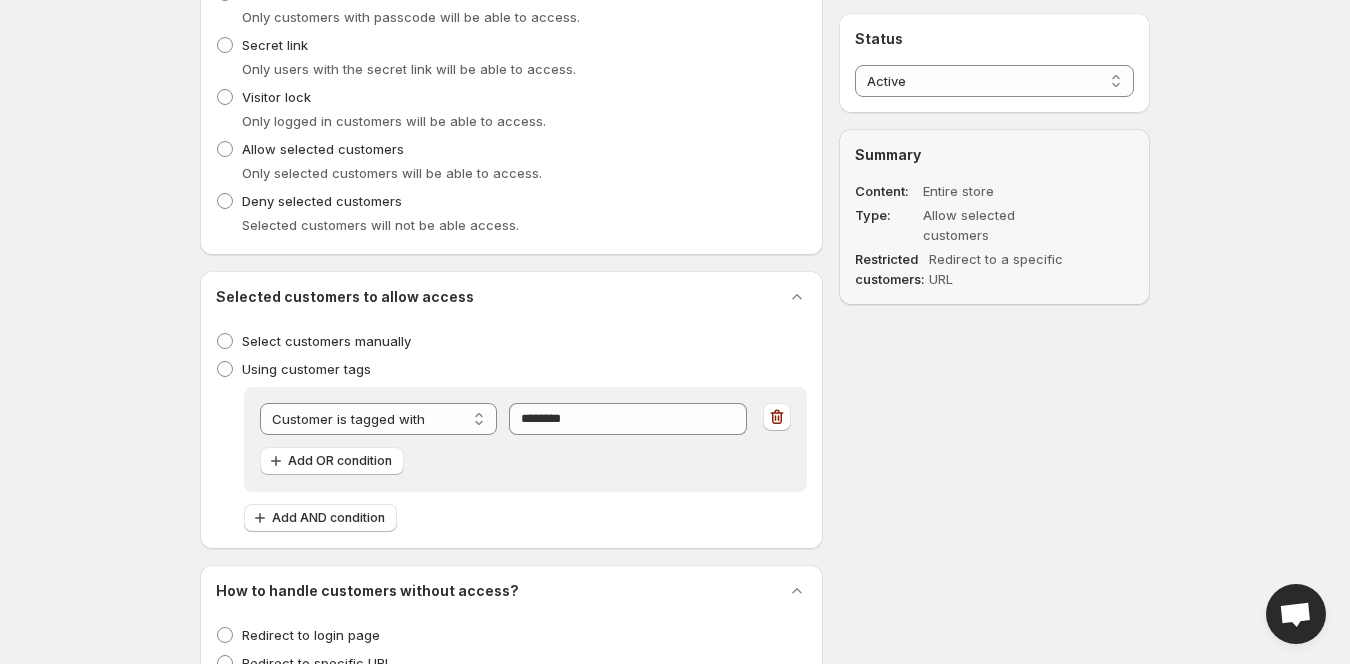 click on "Choose a customer selection rule Select customers manually Using customer tags Customer is tagged with [TAG] [TAG] [TAG] Customer is tagged with [TAG] Add OR condition Add AND condition" at bounding box center [511, 428] 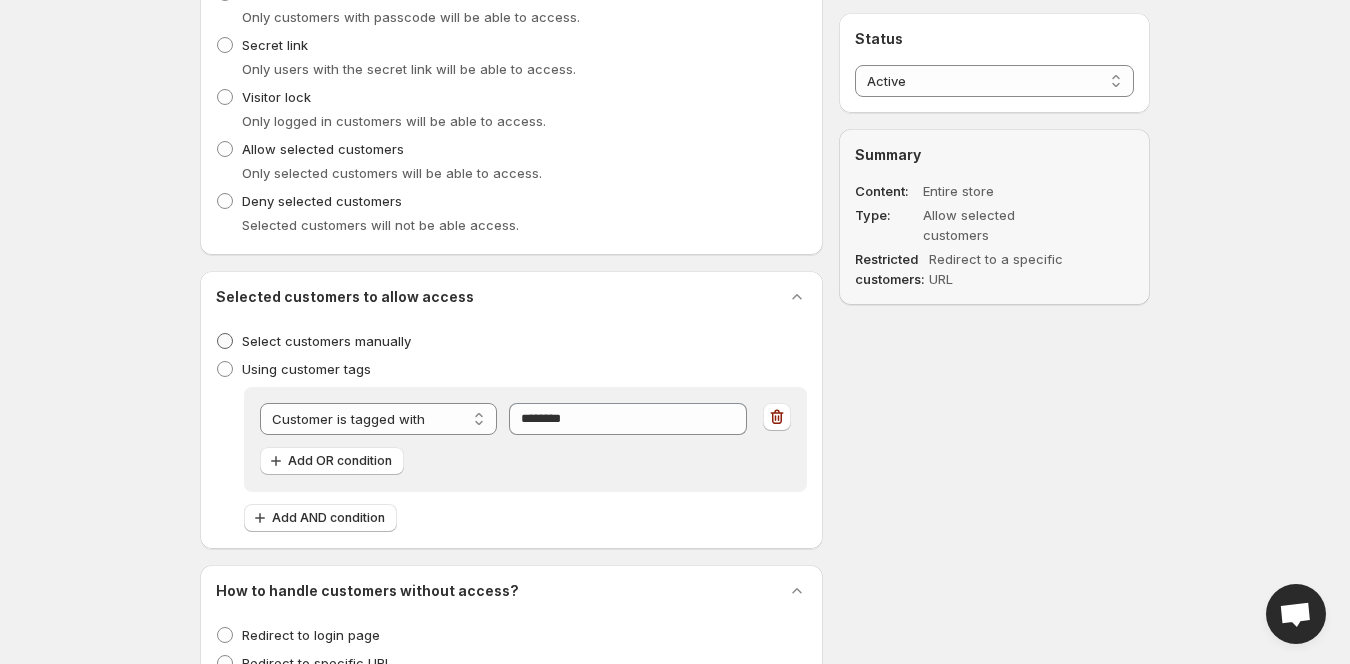 click on "Select customers manually" at bounding box center (326, 341) 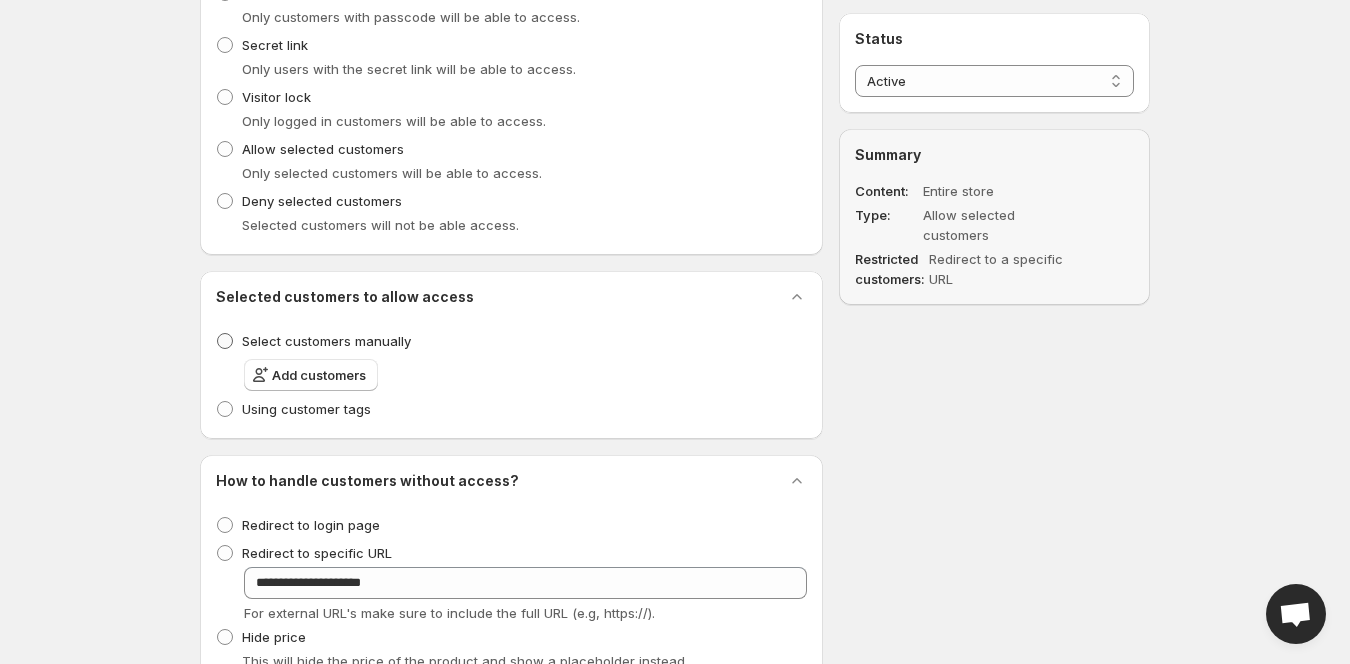 click on "Select customers manually" at bounding box center (313, 341) 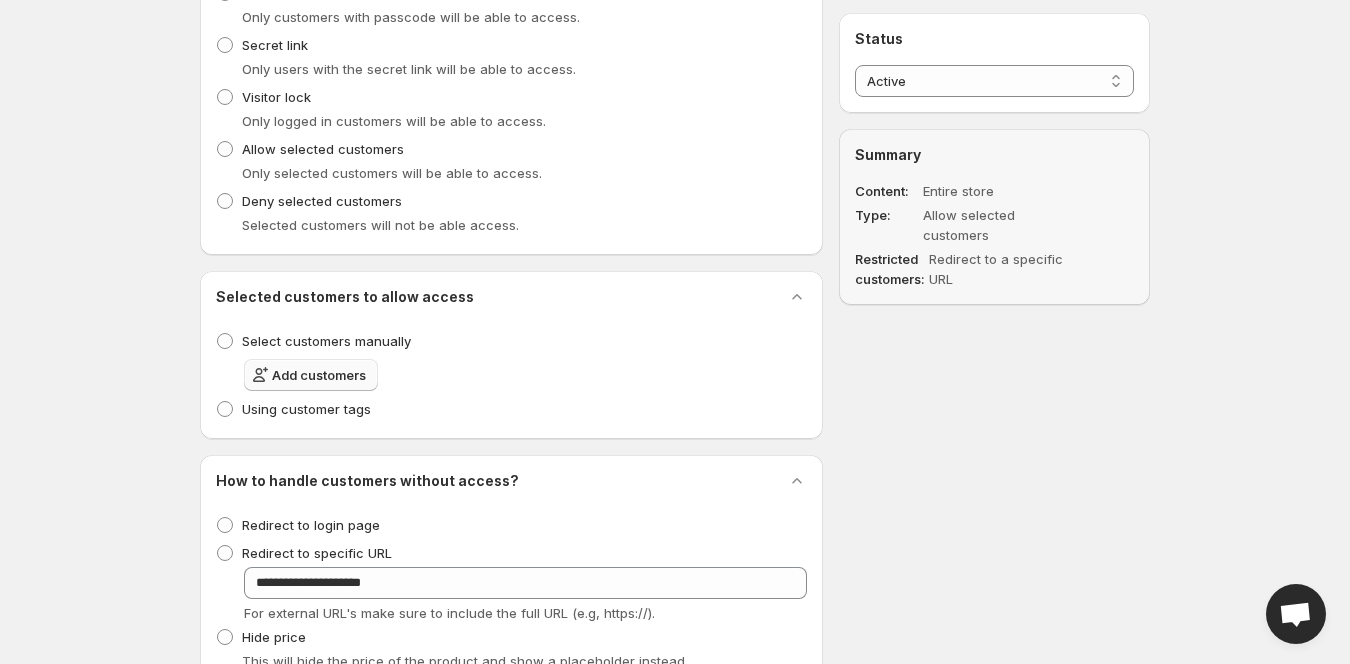 click on "Add customers" at bounding box center [311, 375] 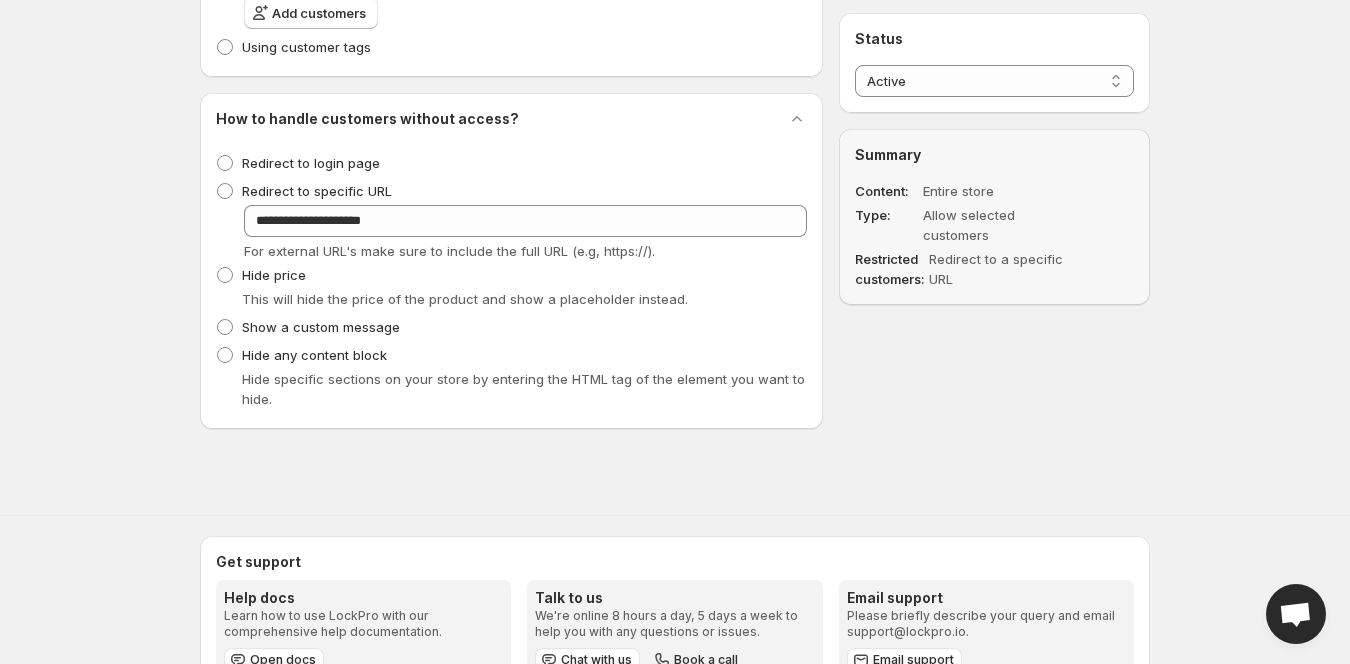 scroll, scrollTop: 1204, scrollLeft: 0, axis: vertical 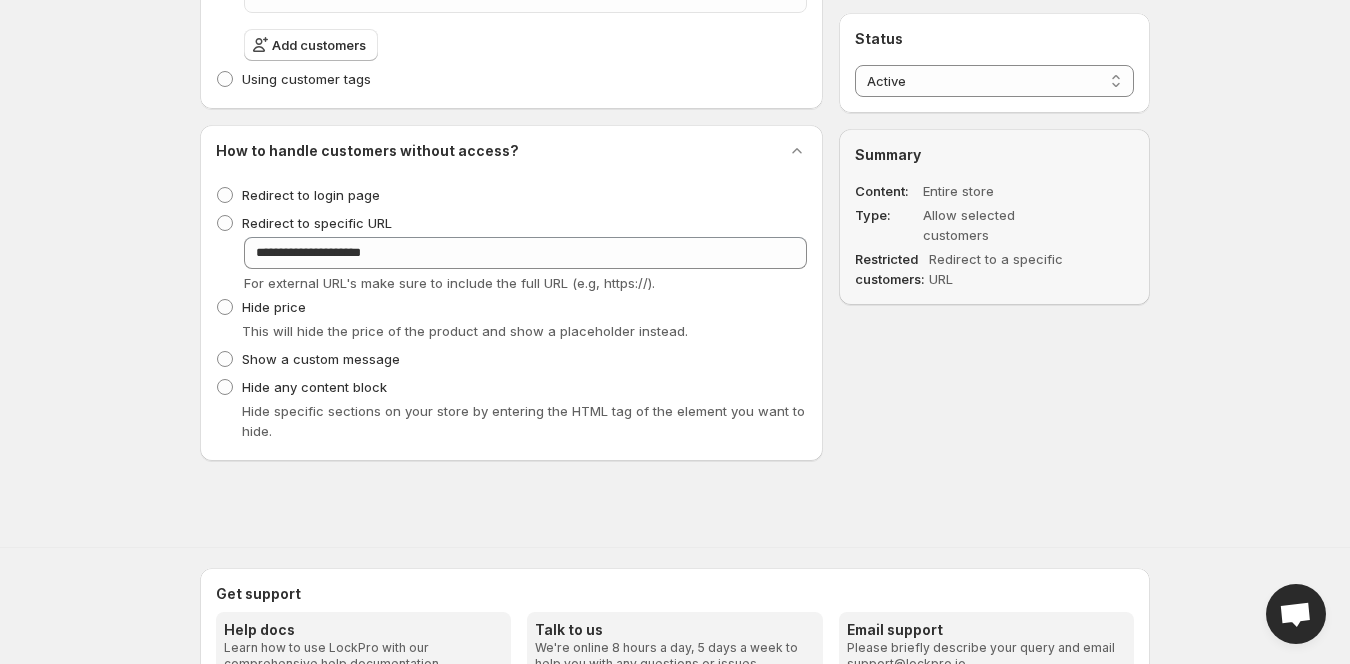 select on "******" 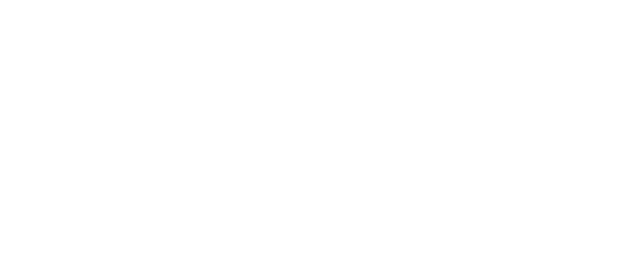 scroll, scrollTop: 0, scrollLeft: 0, axis: both 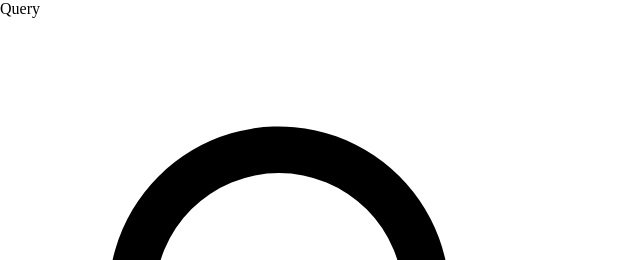click on "View details for [EMAIL] [EMAIL]" at bounding box center [330, 2553] 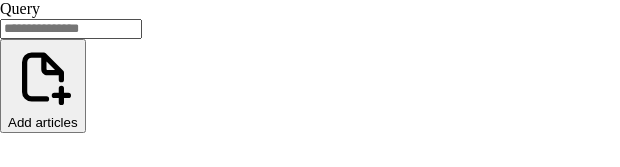 click on "View details for Services Services" at bounding box center [330, 3375] 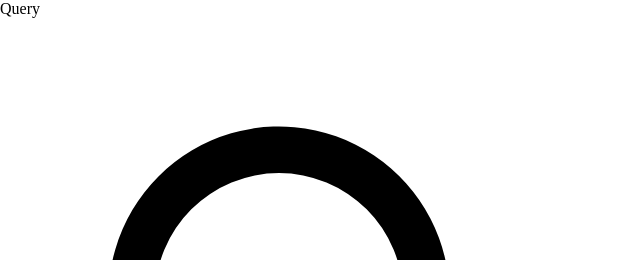 click on "View details for [FIRST]" at bounding box center (330, 3295) 